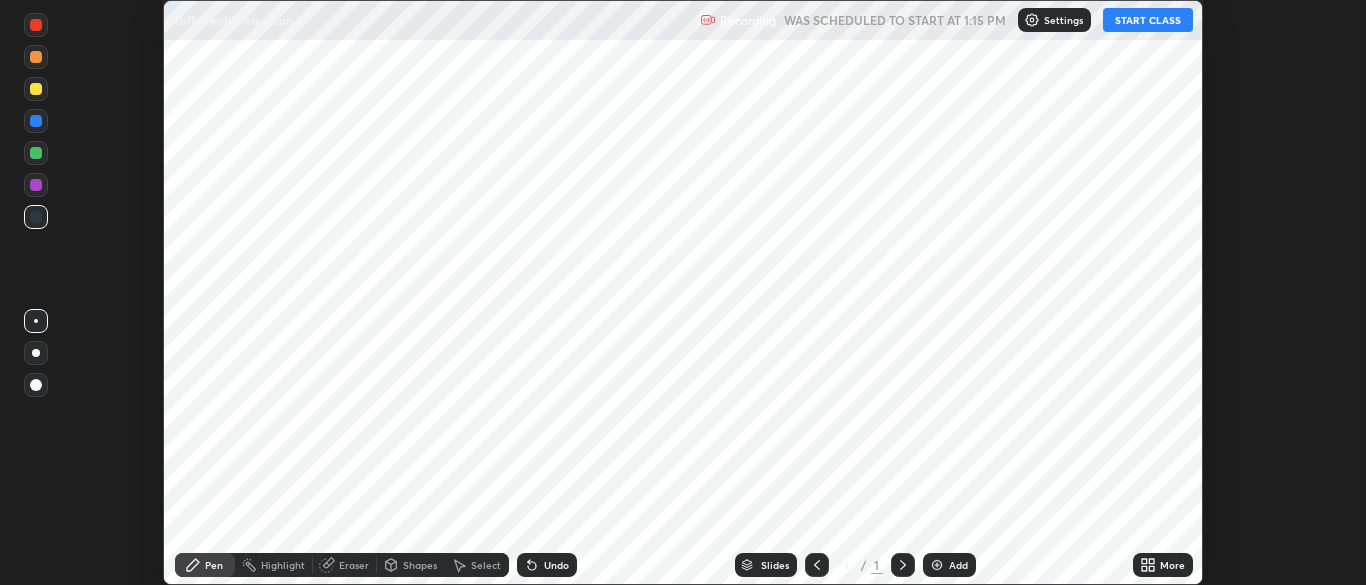 scroll, scrollTop: 0, scrollLeft: 0, axis: both 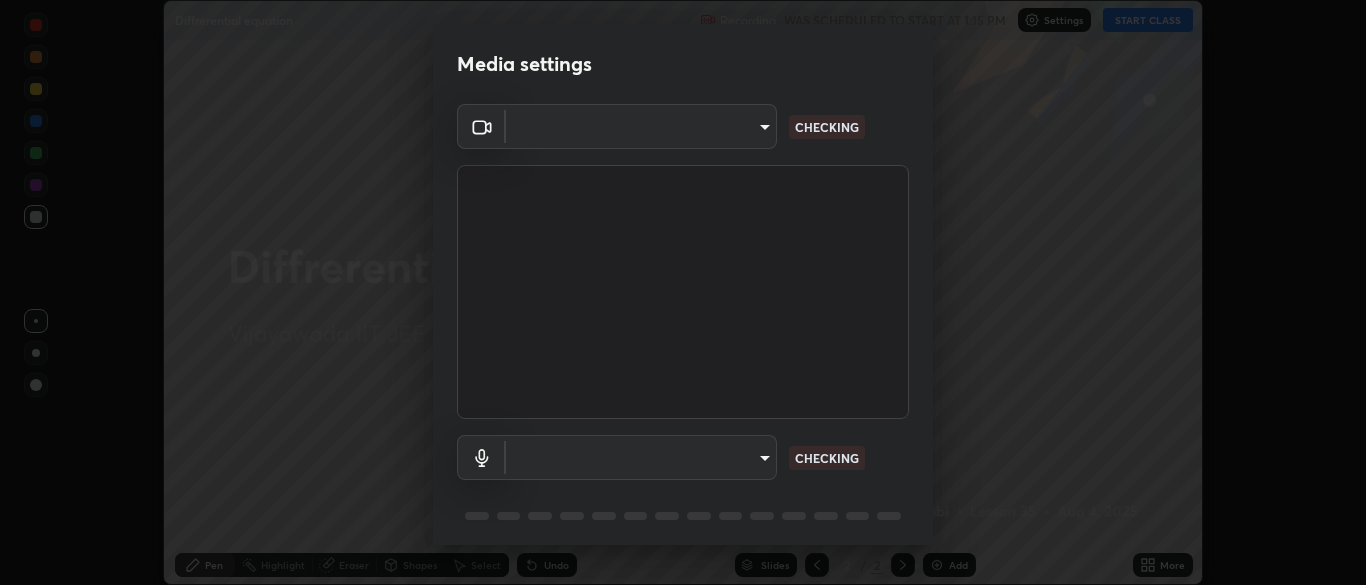 type on "192c789b0f286d88a8df2da4b2347ab44e38f75ff73d027a2eddebed2ba05167" 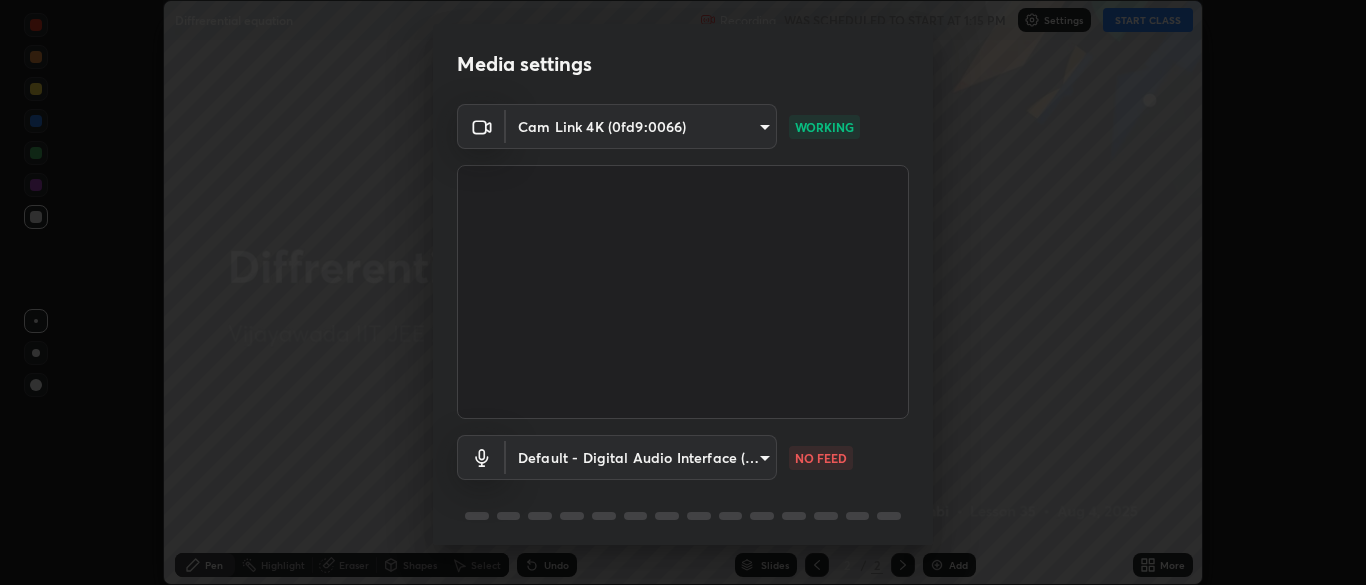 click on "Erase all Diffrerential equation Recording WAS SCHEDULED TO START AT  1:15 PM Settings START CLASS Setting up your live class Diffrerential equation • L35 of [CITY] IIT JEE 2026 Excel 3_[PERSON] (mathematics)303 [PERSON] Pen Highlight Eraser Shapes Select Undo Slides 2 / 2 Add More No doubts shared Encourage your learners to ask a doubt for better clarity Report an issue Reason for reporting Buffering Chat not working Audio - Video sync issue Educator video quality low ​ Attach an image Report Media settings Cam Link 4K (0fd9:0066) 192c789b0f286d88a8df2da4b2347ab44e38f75ff73d027a2eddebed2ba05167 WORKING Default - Digital Audio Interface (3- Cam Link 4K) default NO FEED 1 / 5 Next" at bounding box center [683, 292] 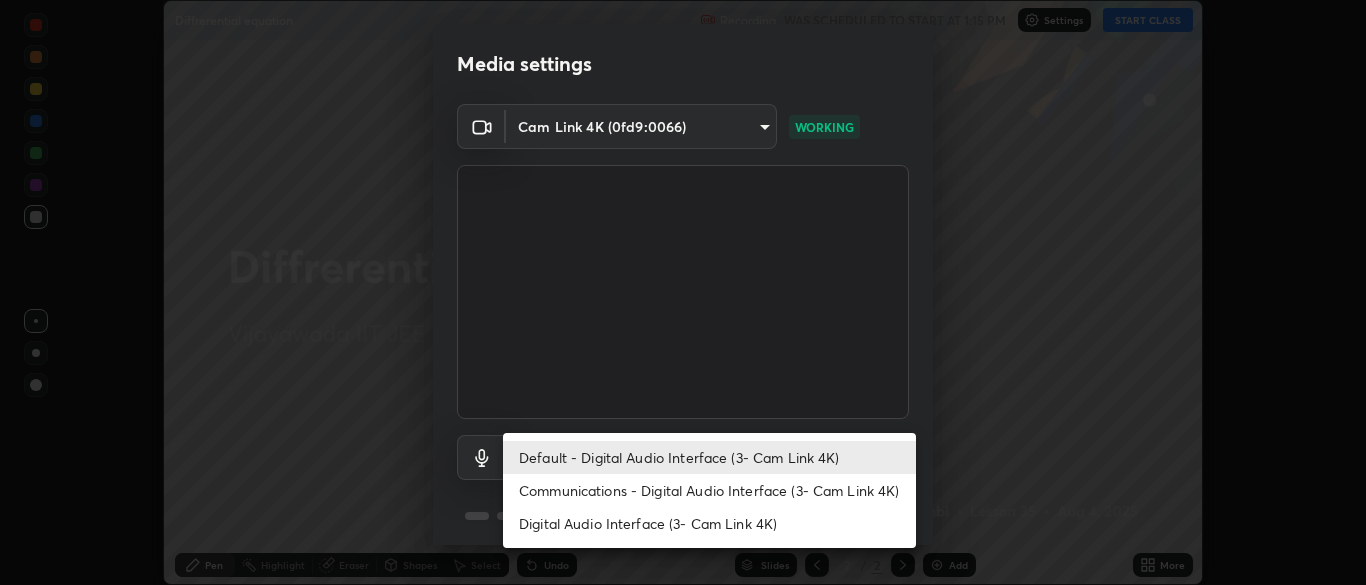 click on "Communications - Digital Audio Interface (3- Cam Link 4K)" at bounding box center (709, 490) 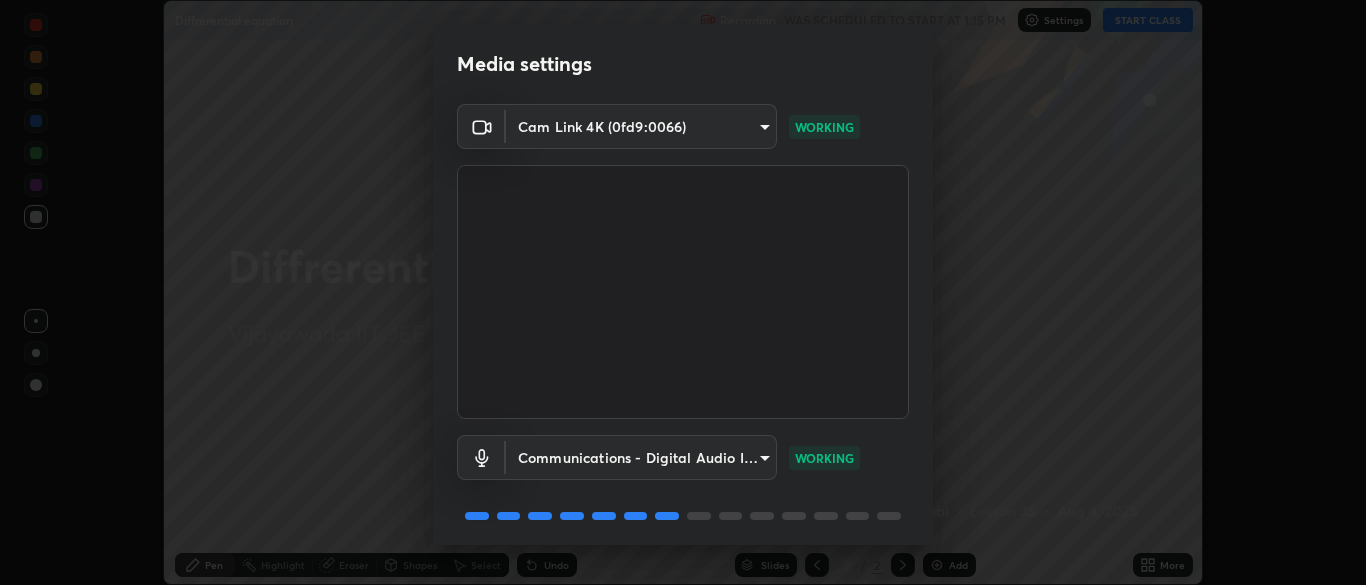 scroll, scrollTop: 71, scrollLeft: 0, axis: vertical 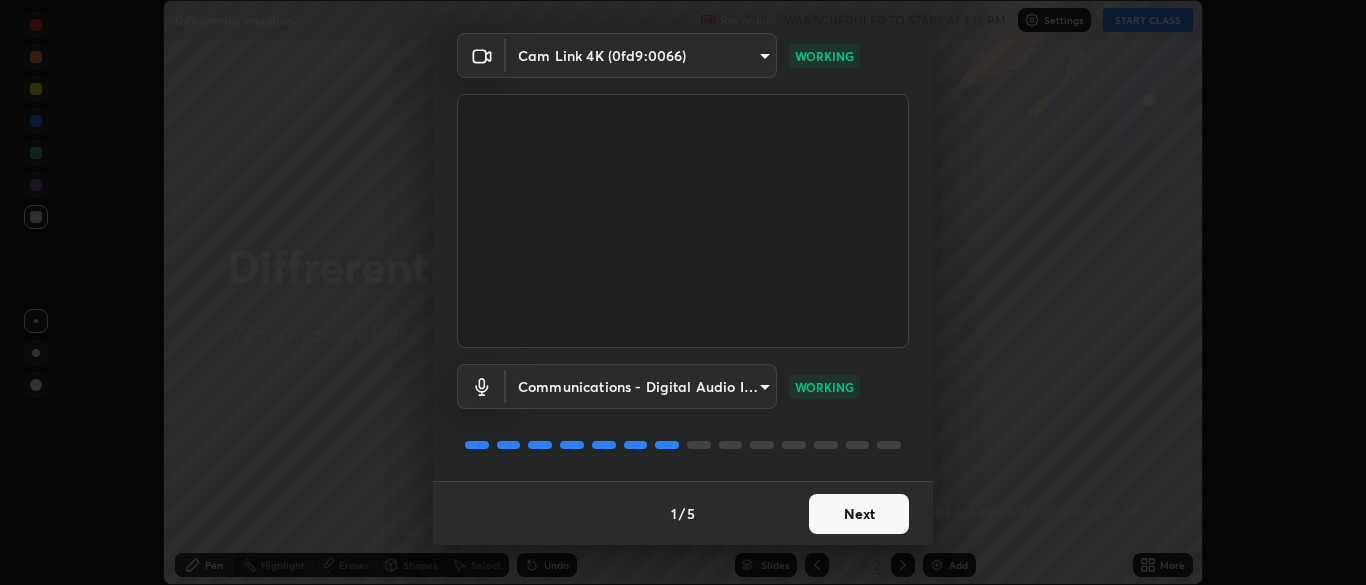 click on "Next" at bounding box center (859, 514) 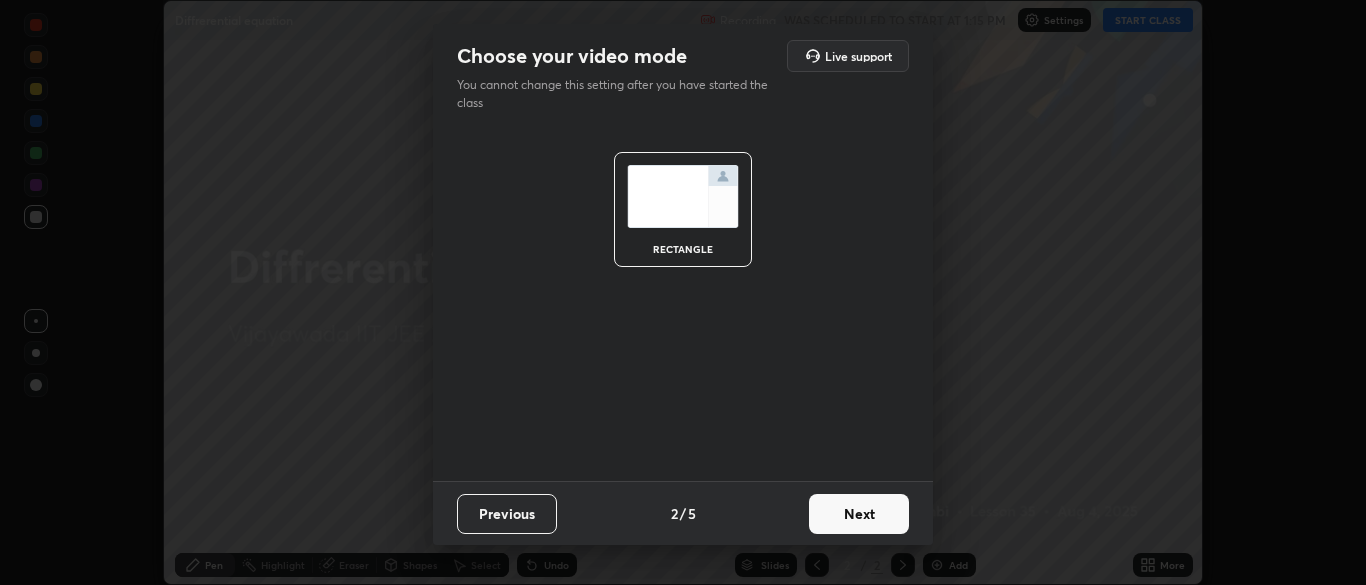 scroll, scrollTop: 0, scrollLeft: 0, axis: both 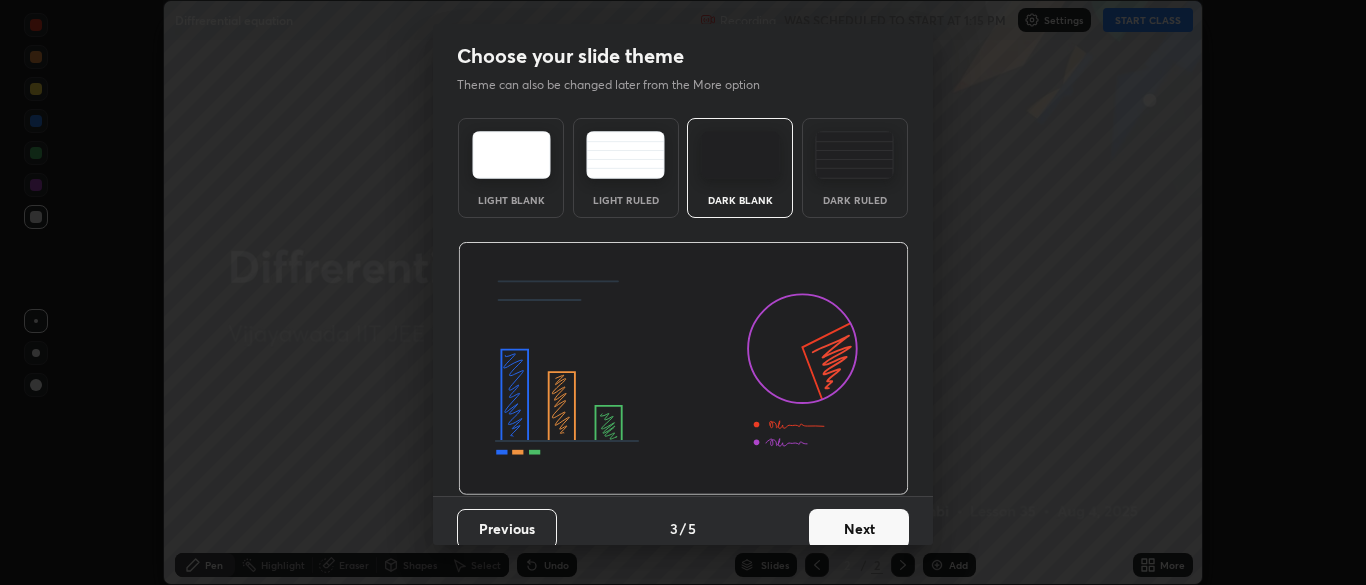 click on "Next" at bounding box center (859, 529) 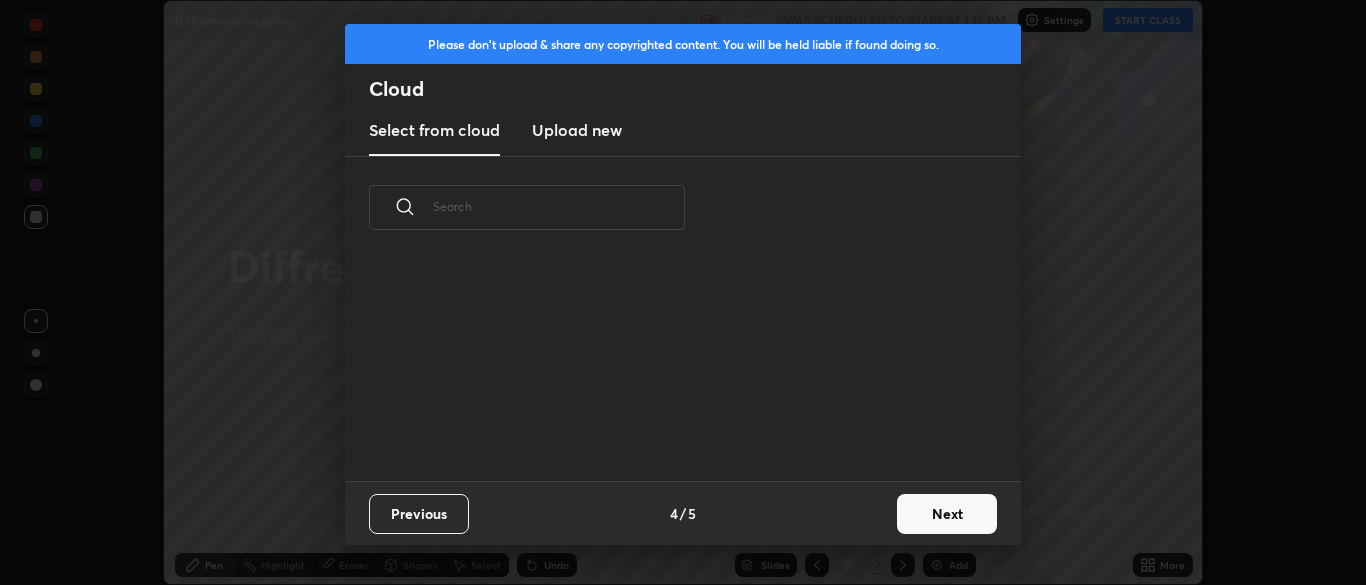 click on "Next" at bounding box center (947, 514) 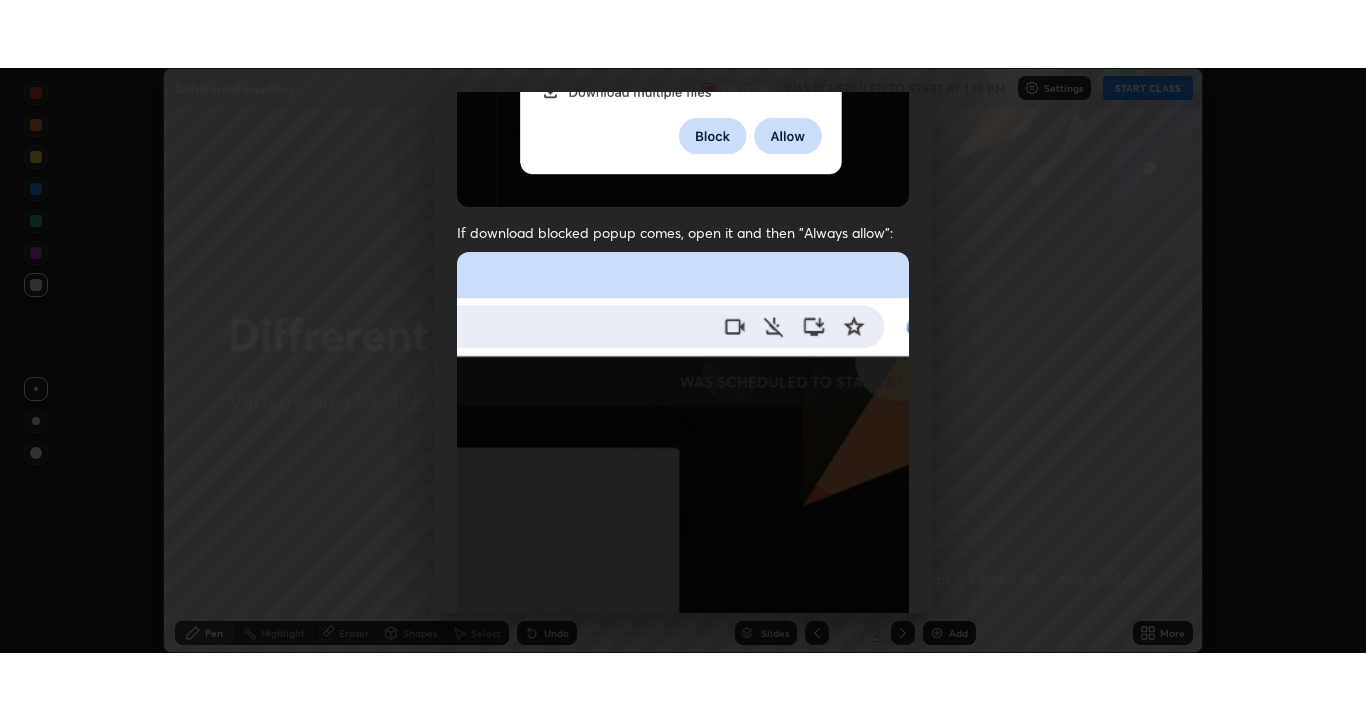 scroll, scrollTop: 479, scrollLeft: 0, axis: vertical 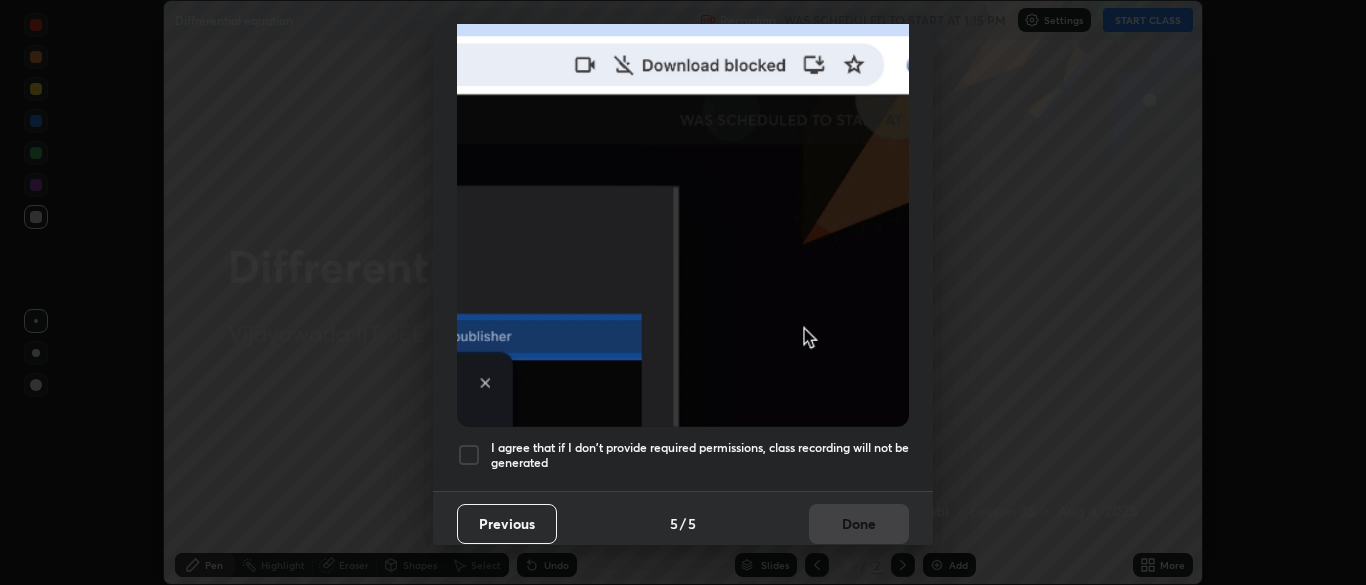click at bounding box center [469, 455] 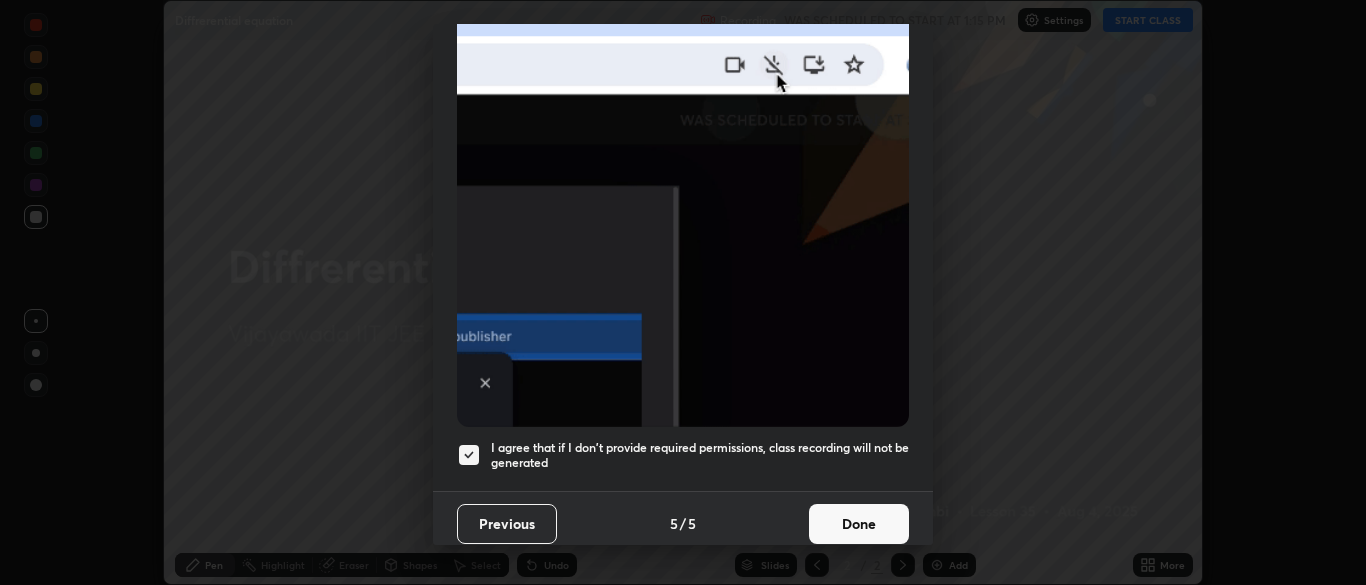 click on "Done" at bounding box center (859, 524) 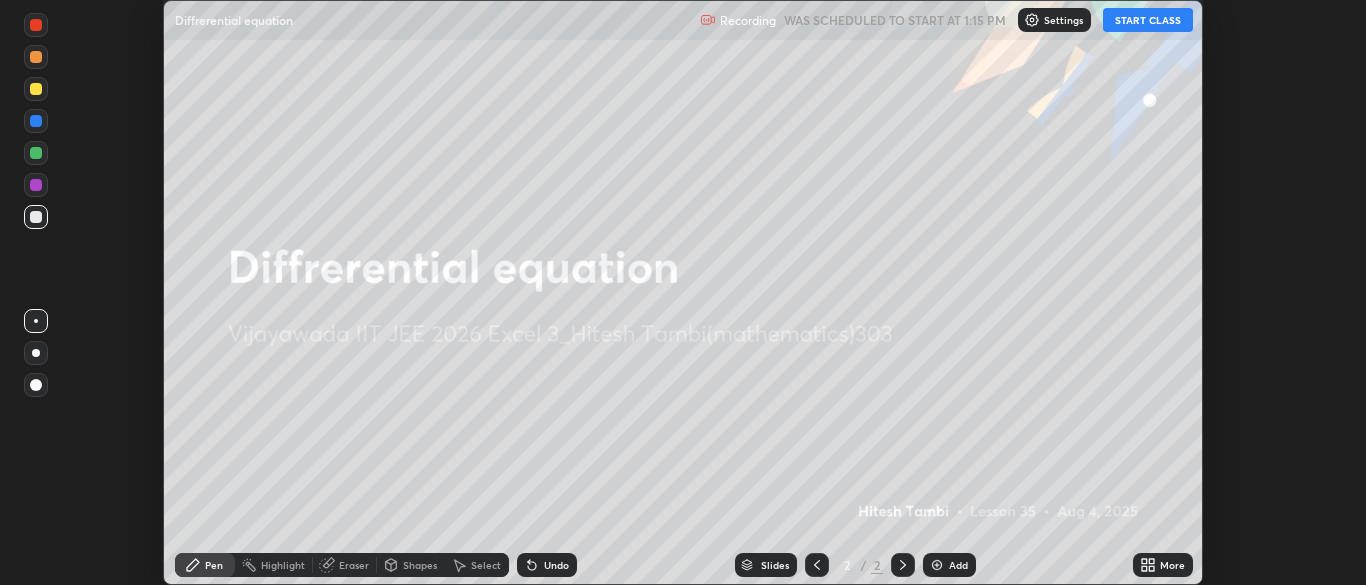 click on "Add" at bounding box center [949, 565] 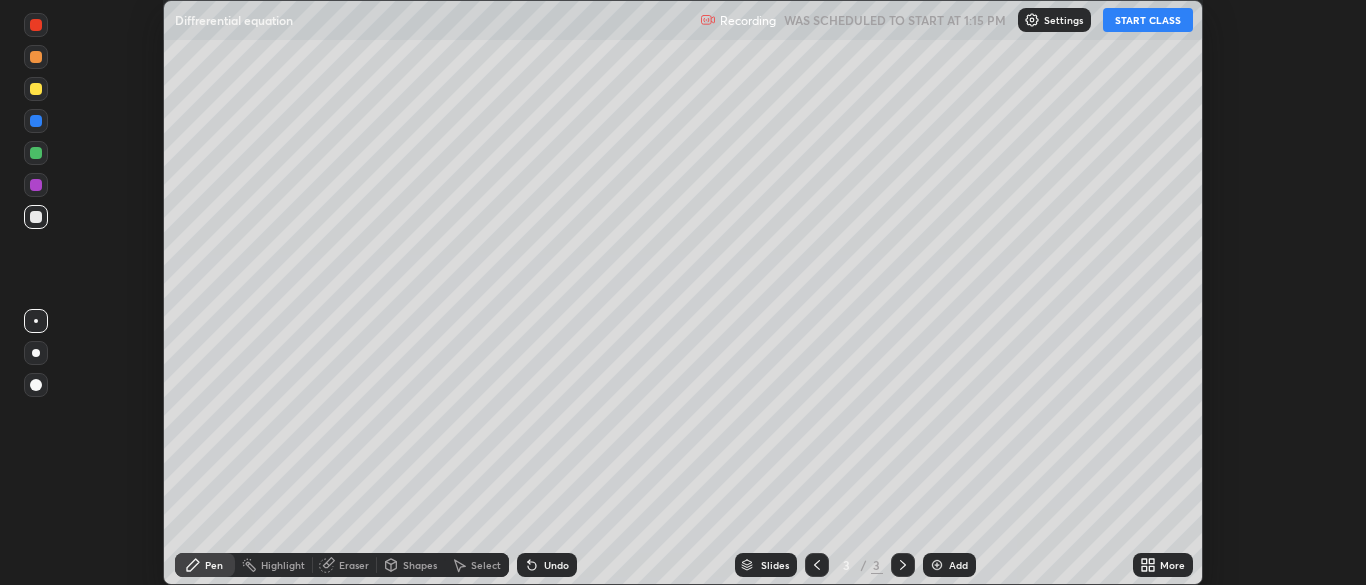 click on "START CLASS" at bounding box center [1148, 20] 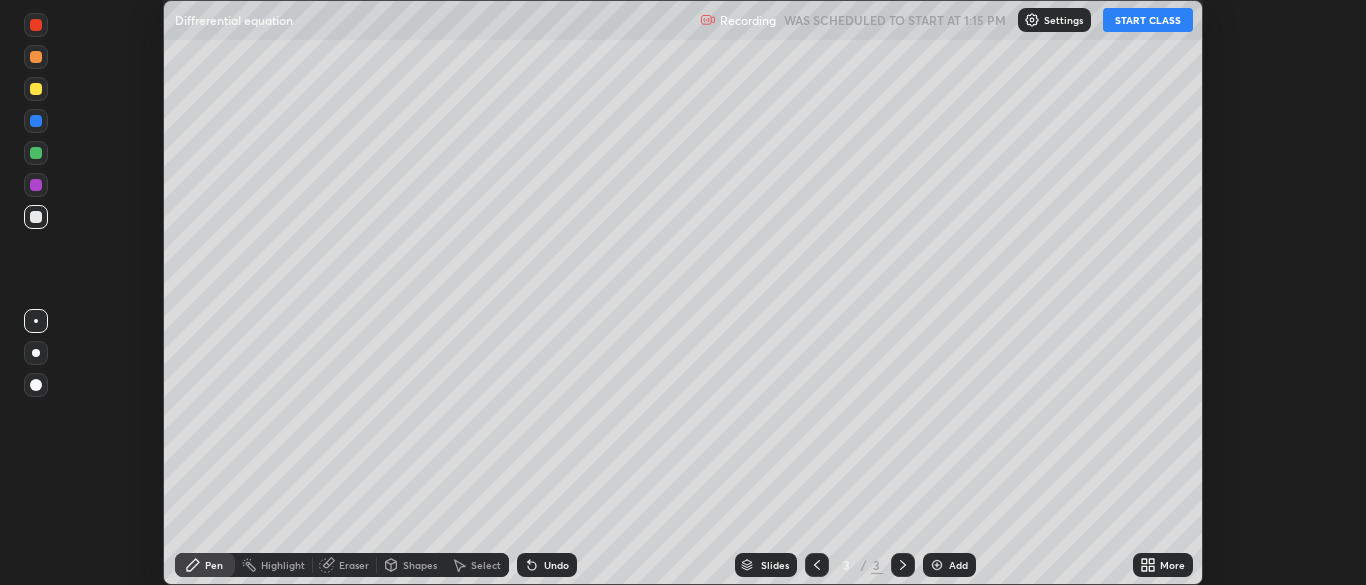 click on "More" at bounding box center [1163, 565] 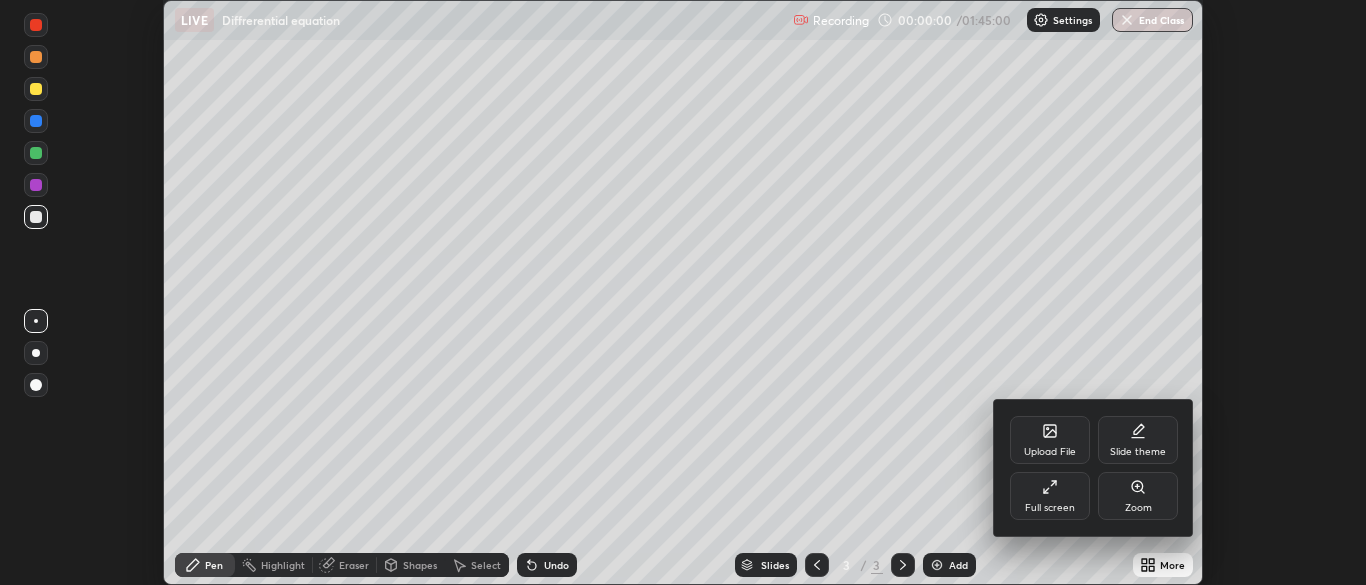 click on "Full screen" at bounding box center (1050, 496) 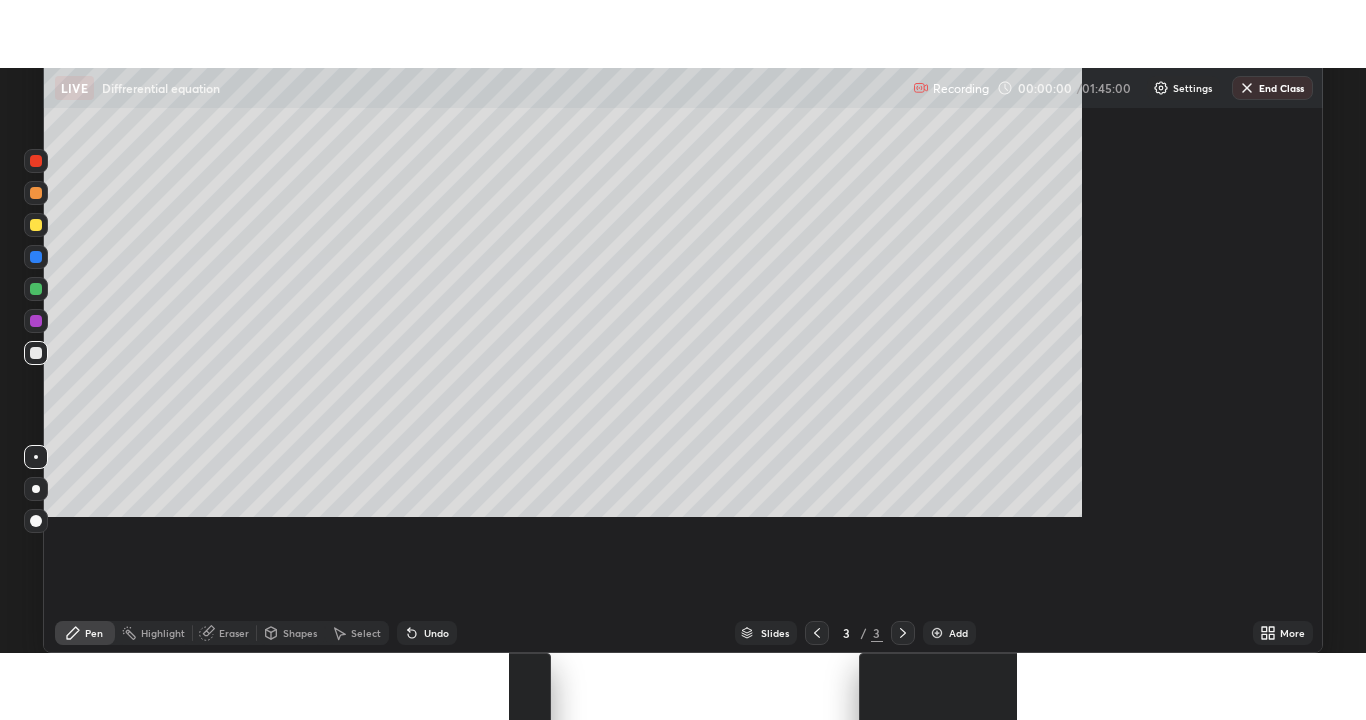 scroll, scrollTop: 99280, scrollLeft: 98634, axis: both 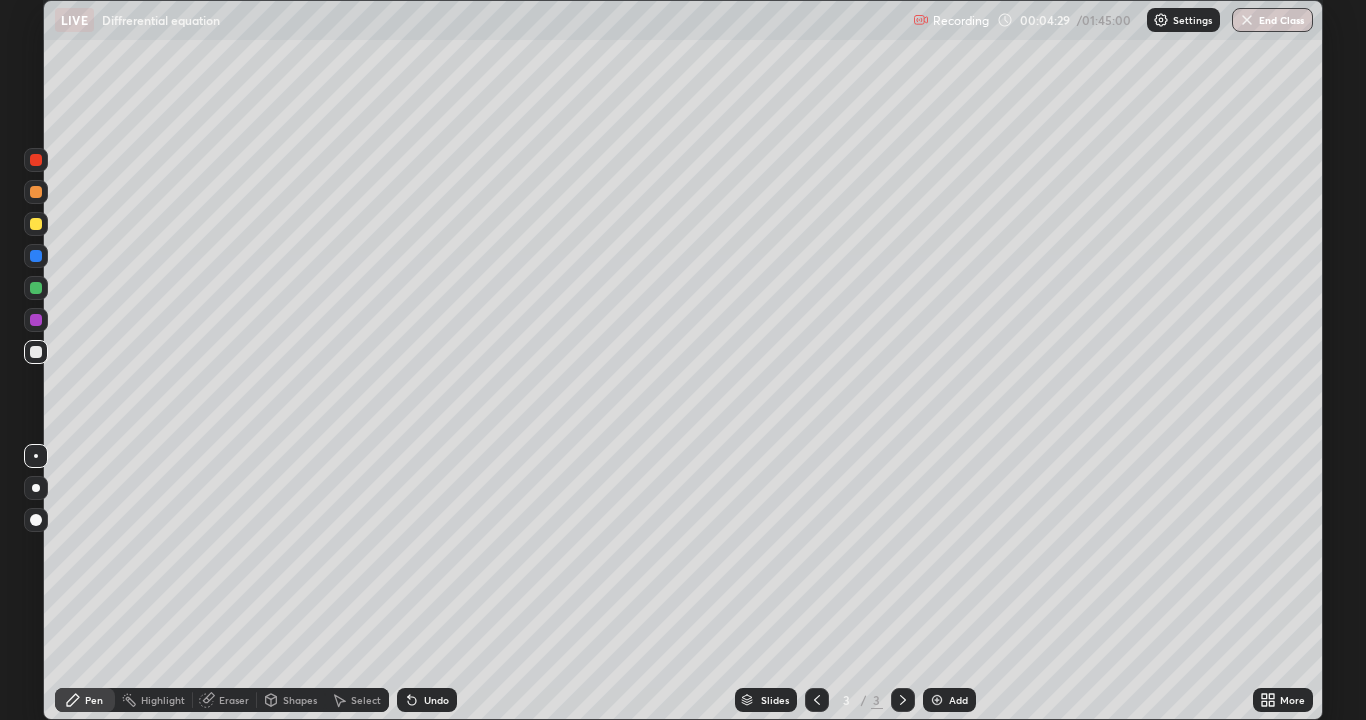 click at bounding box center [36, 224] 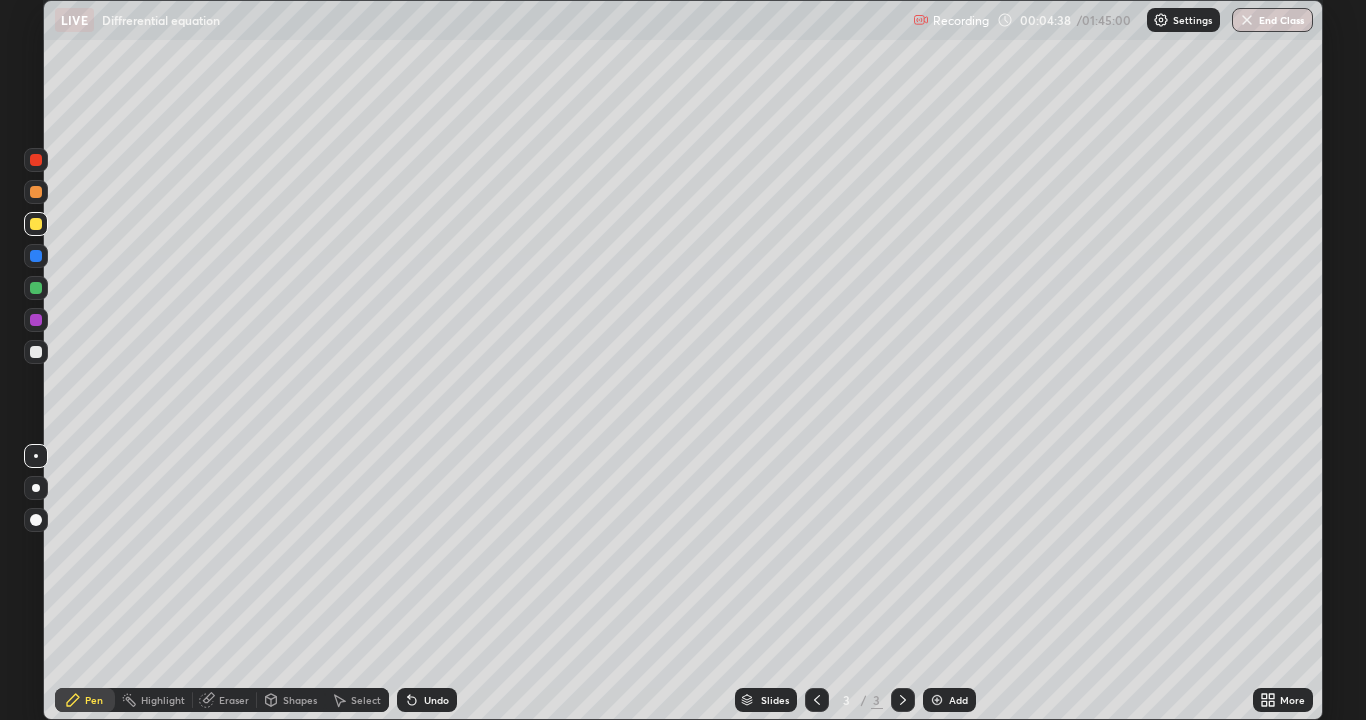 click at bounding box center (36, 352) 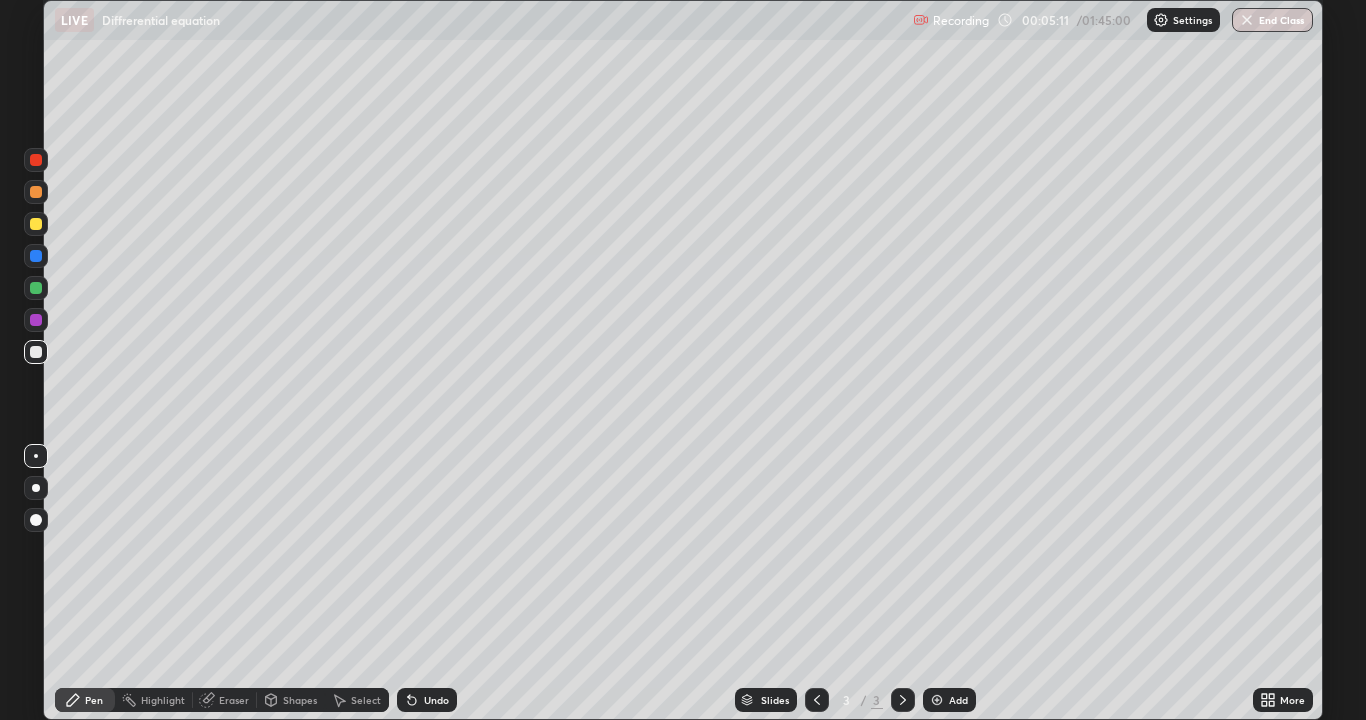 click on "Undo" at bounding box center [427, 700] 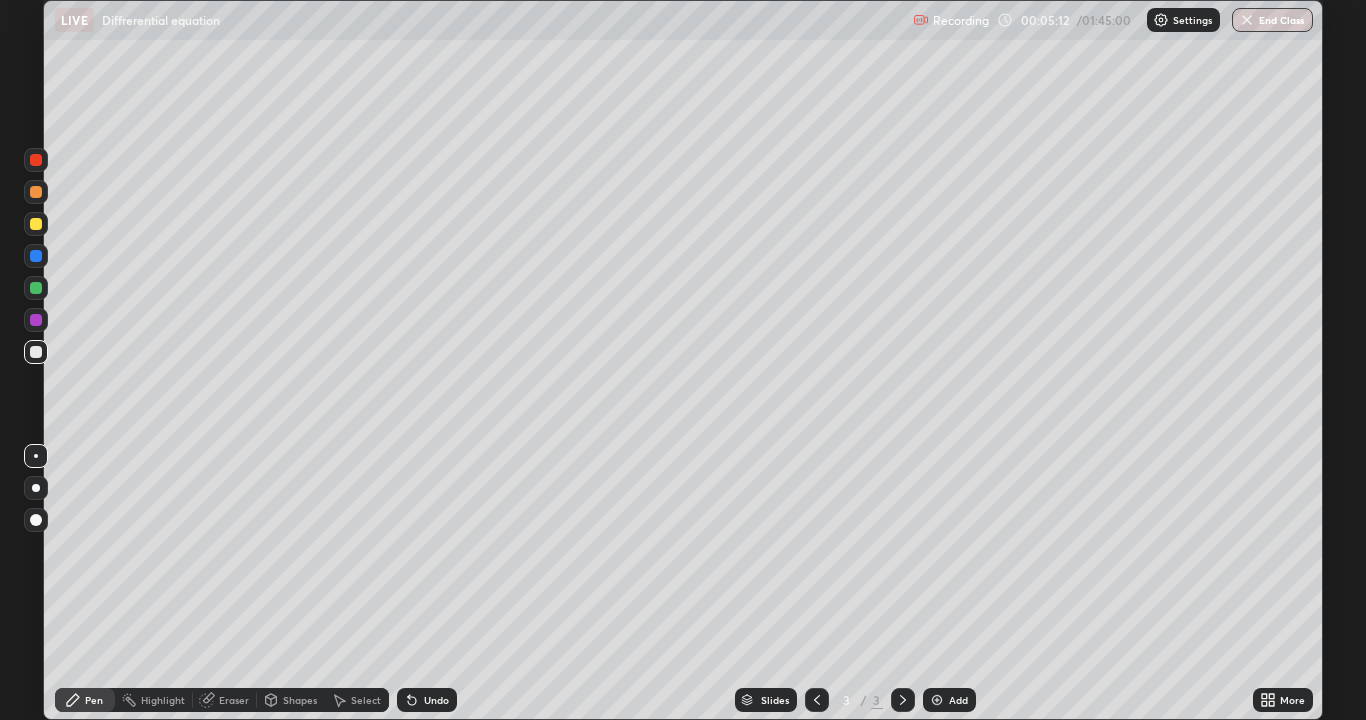 click on "Undo" at bounding box center (423, 700) 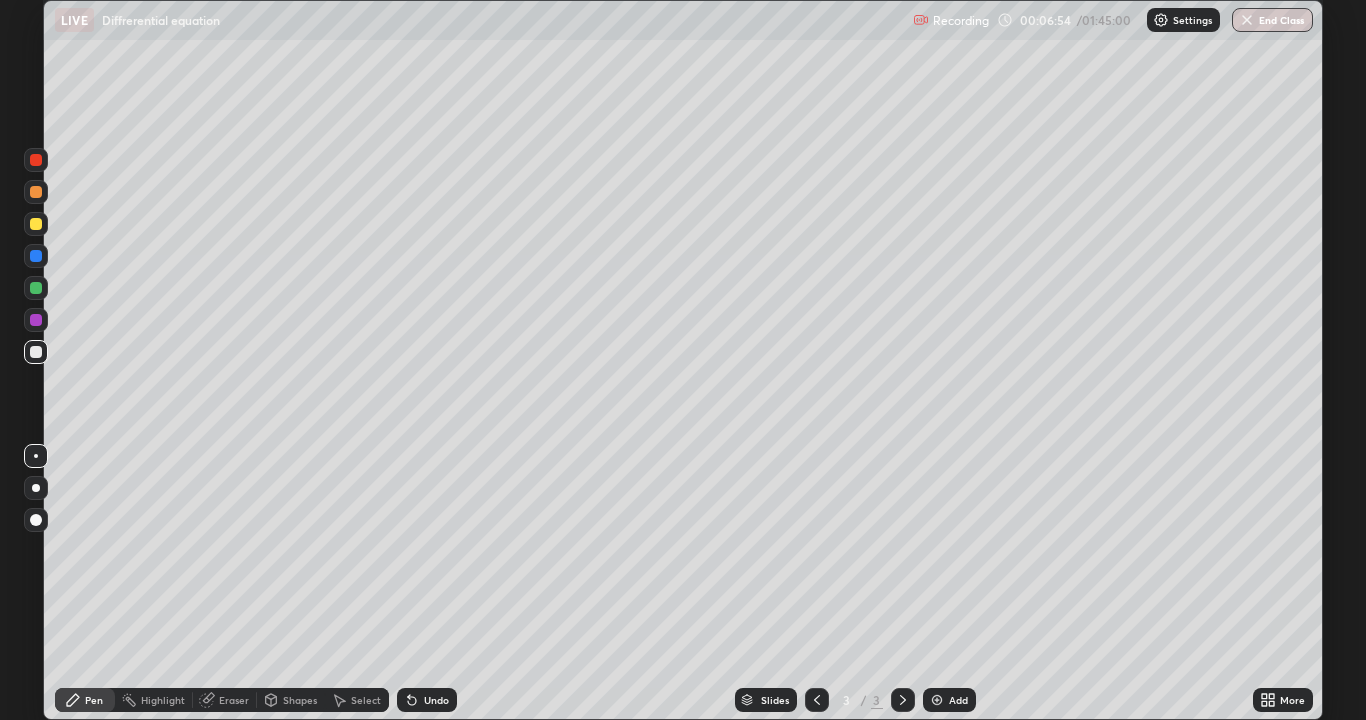 click on "Shapes" at bounding box center [300, 700] 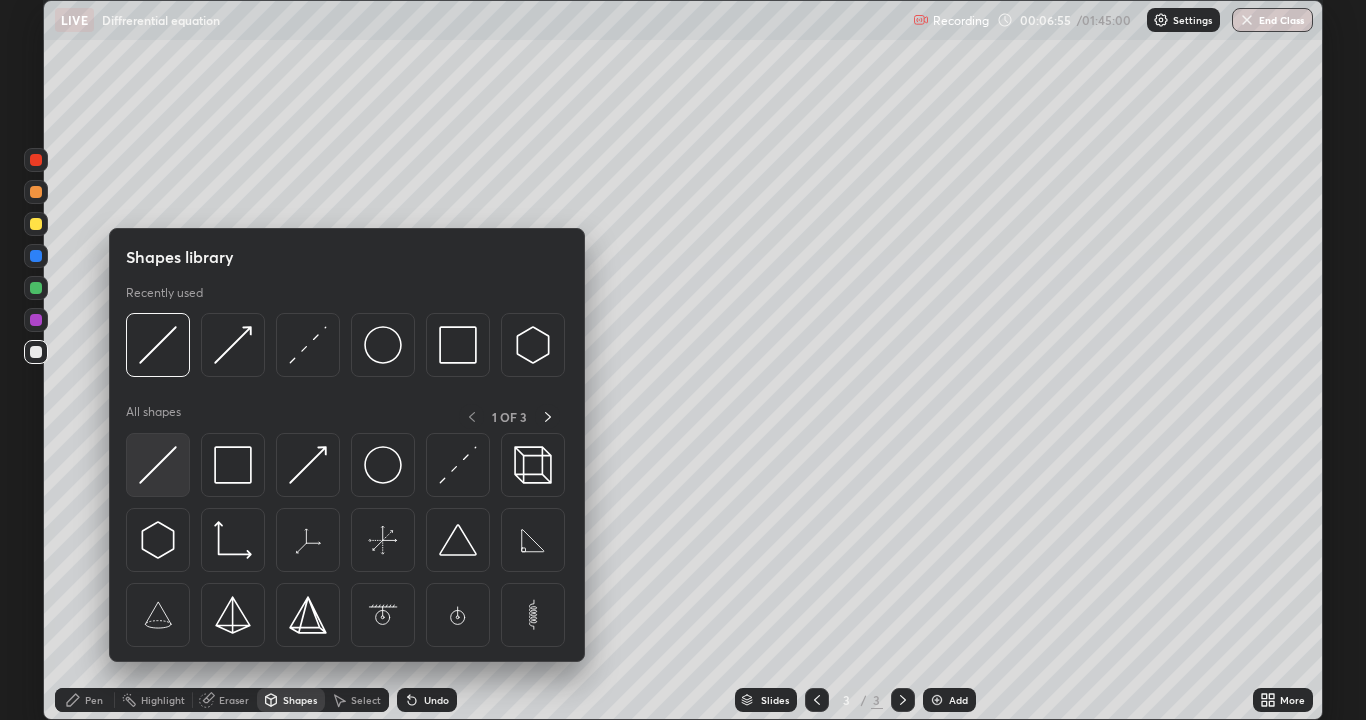 click at bounding box center [158, 465] 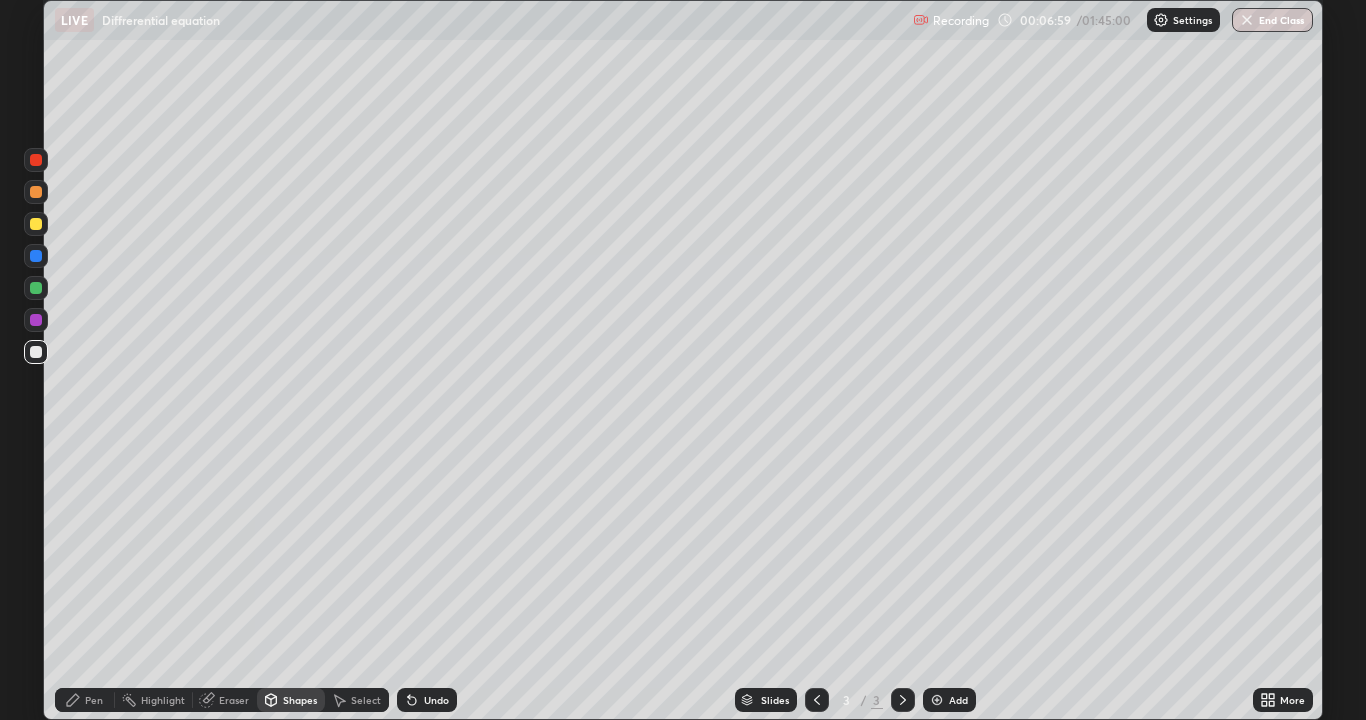 click on "Pen" at bounding box center [94, 700] 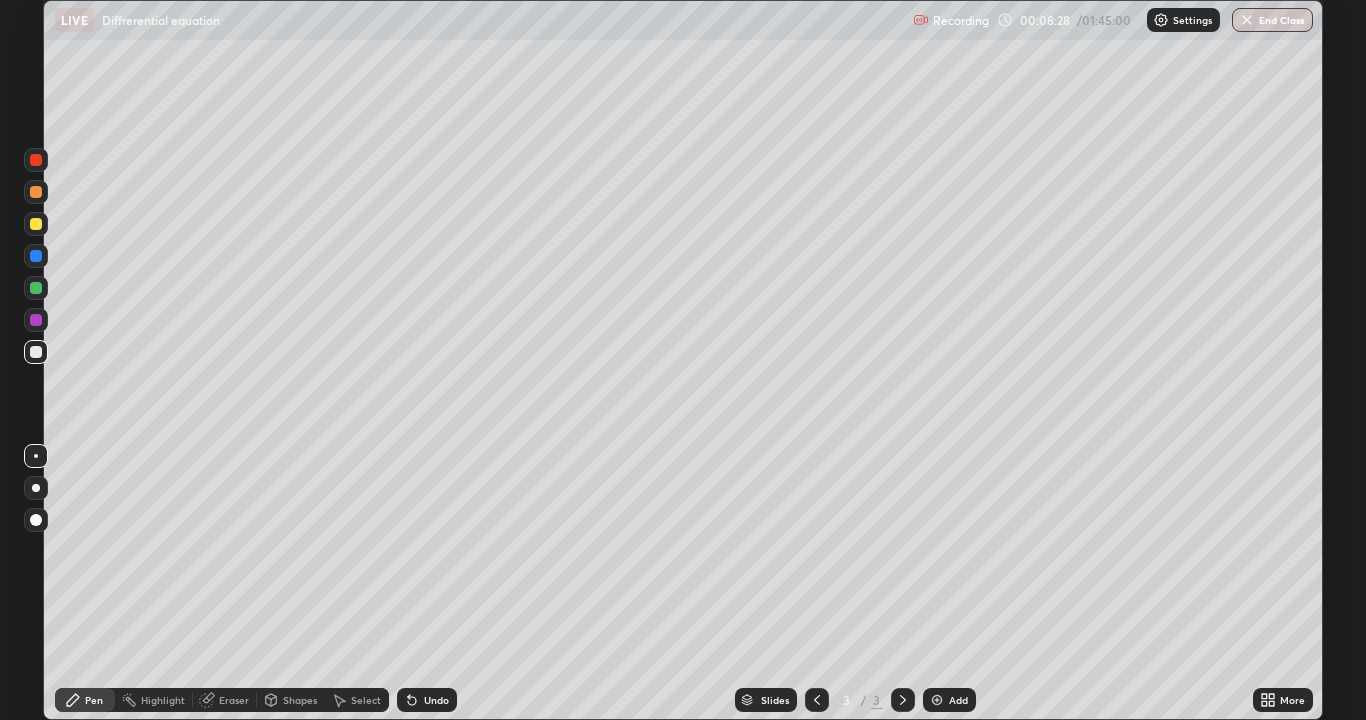 click on "Undo" at bounding box center (427, 700) 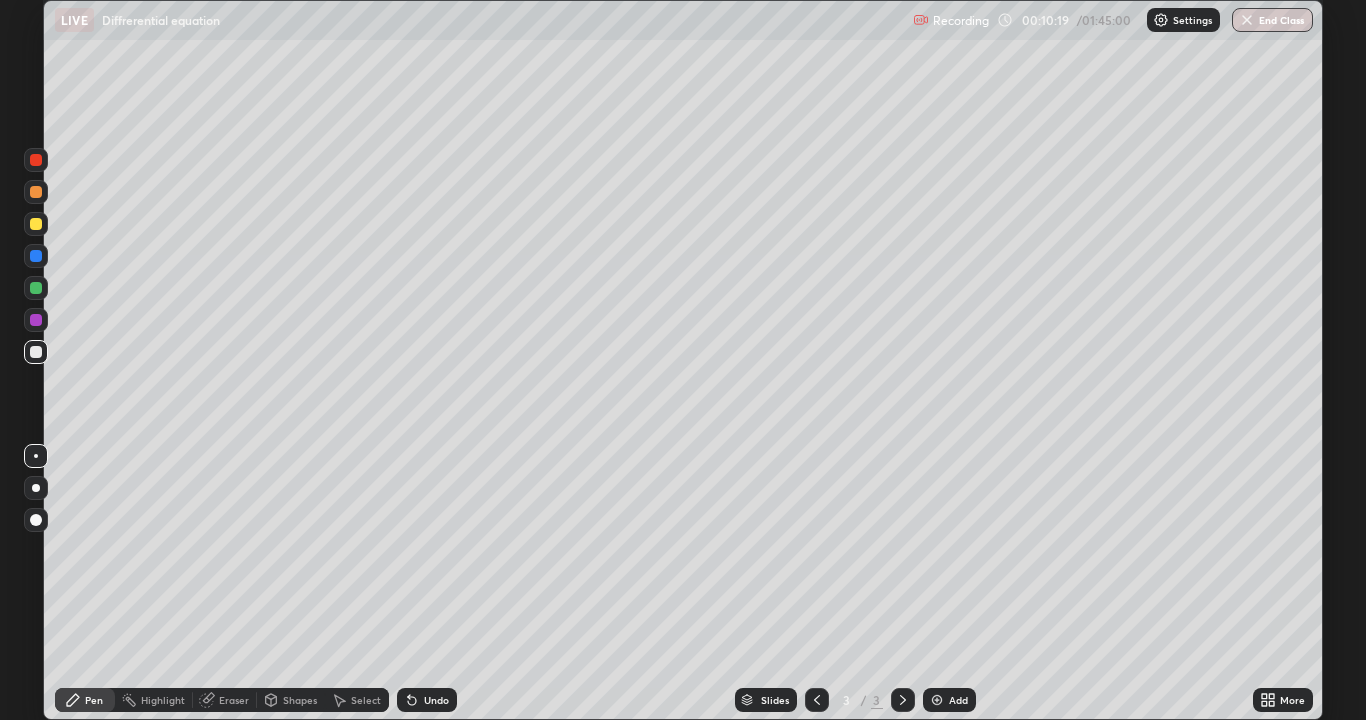 click on "Slides 3 / 3 Add" at bounding box center (855, 700) 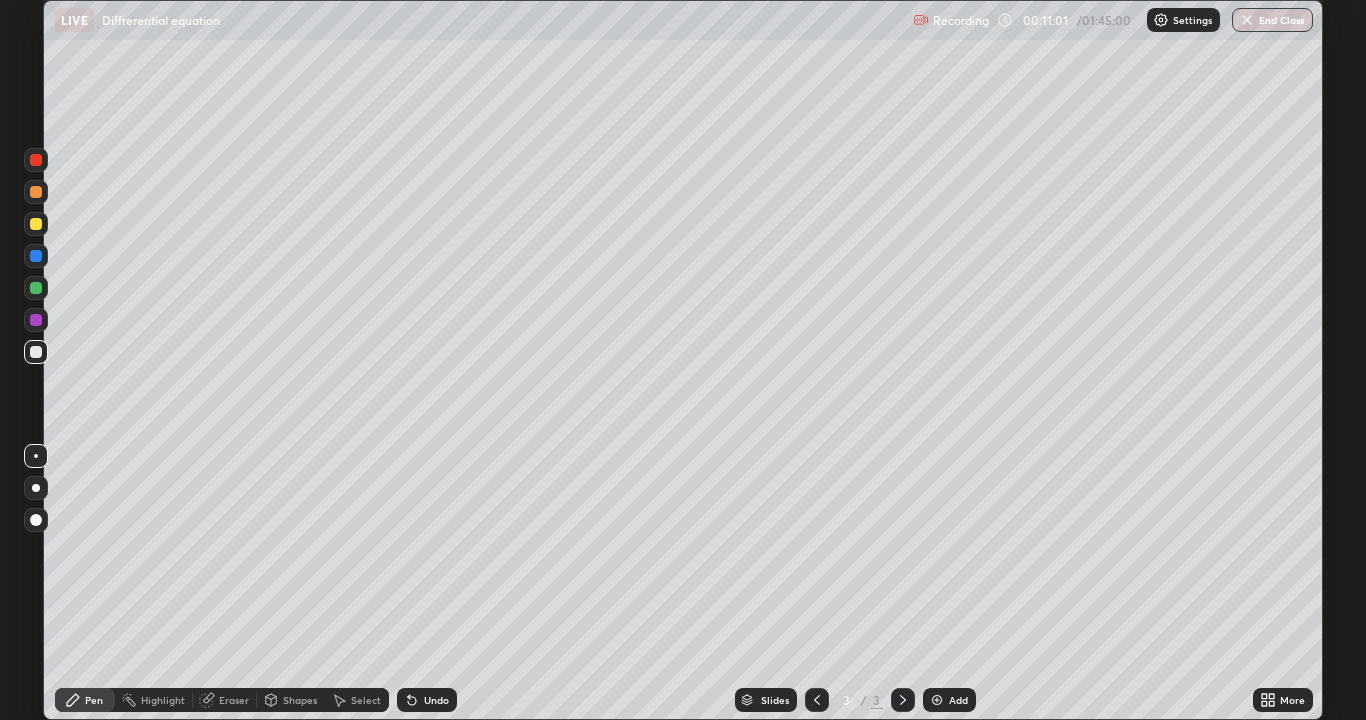 click on "Eraser" at bounding box center [225, 700] 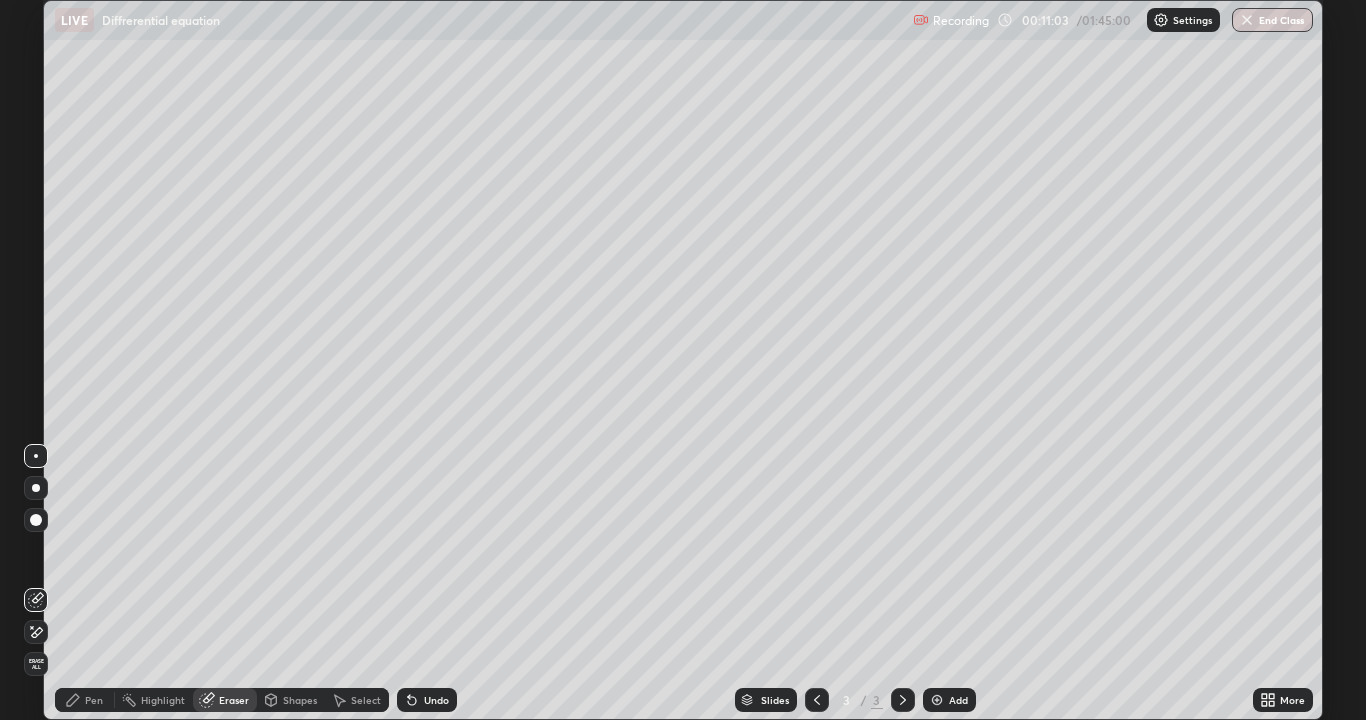 click at bounding box center [36, 632] 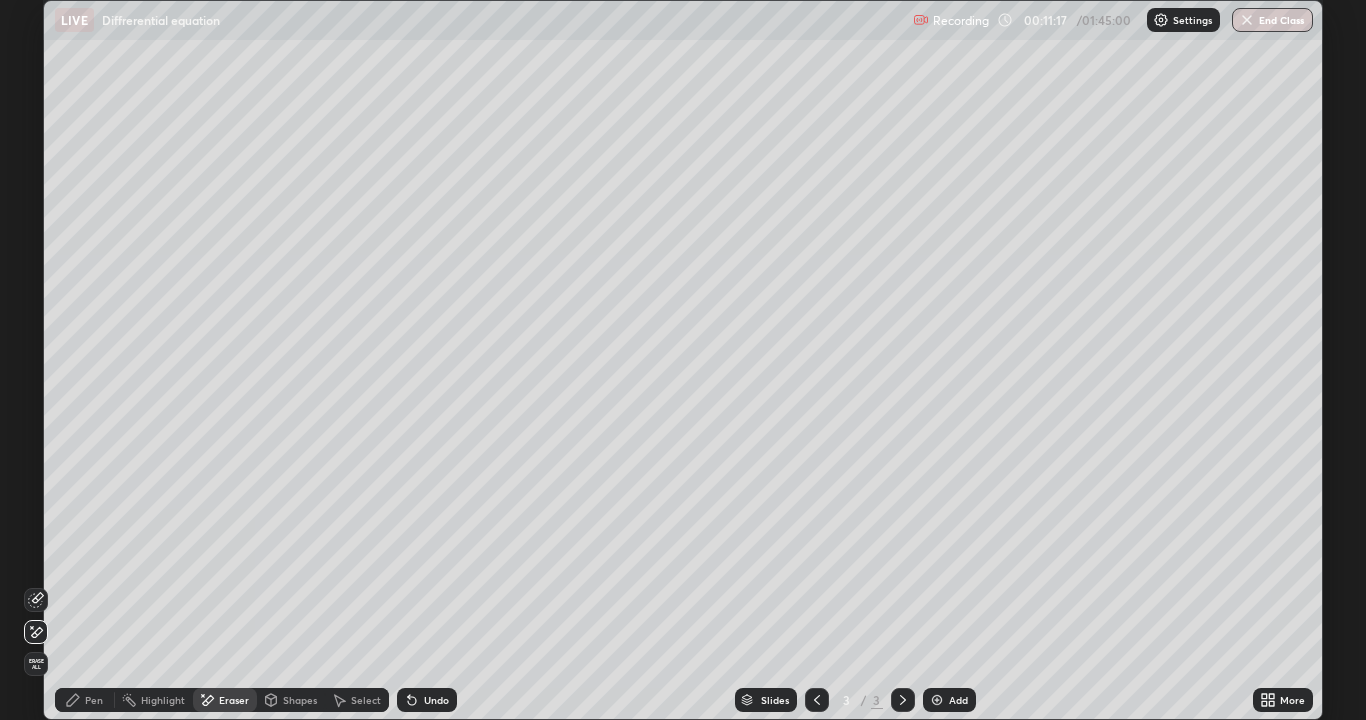 click 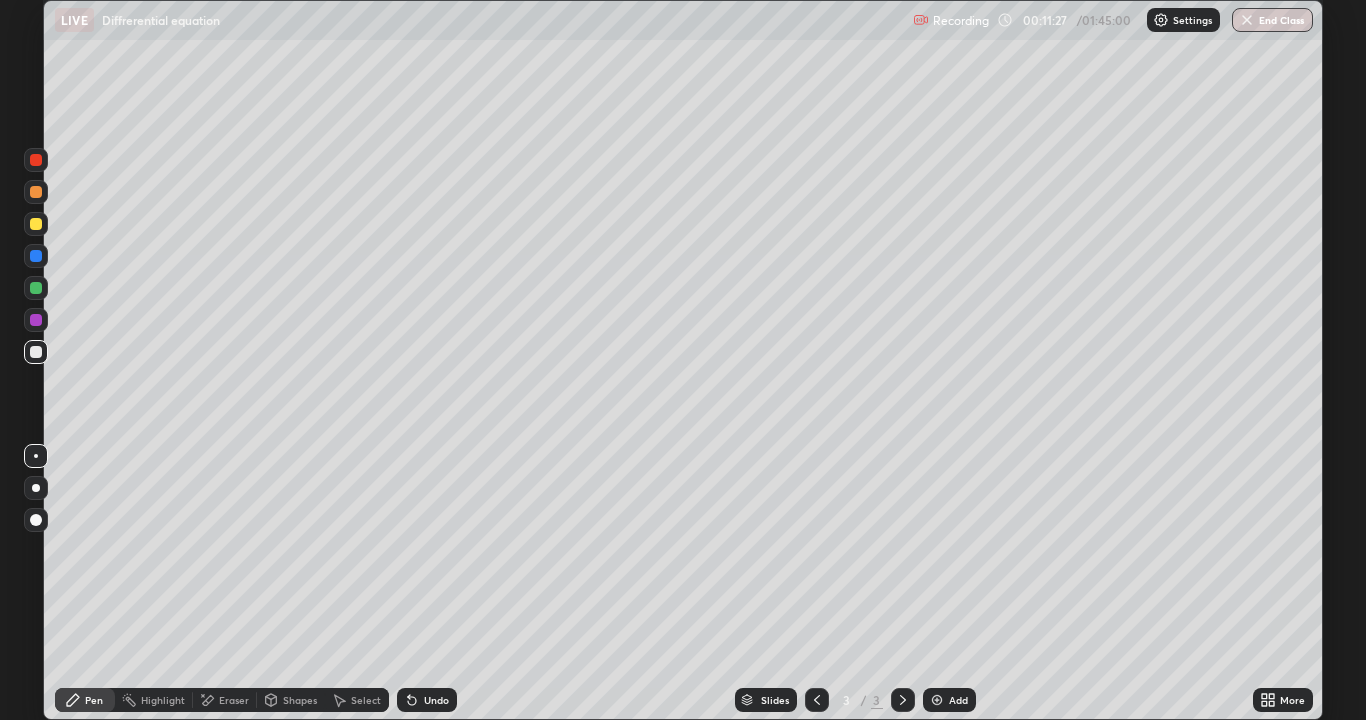 click on "Eraser" at bounding box center [225, 700] 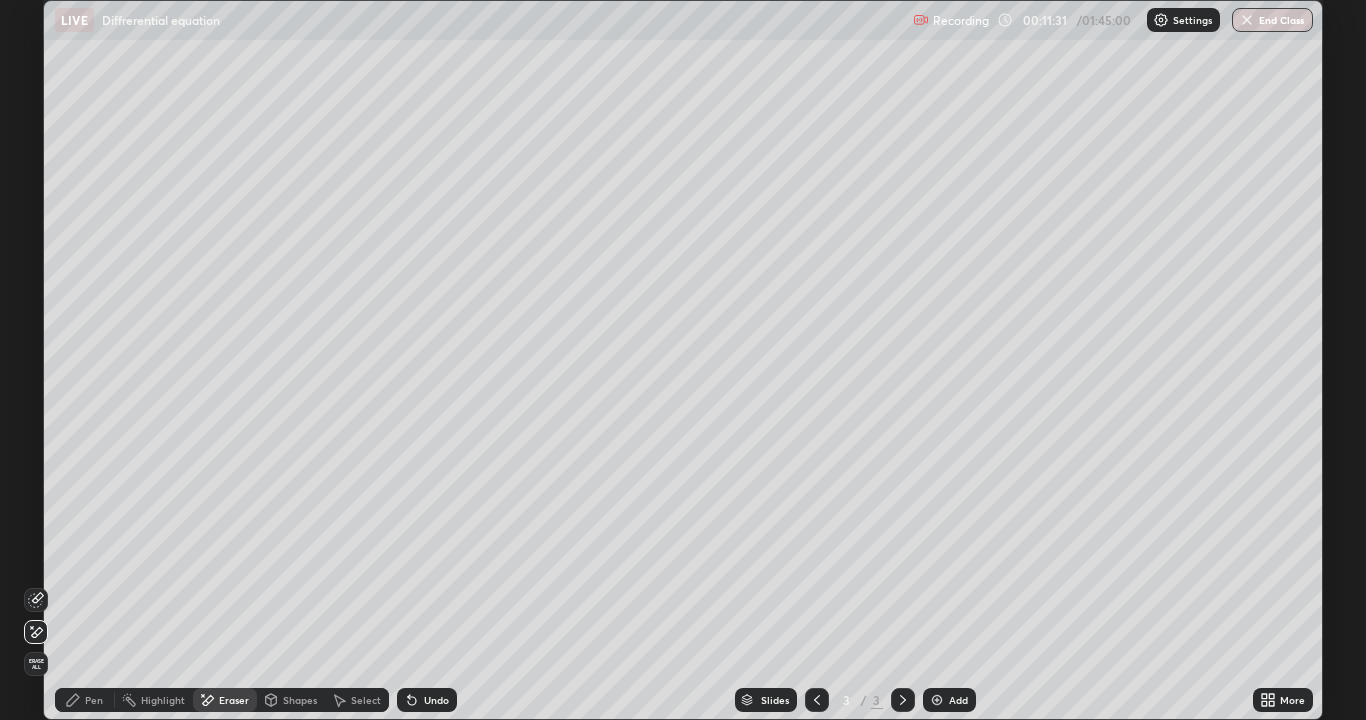 click on "Pen" at bounding box center [85, 700] 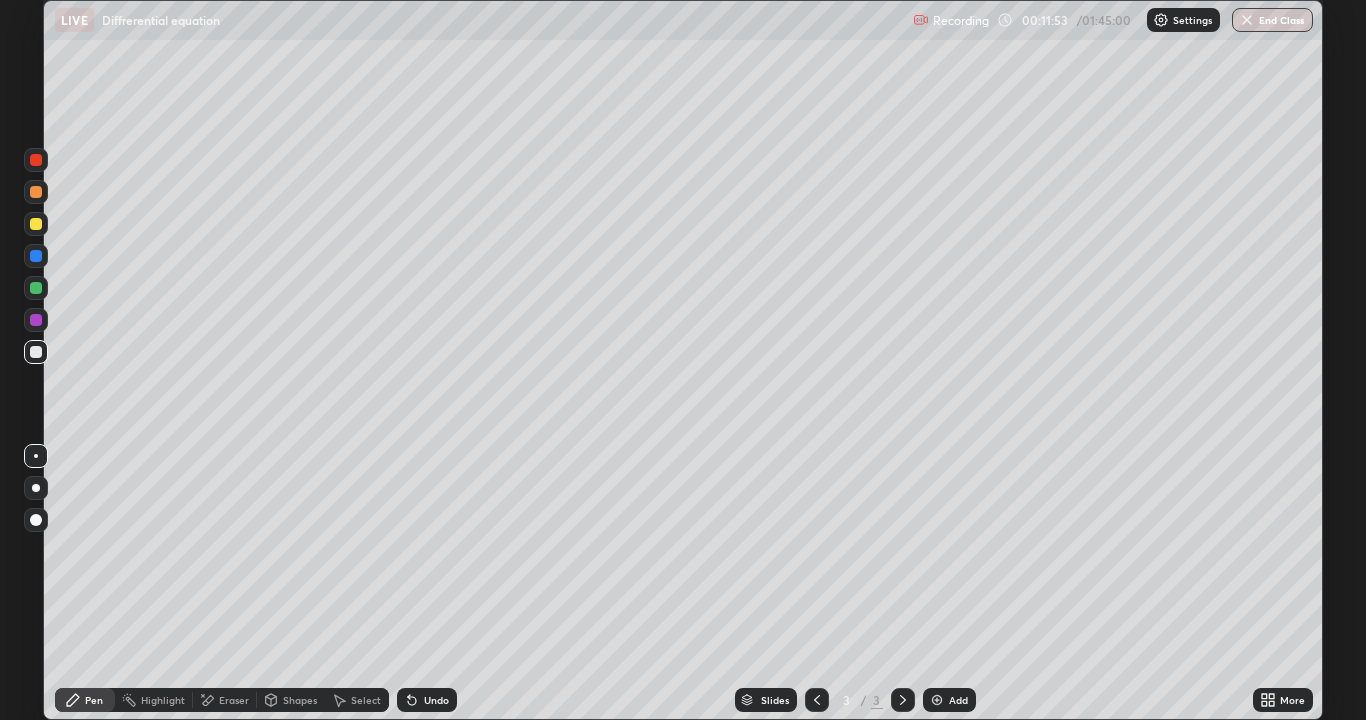 click on "Eraser" at bounding box center (225, 700) 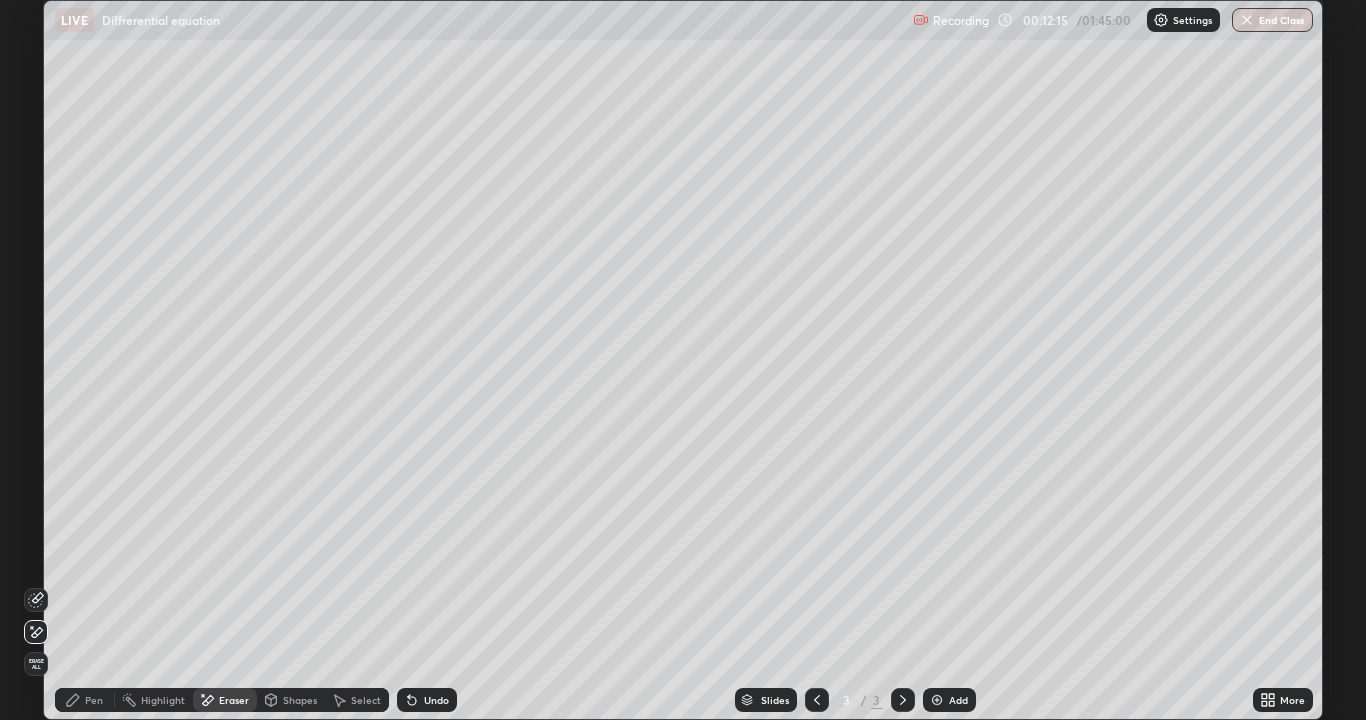 click on "Pen" at bounding box center [85, 700] 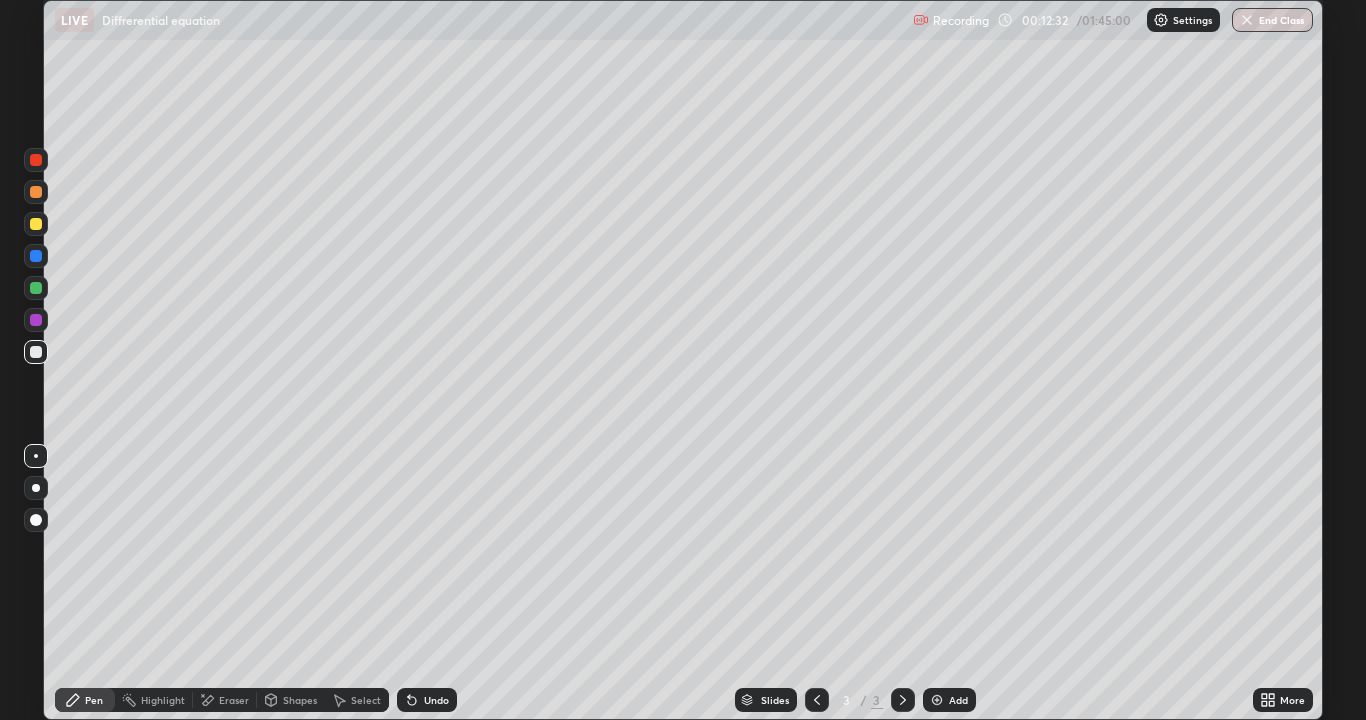 click 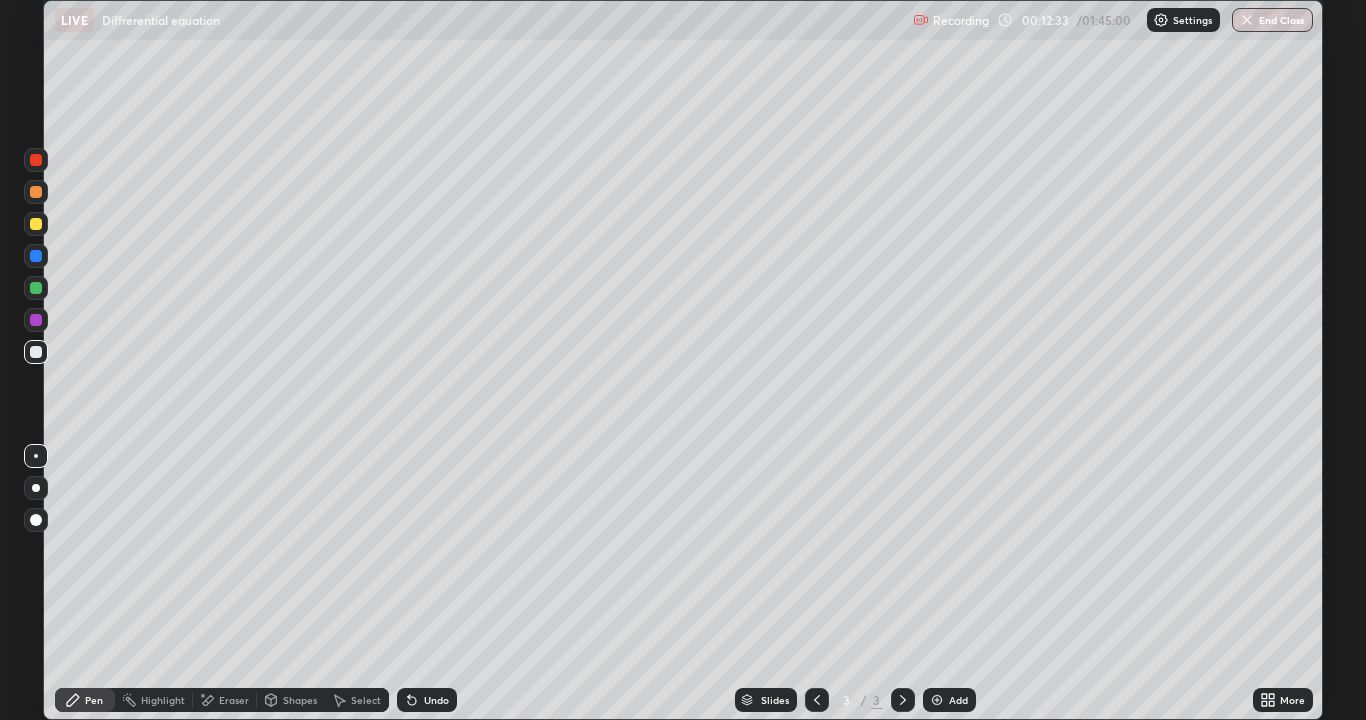 click on "Undo" at bounding box center (427, 700) 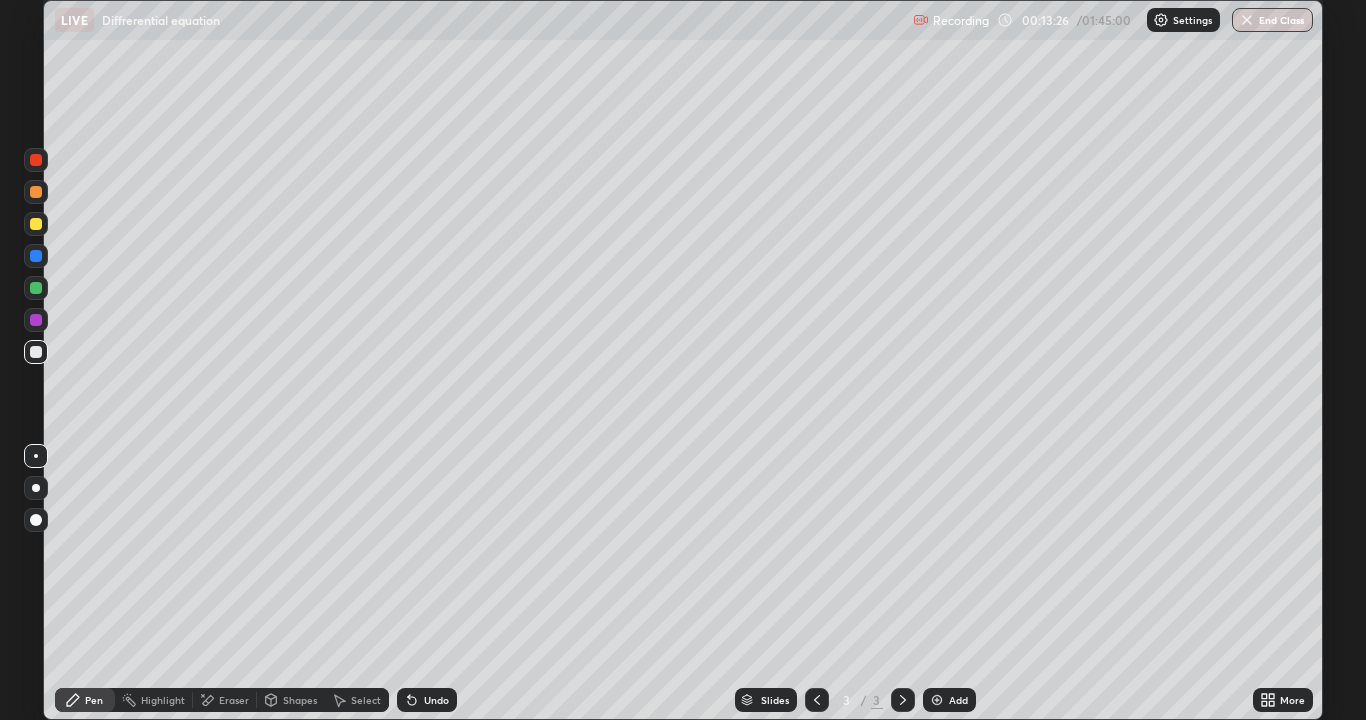 click on "Eraser" at bounding box center [234, 700] 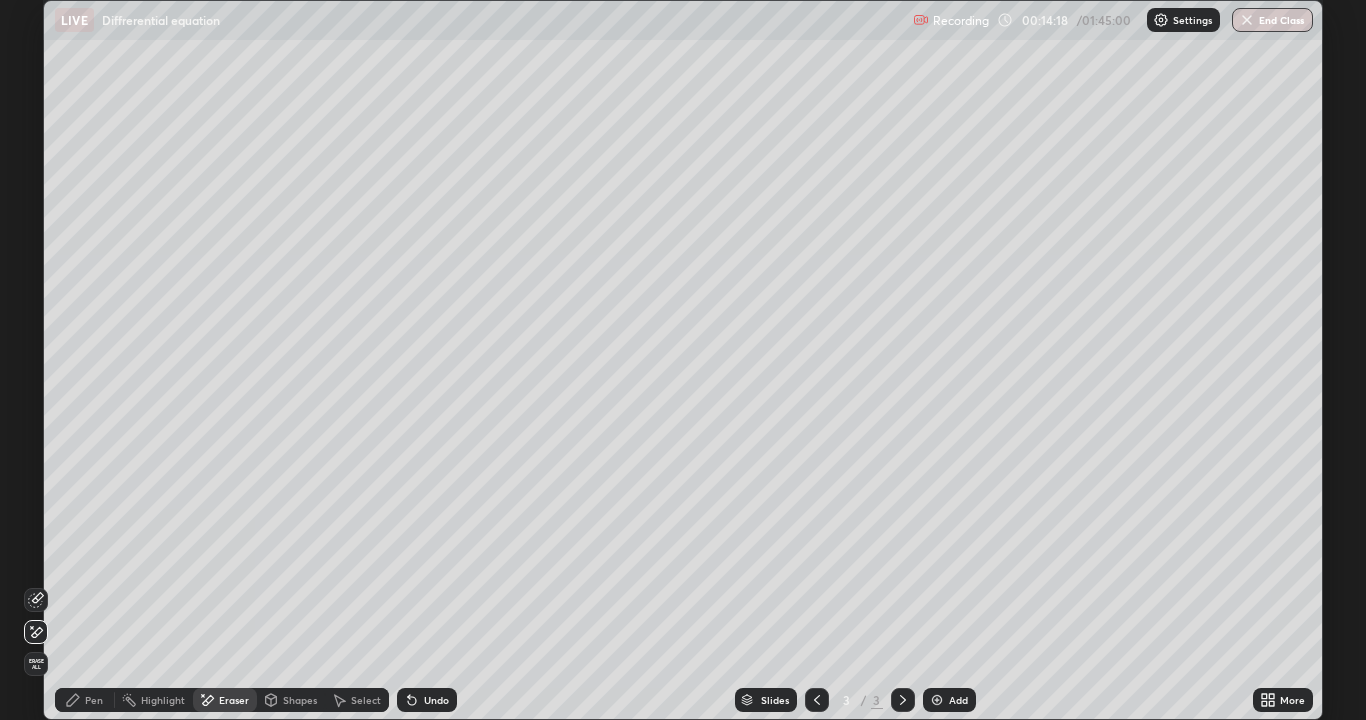 click on "Shapes" at bounding box center [291, 700] 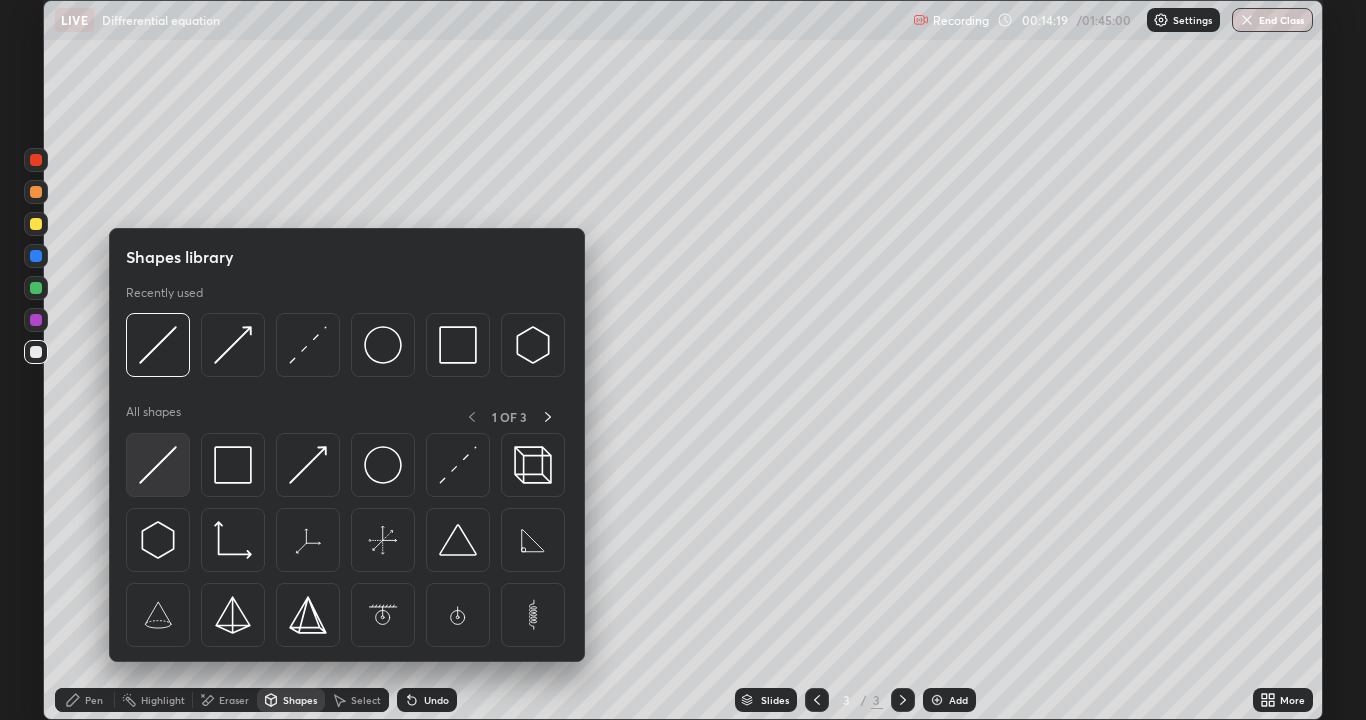 click at bounding box center [158, 465] 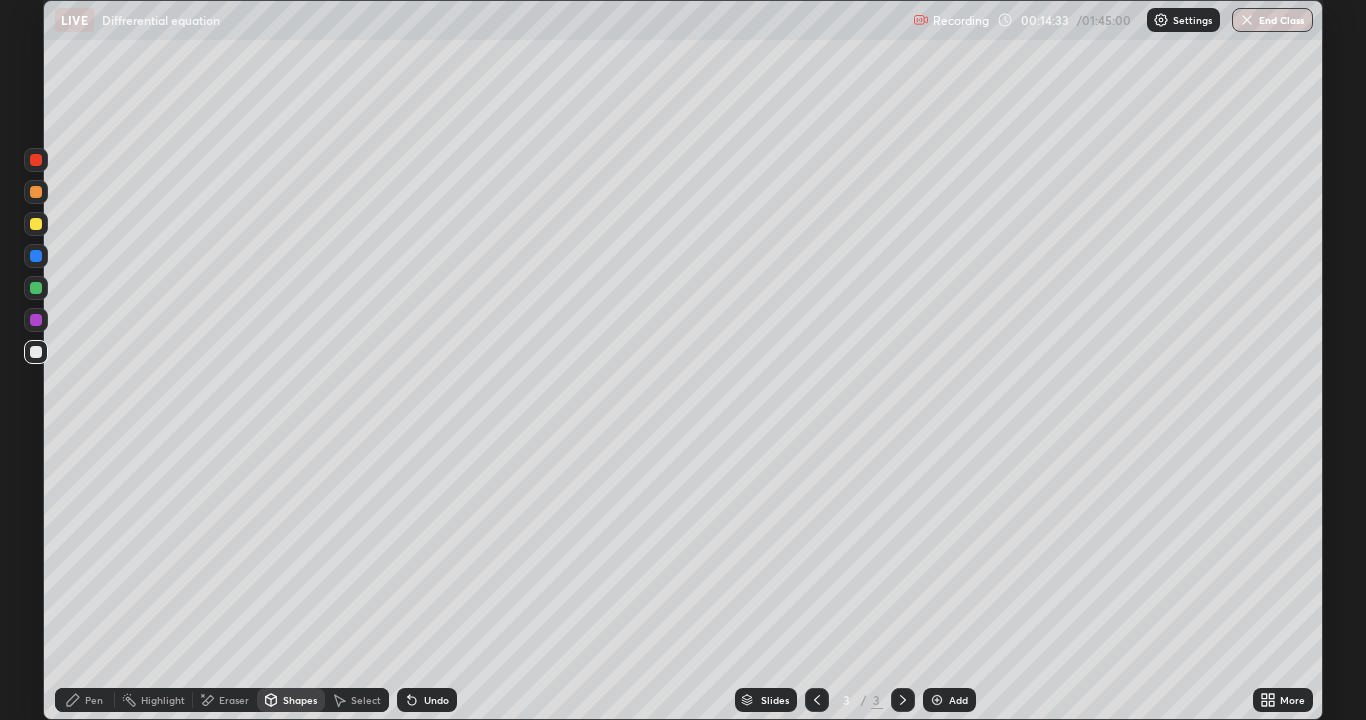 click on "Eraser" at bounding box center [234, 700] 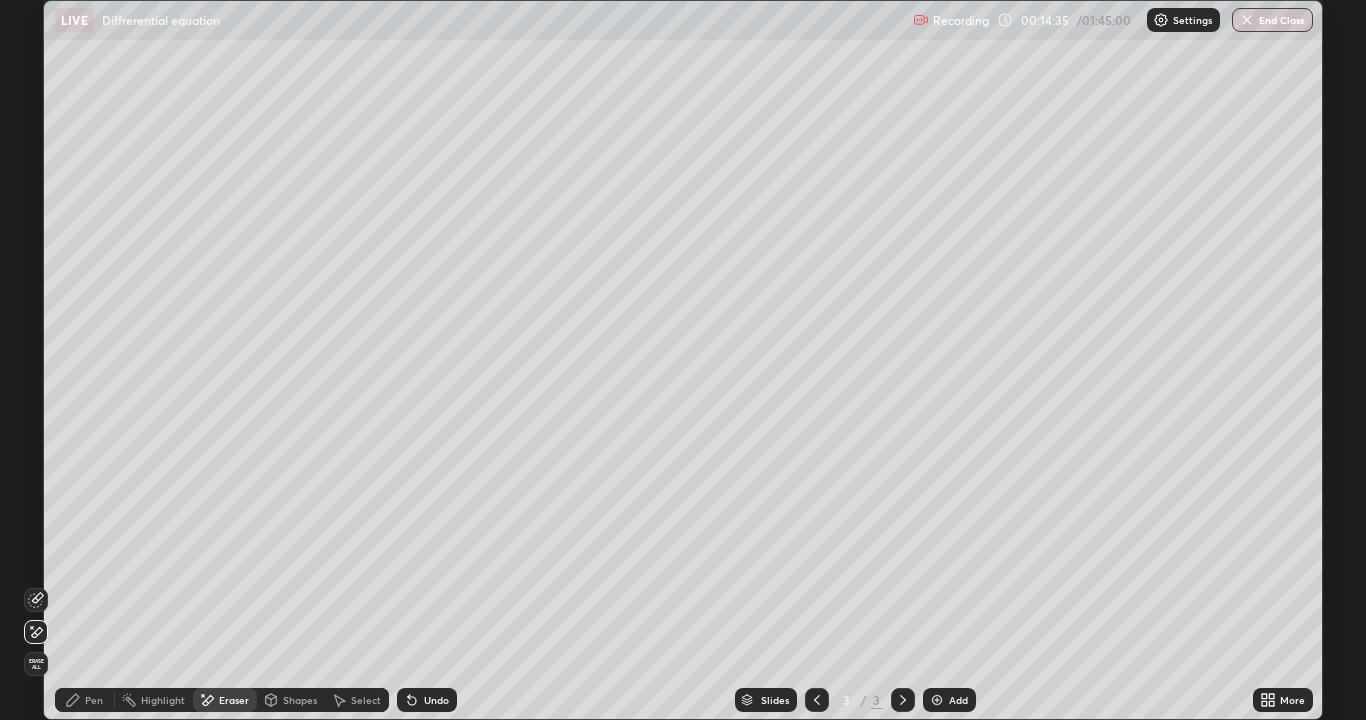 click 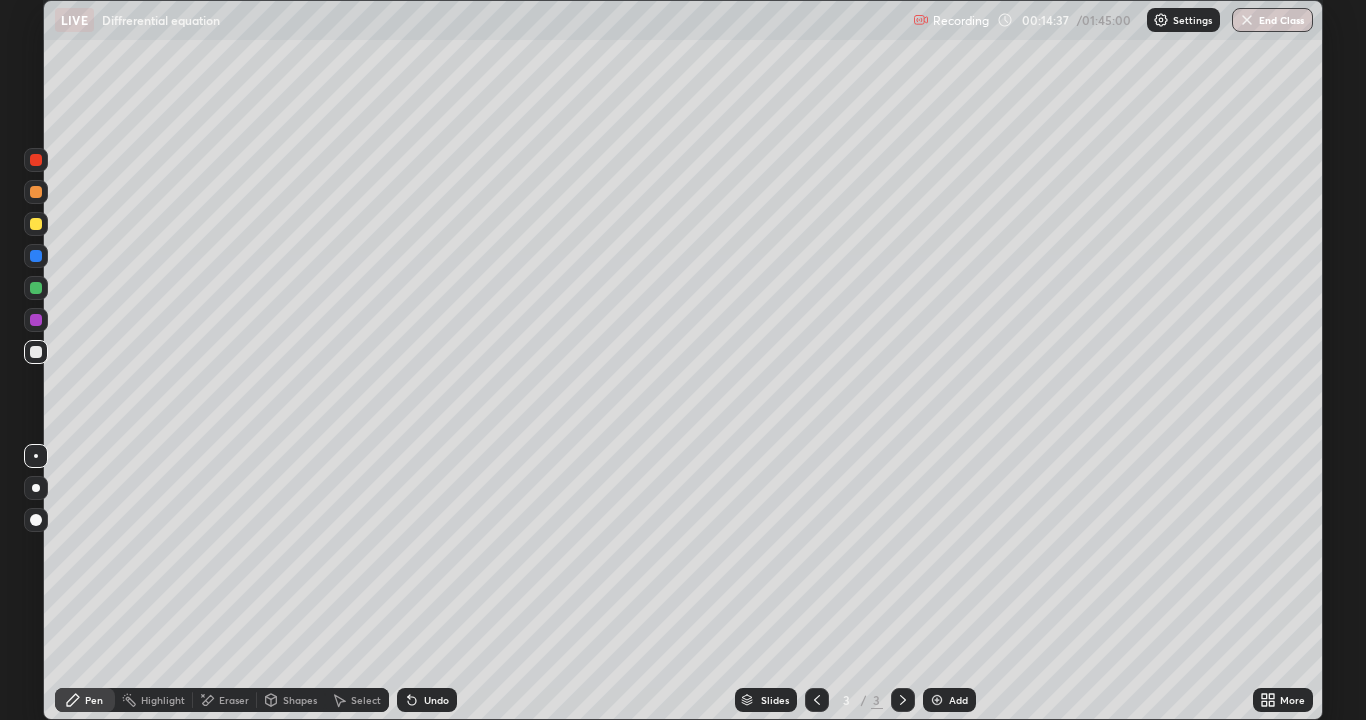click at bounding box center (36, 224) 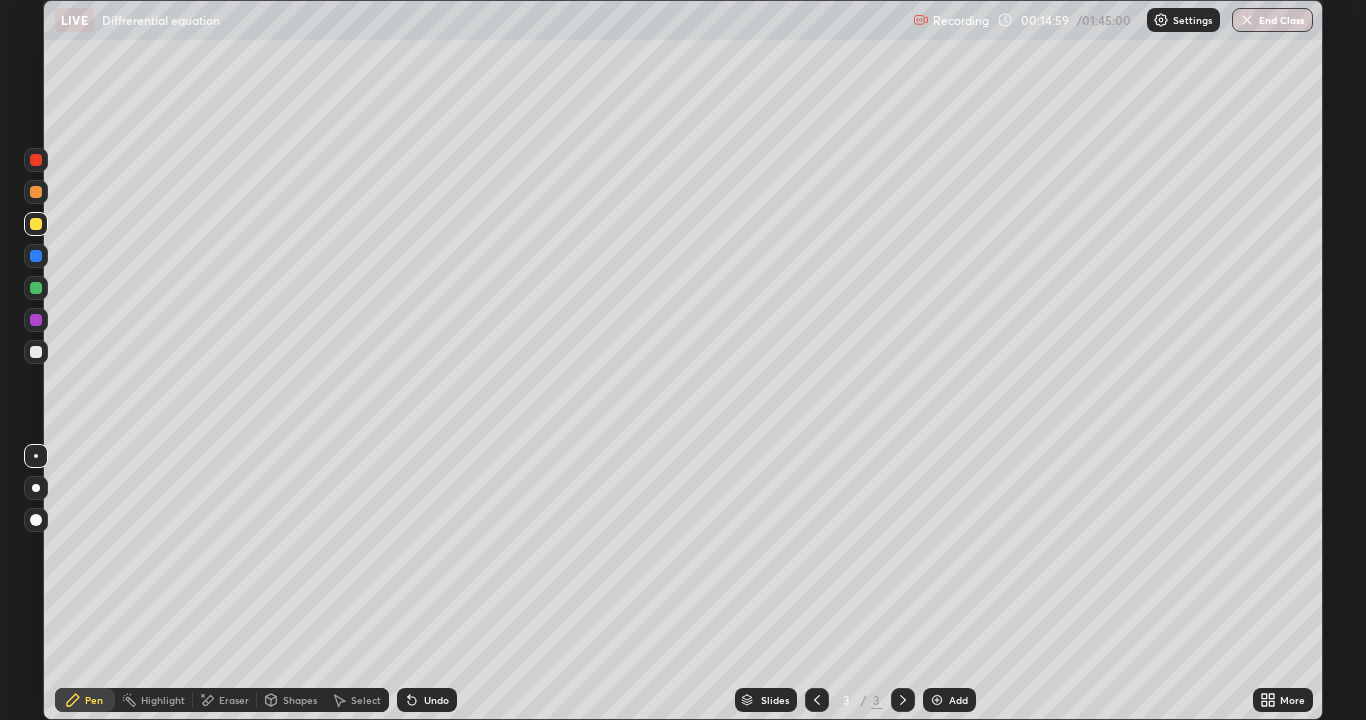 click on "Eraser" at bounding box center [225, 700] 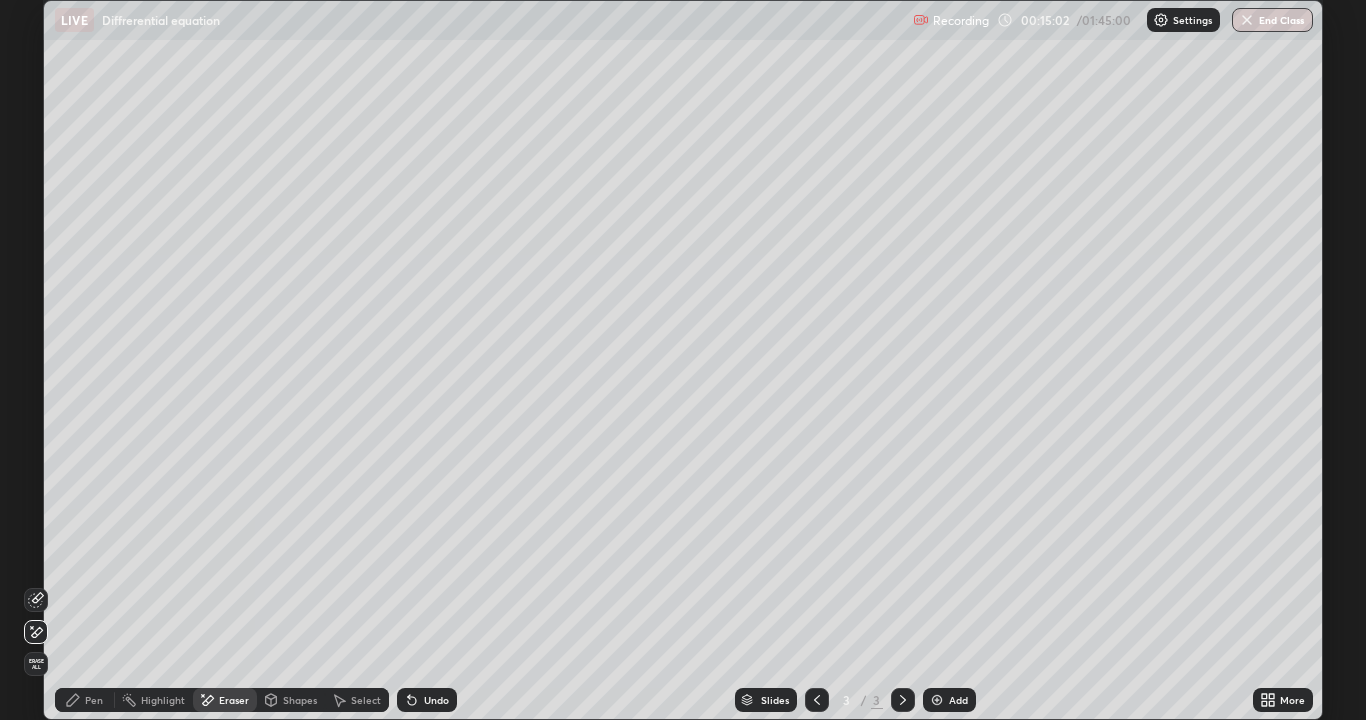 click on "Undo" at bounding box center (436, 700) 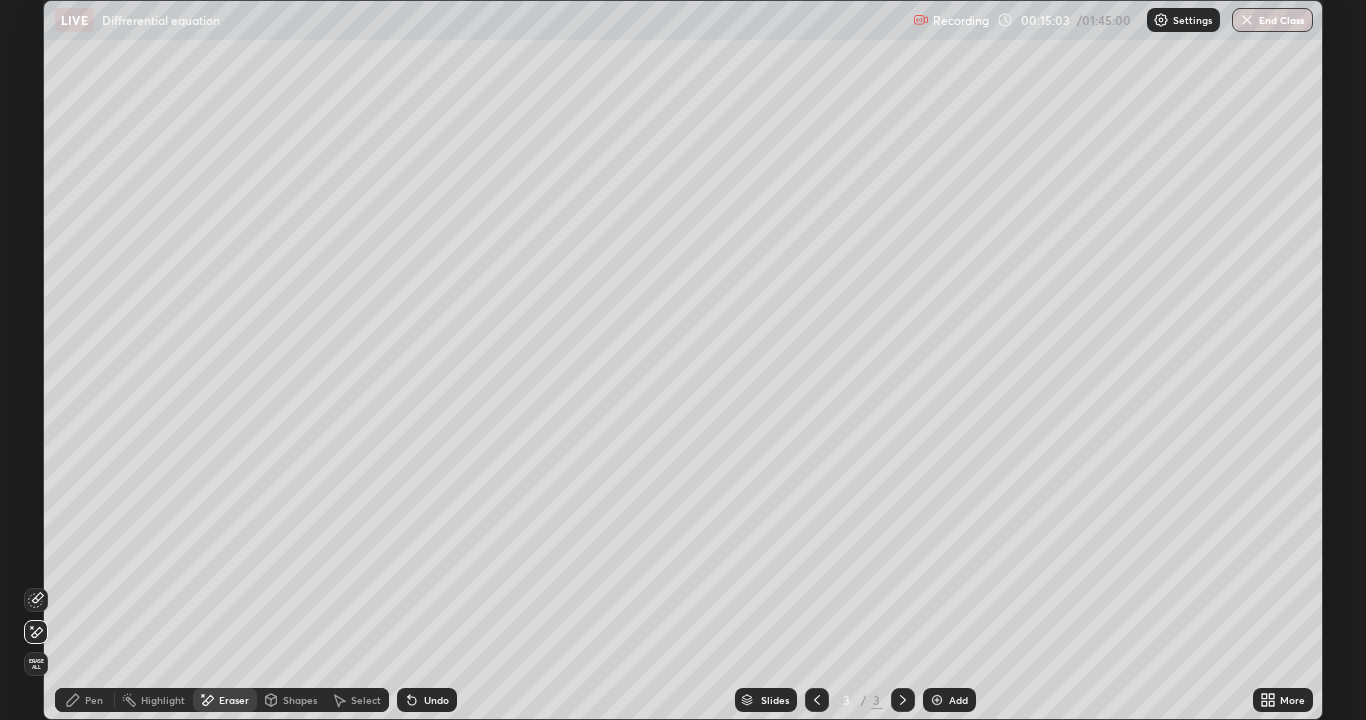 click on "Undo" at bounding box center (436, 700) 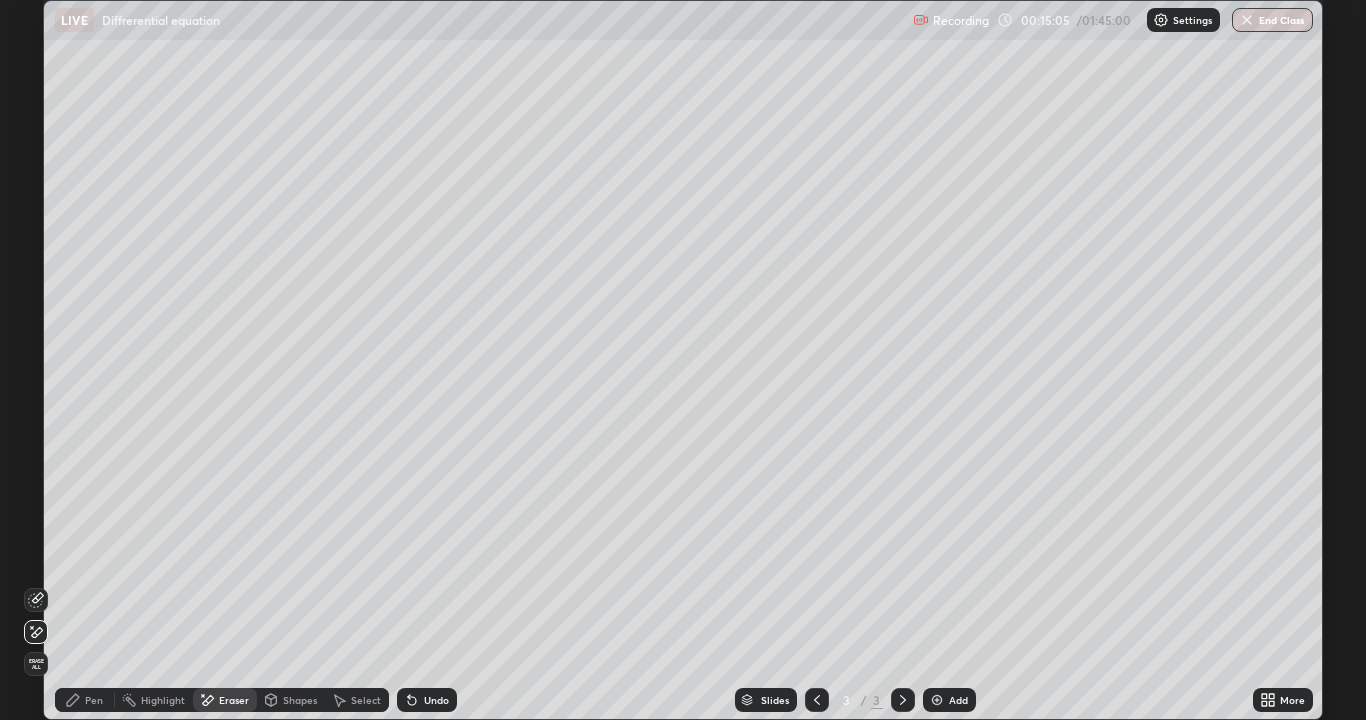 click on "Undo" at bounding box center (436, 700) 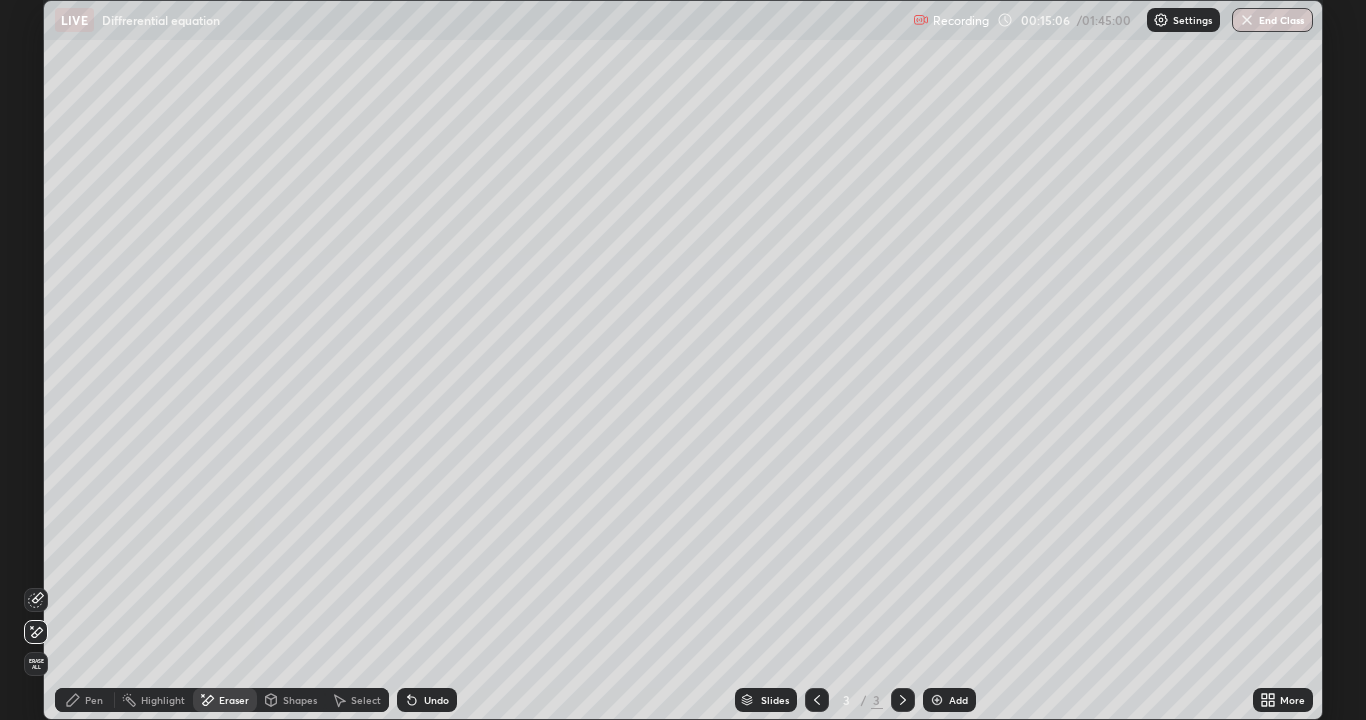 click on "Undo" at bounding box center [436, 700] 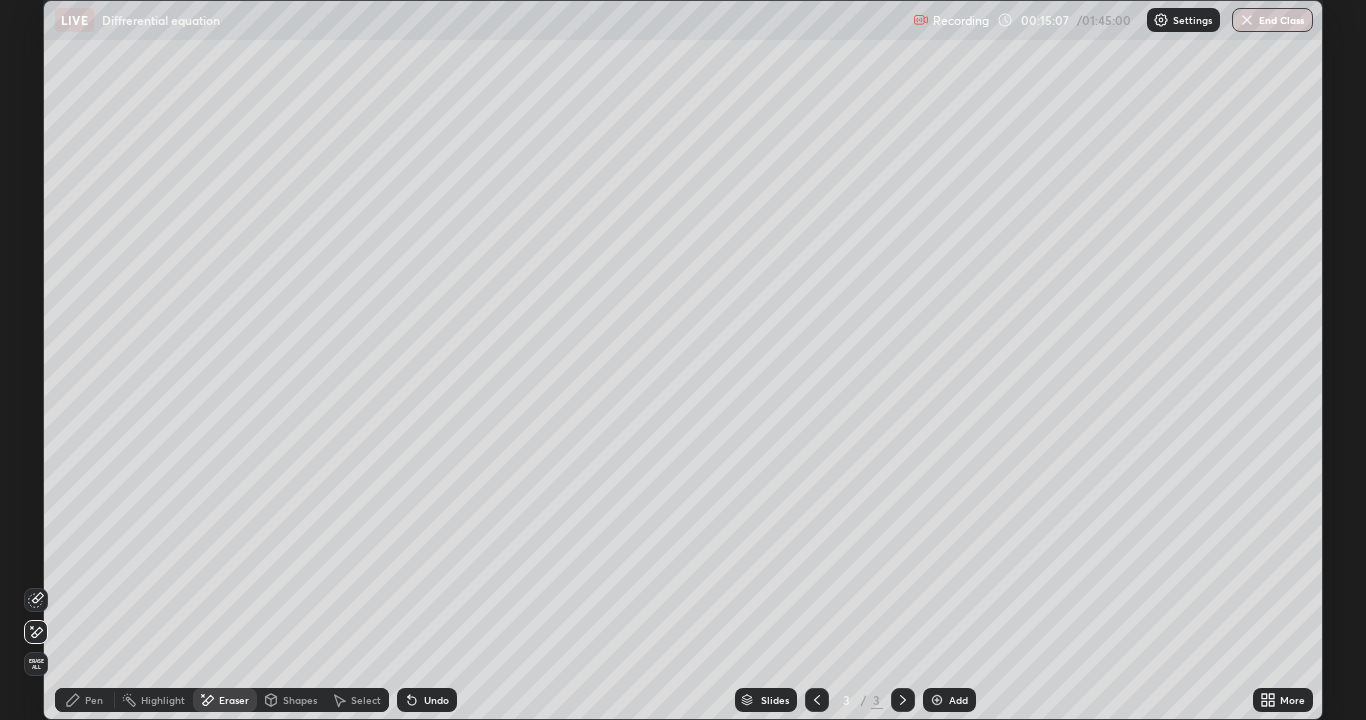 click on "Undo" at bounding box center [436, 700] 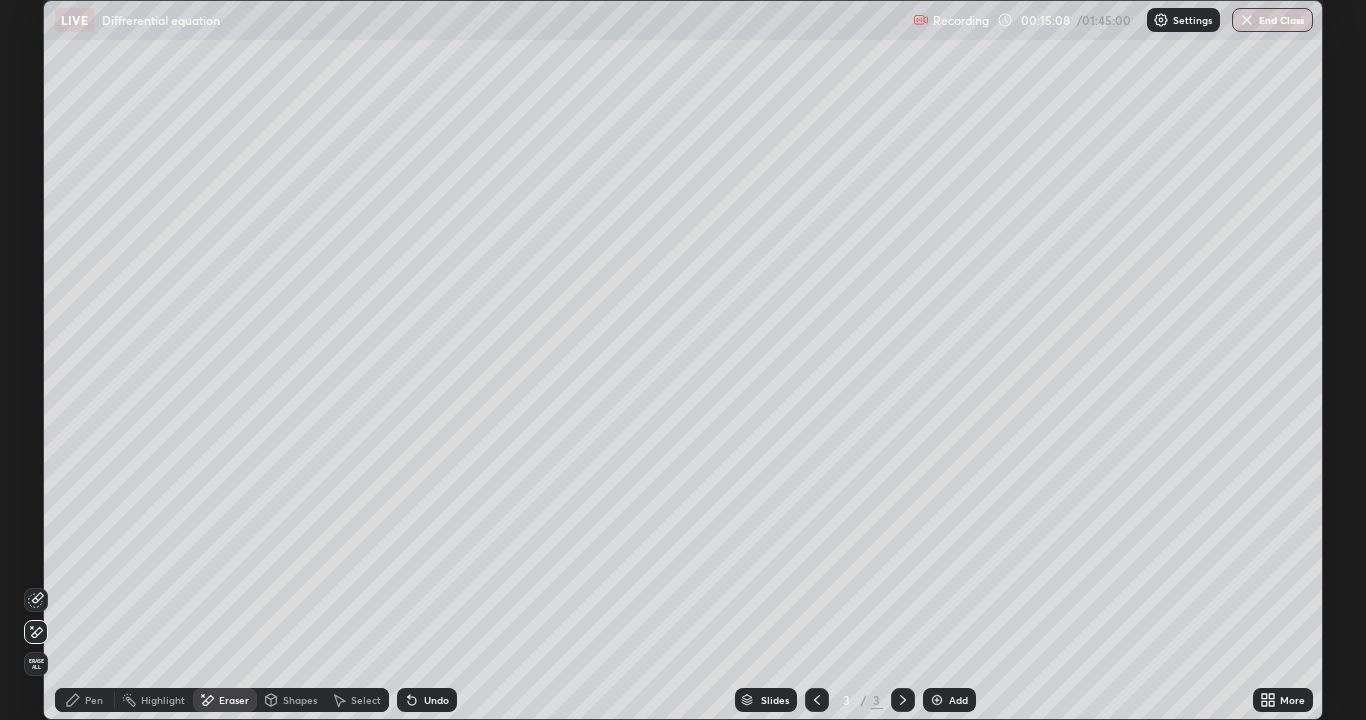 click on "Undo" at bounding box center [436, 700] 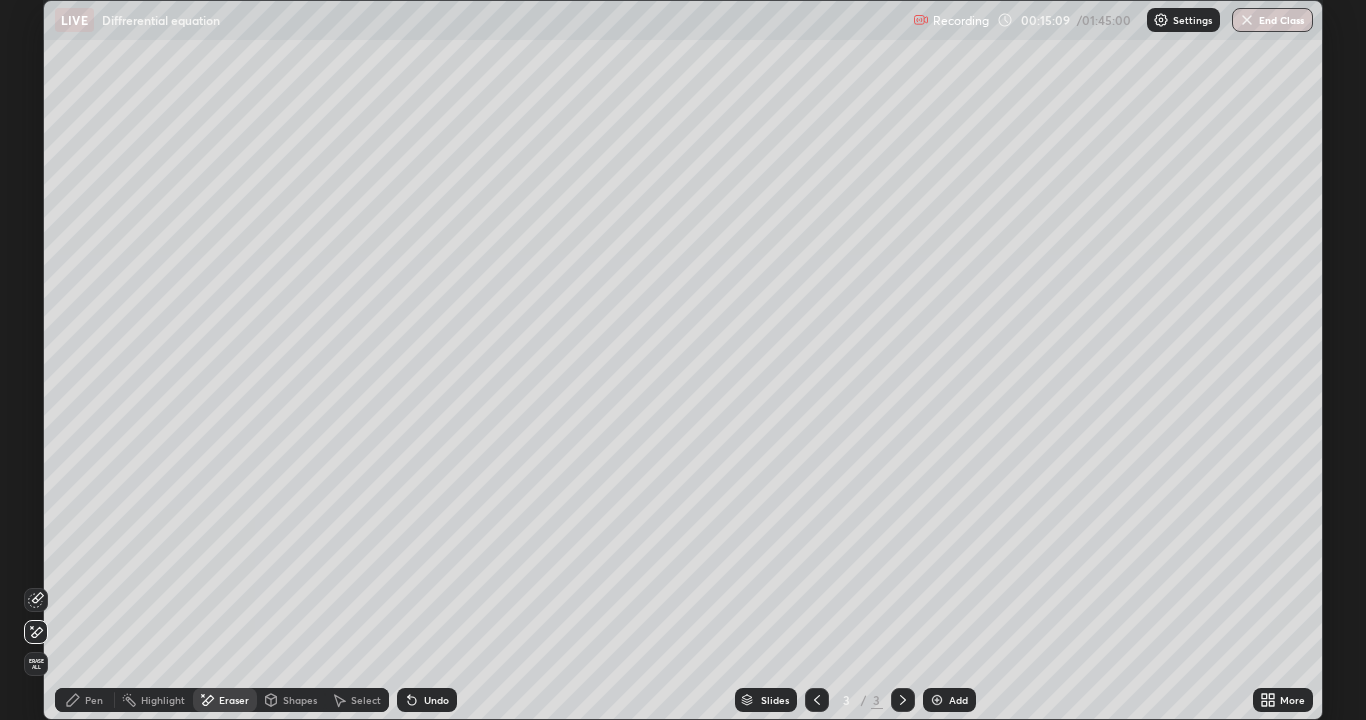 click 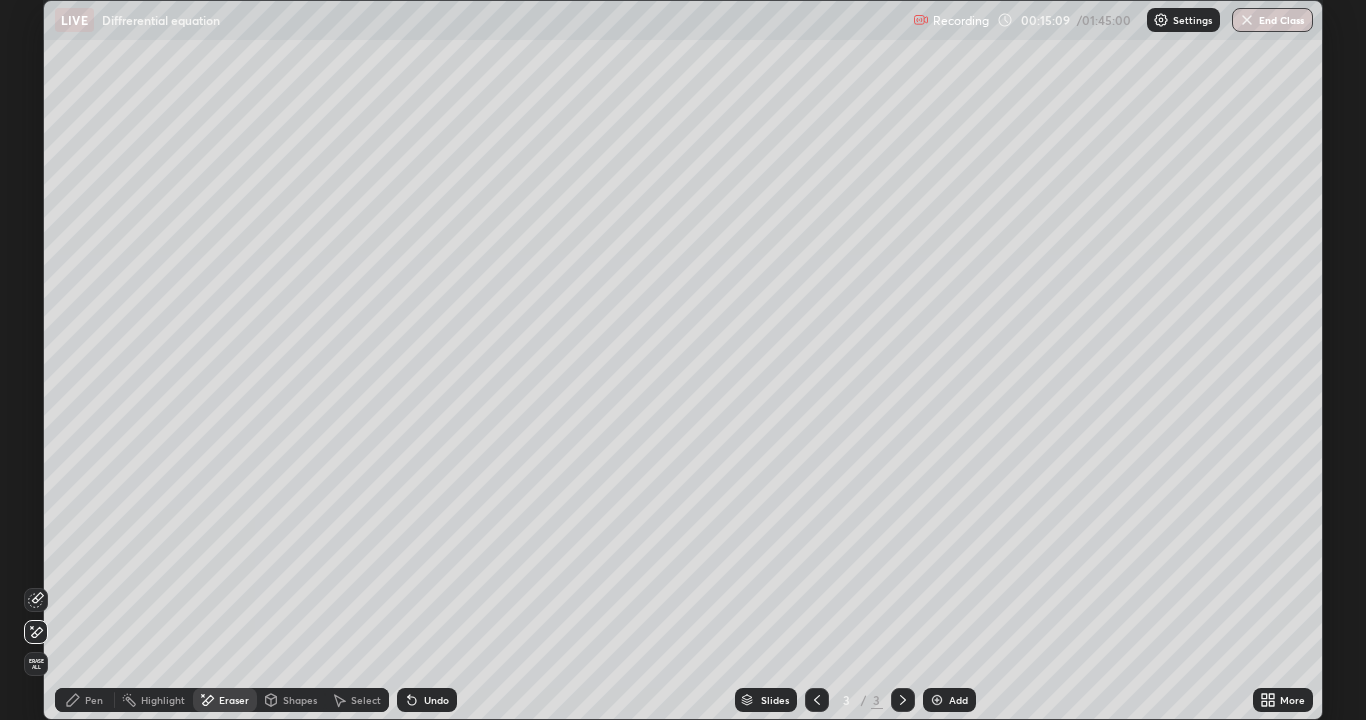 click on "Undo" at bounding box center [427, 700] 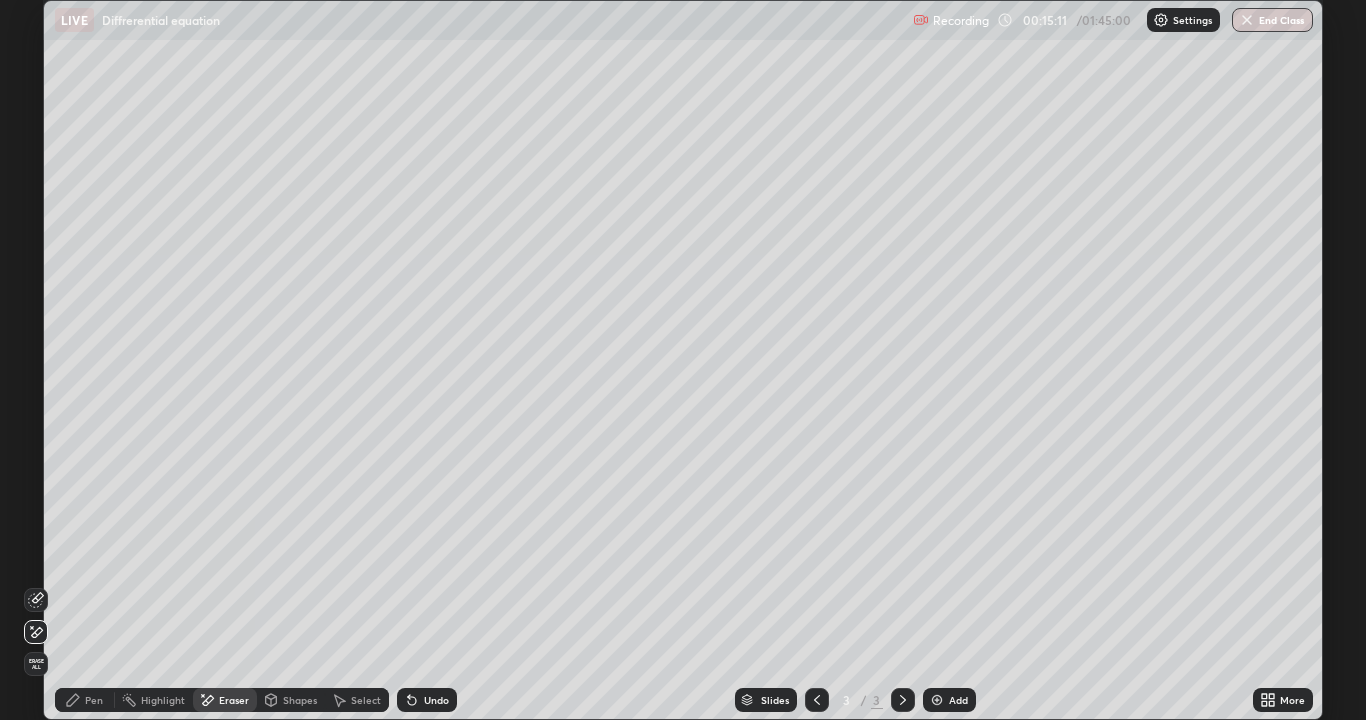 click on "Undo" at bounding box center (436, 700) 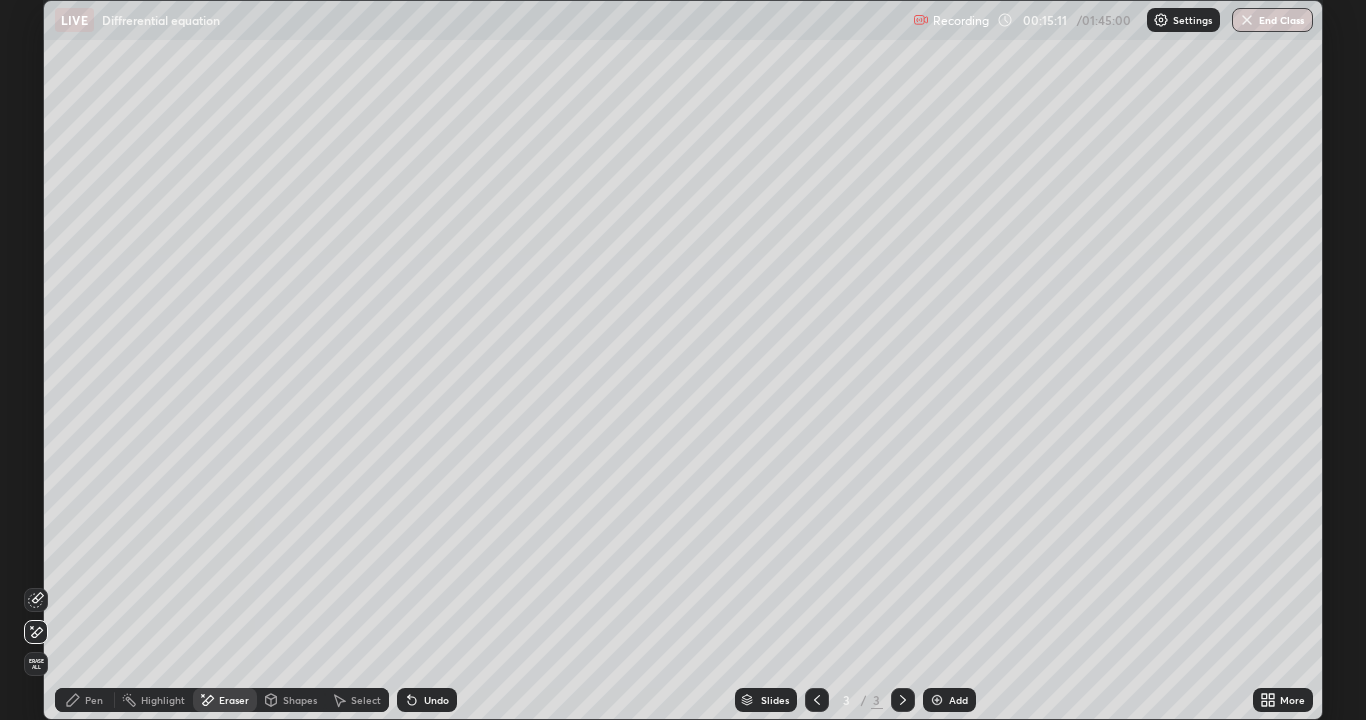 click on "Undo" at bounding box center [436, 700] 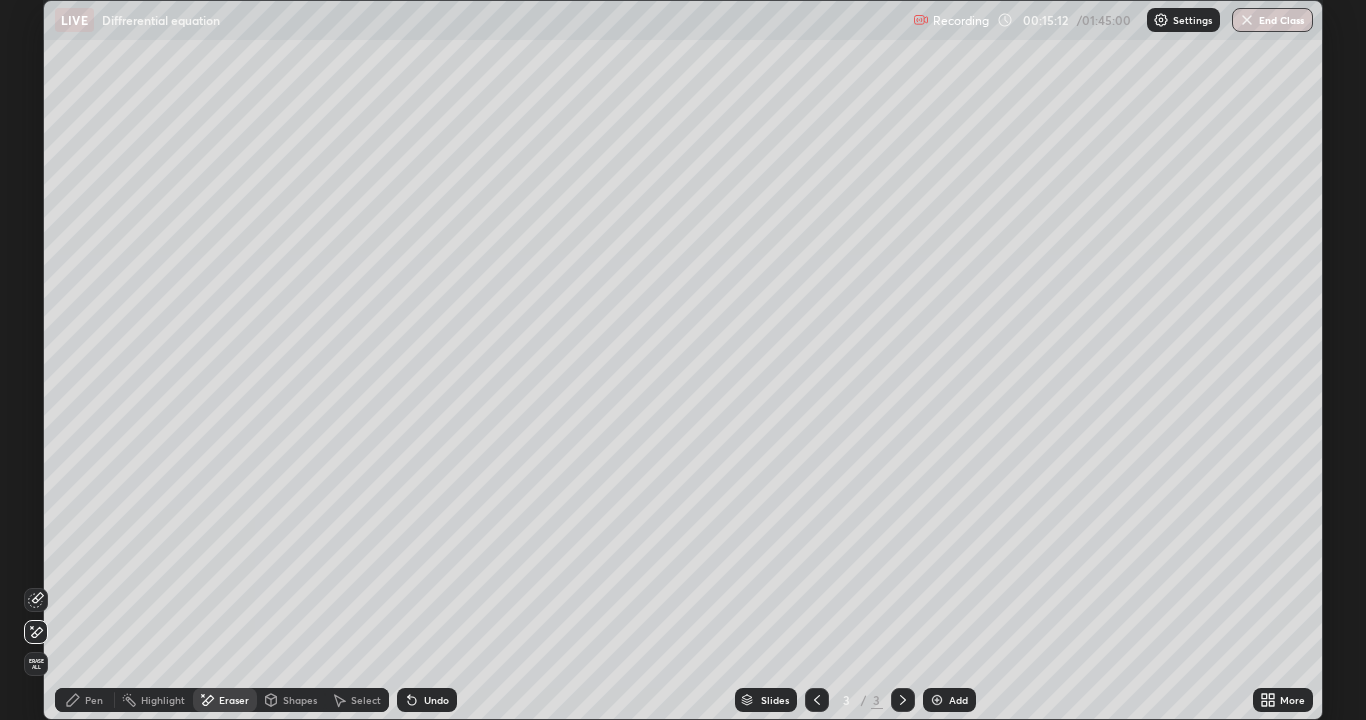 click on "Undo" at bounding box center (427, 700) 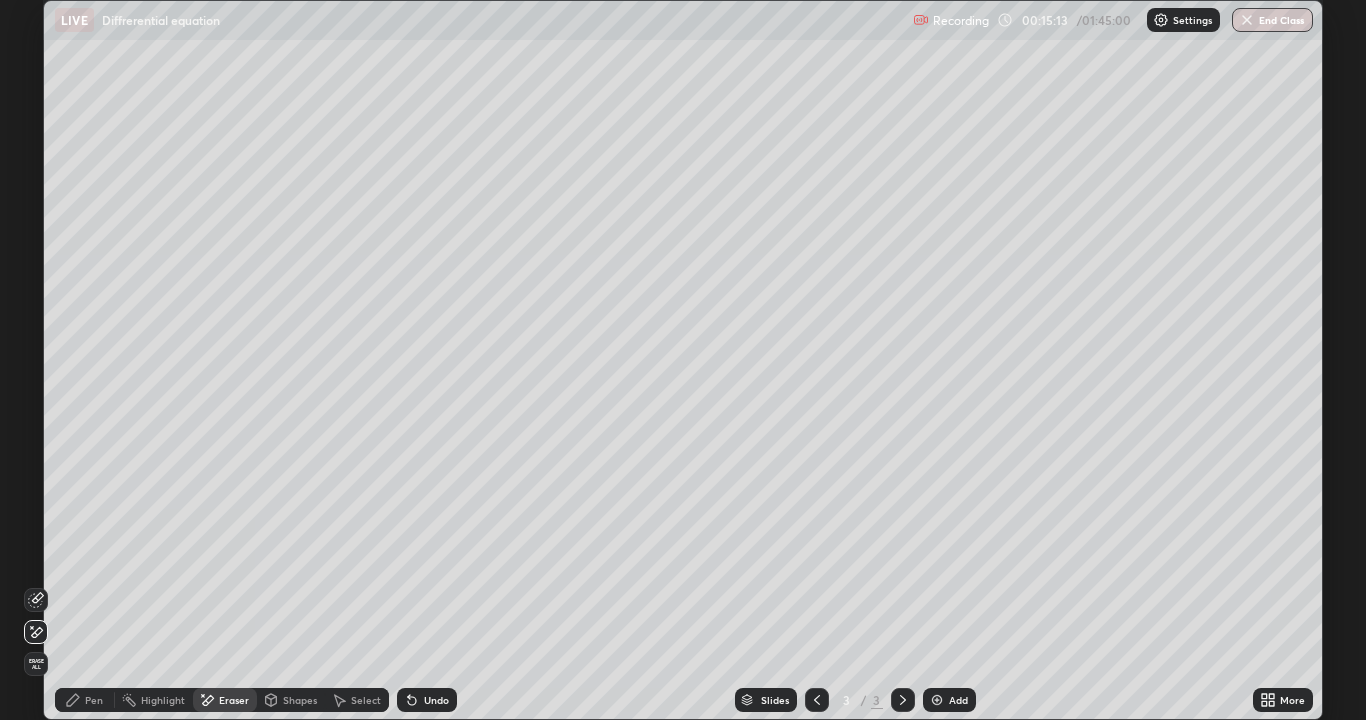 click on "Undo" at bounding box center (427, 700) 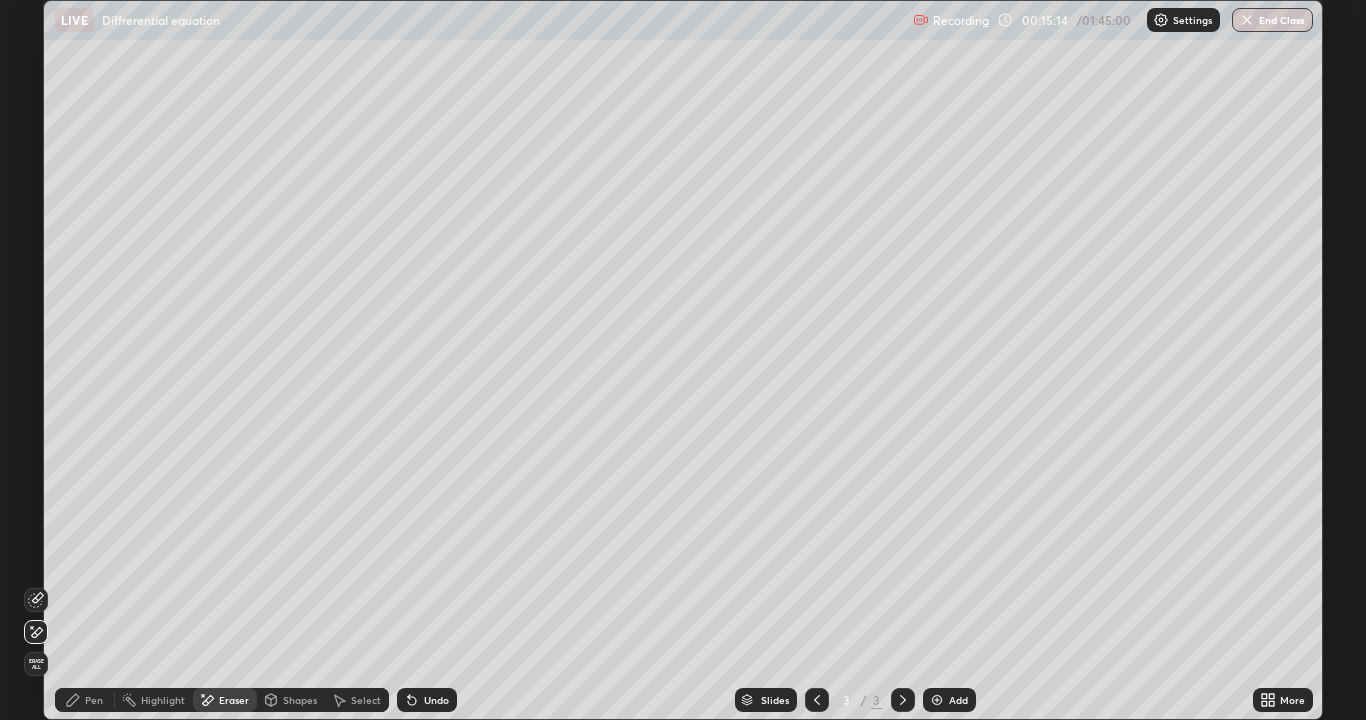 click on "Undo" at bounding box center [427, 700] 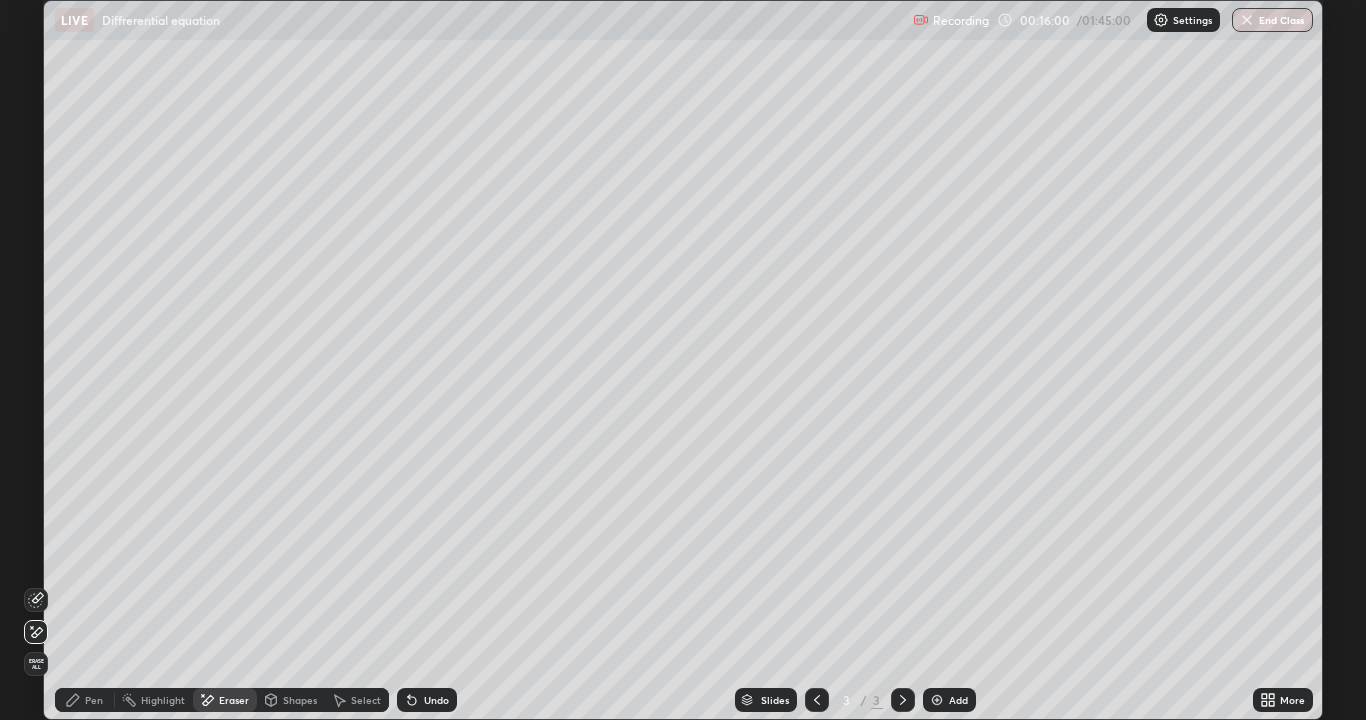 click on "Pen" at bounding box center (94, 700) 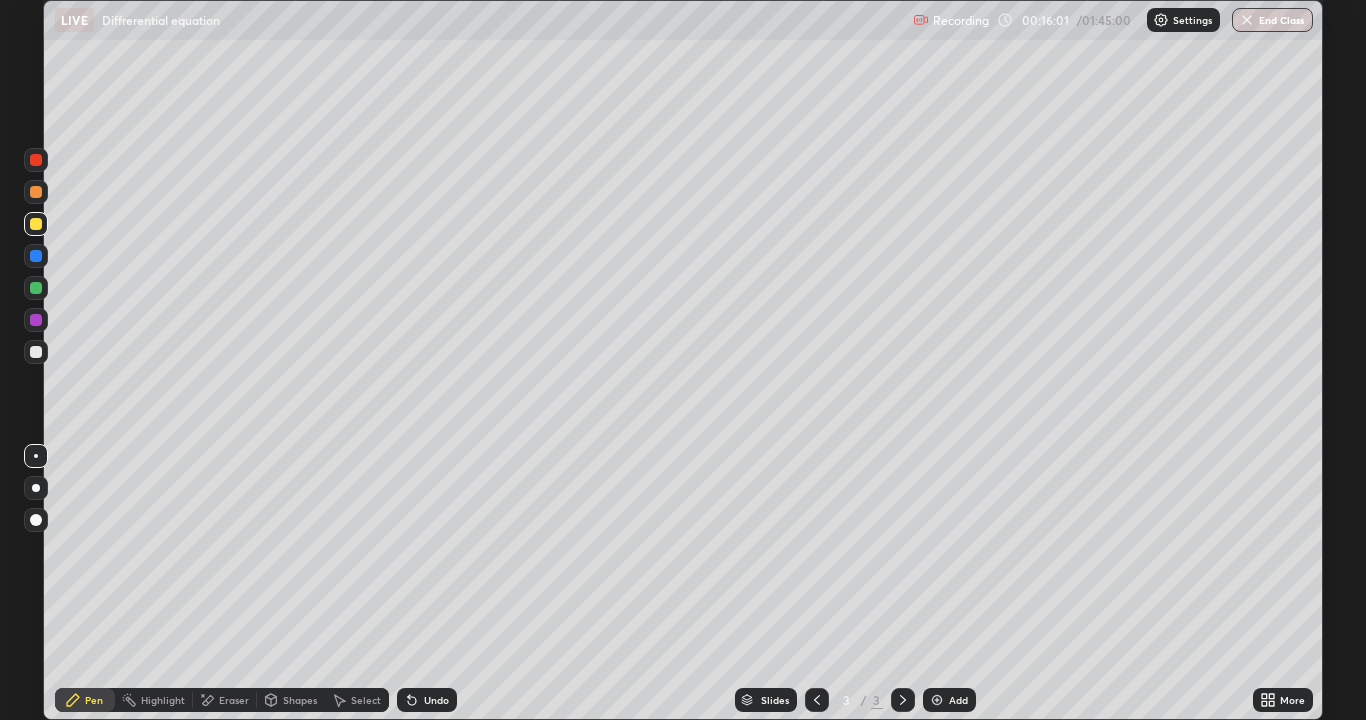 click at bounding box center (36, 352) 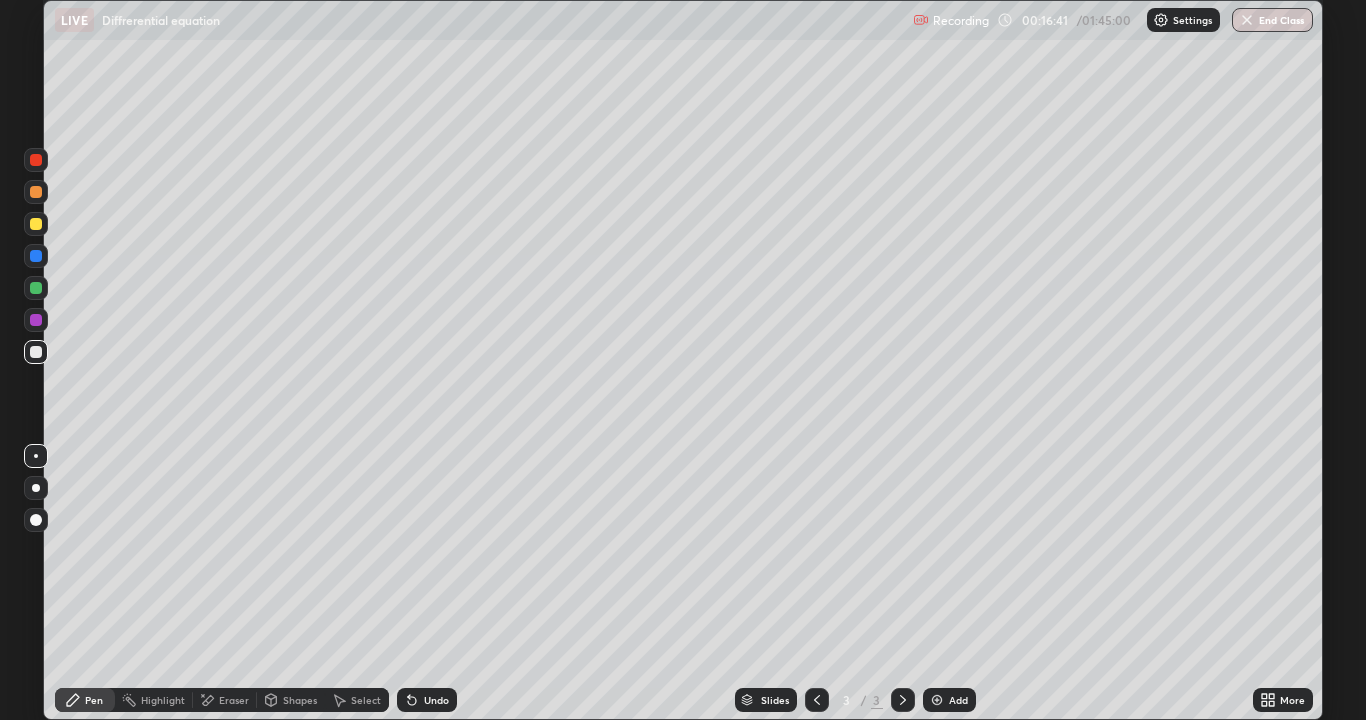 click on "Eraser" at bounding box center [234, 700] 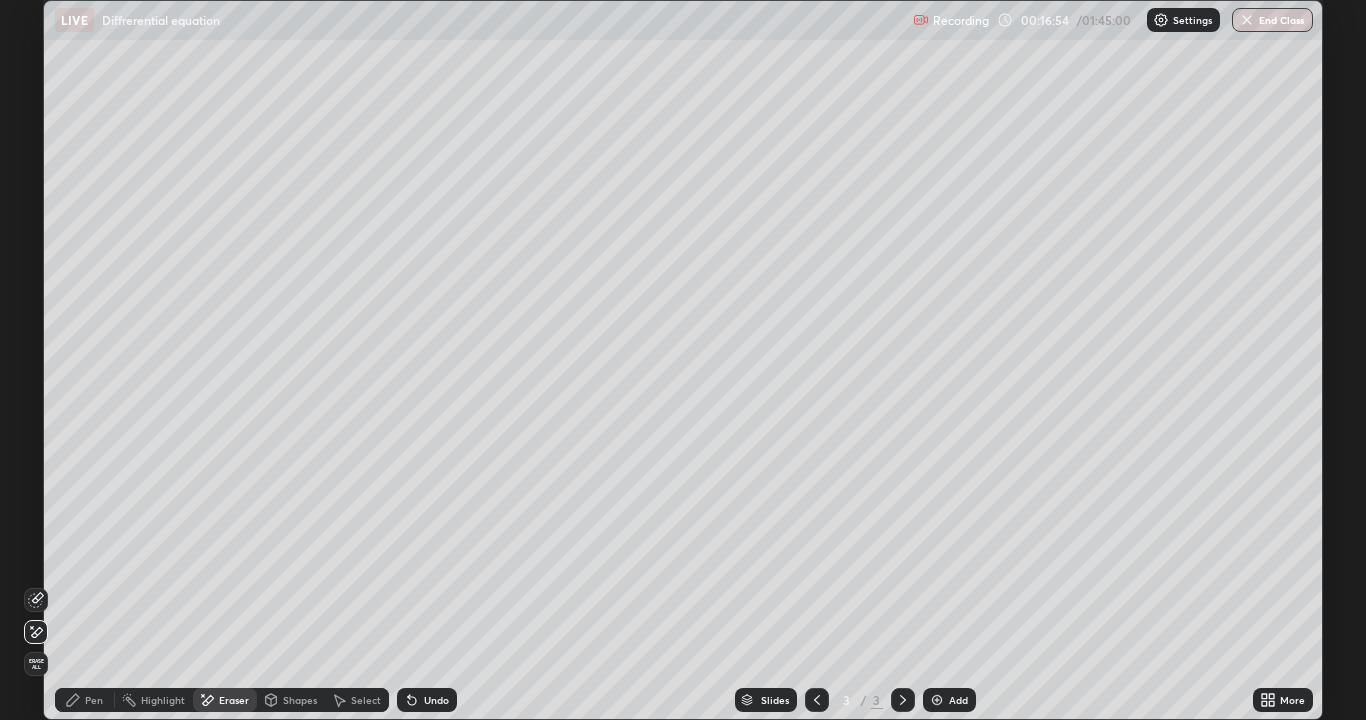 click on "Pen" at bounding box center [85, 700] 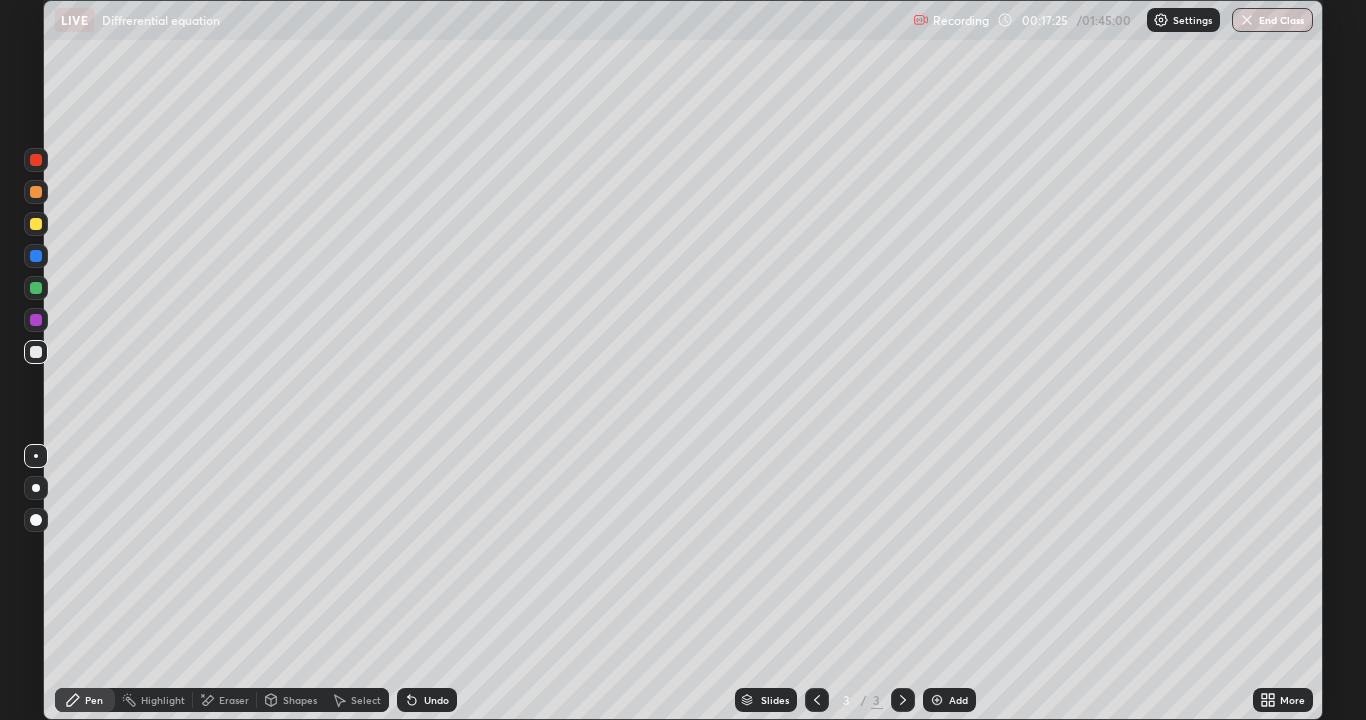 click on "Undo" at bounding box center (427, 700) 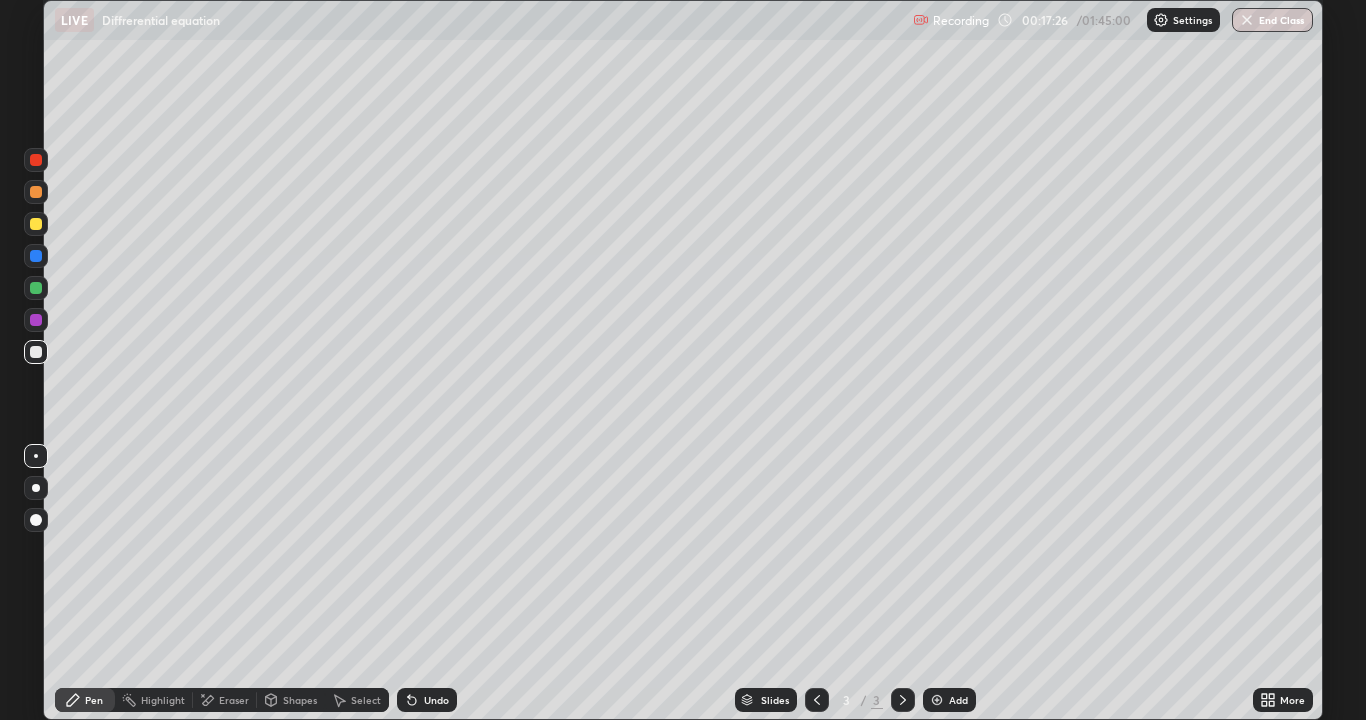 click on "Undo" at bounding box center (436, 700) 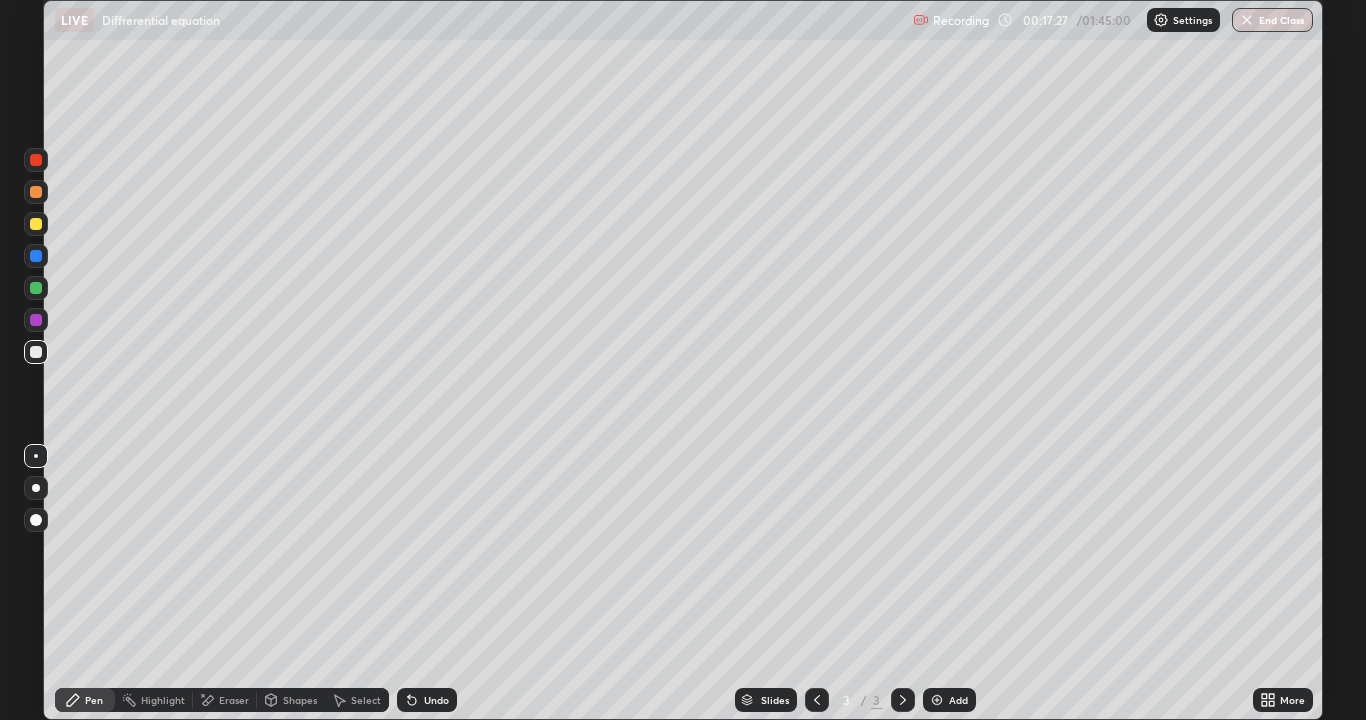 click on "Undo" at bounding box center (436, 700) 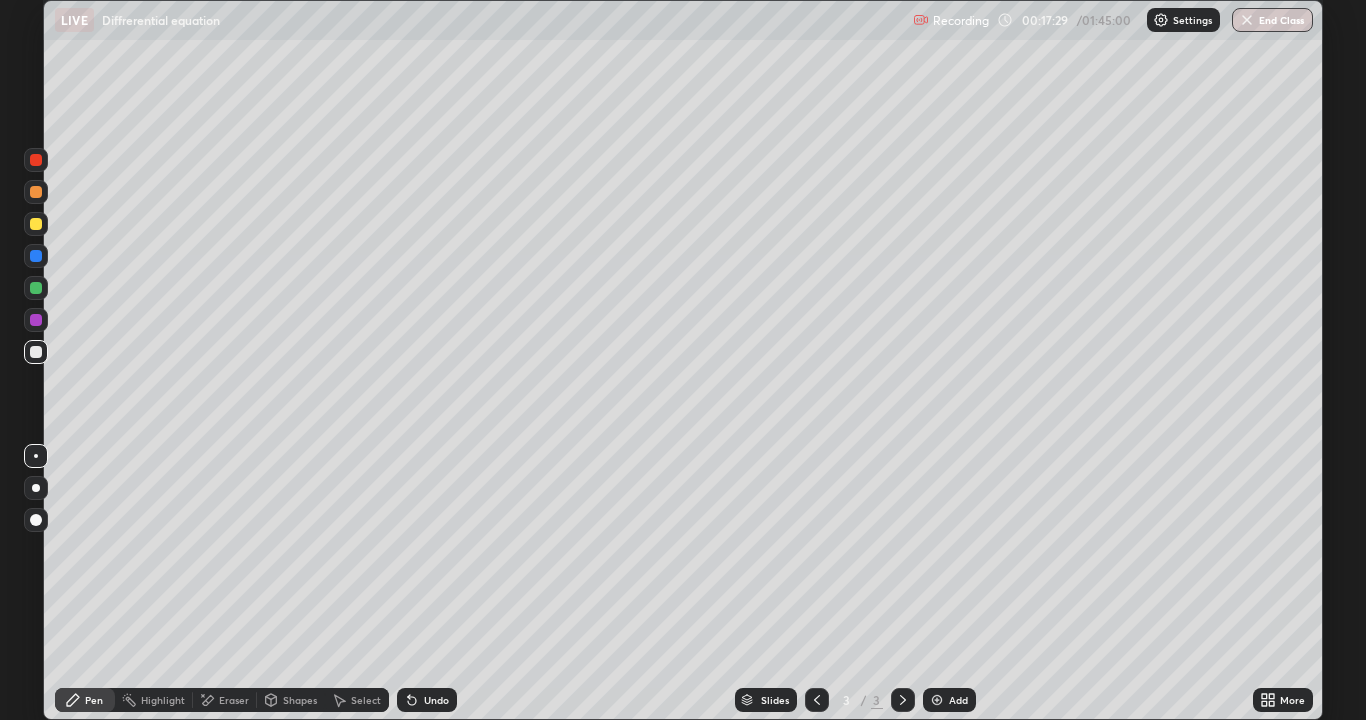 click on "Undo" at bounding box center (436, 700) 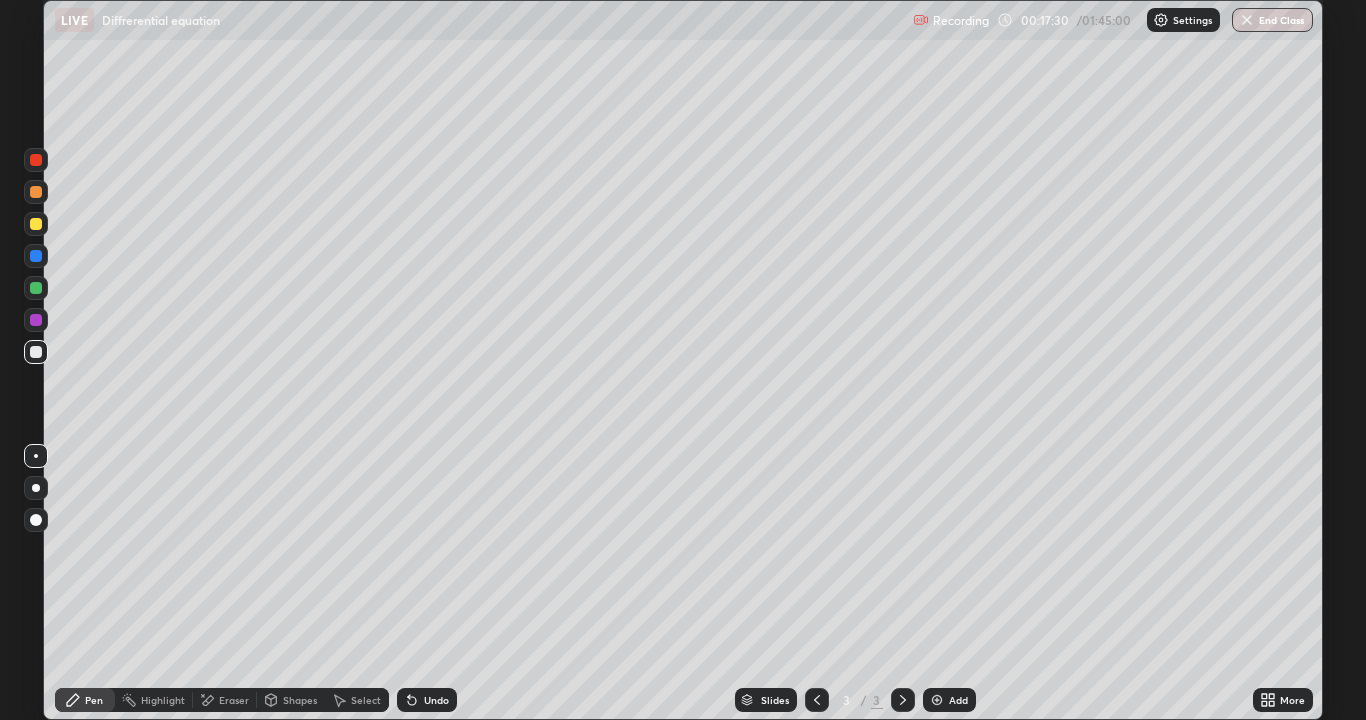 click on "Undo" at bounding box center (436, 700) 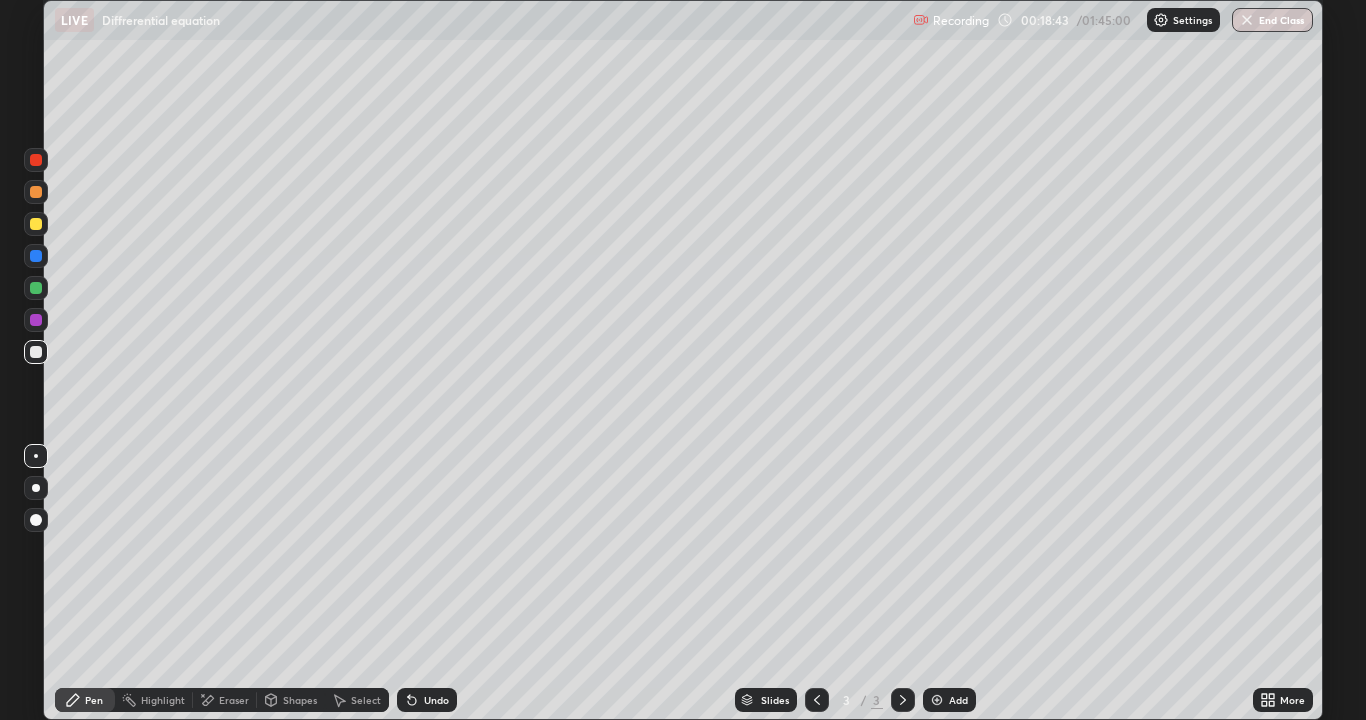 click on "Undo" at bounding box center [427, 700] 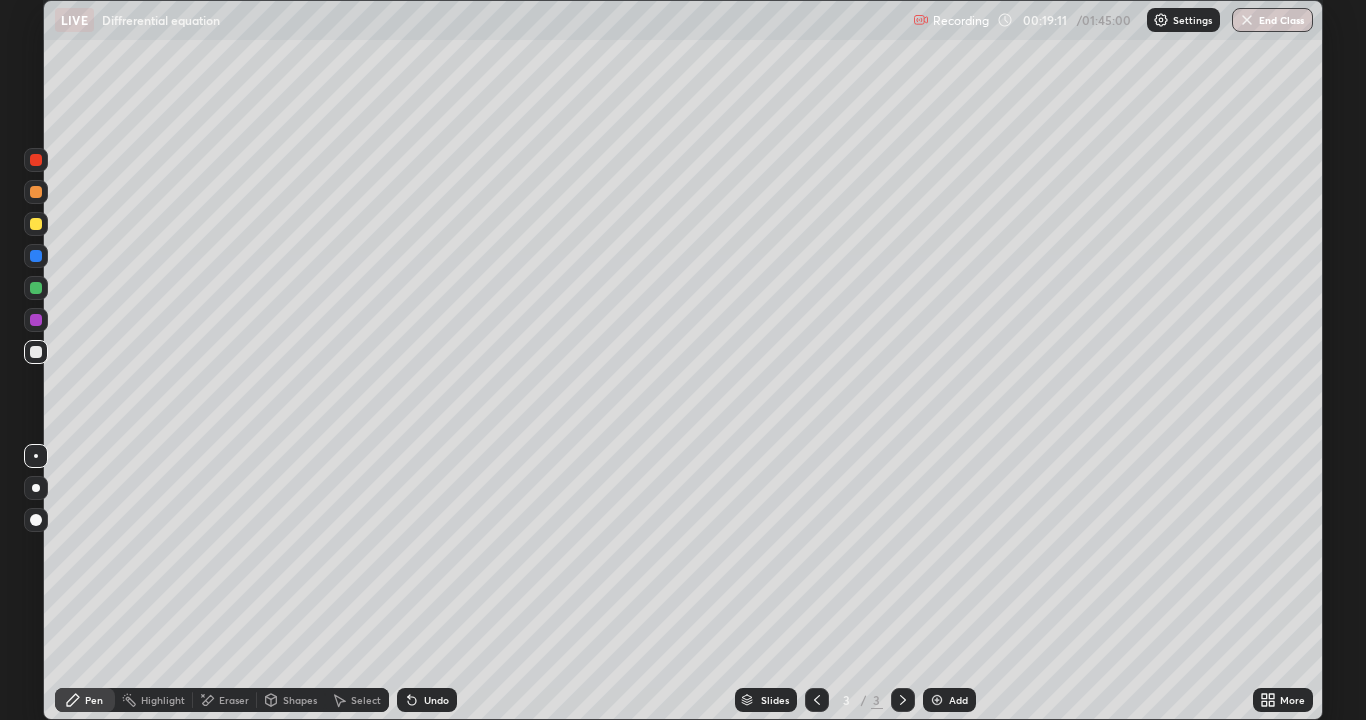 click on "Undo" at bounding box center [427, 700] 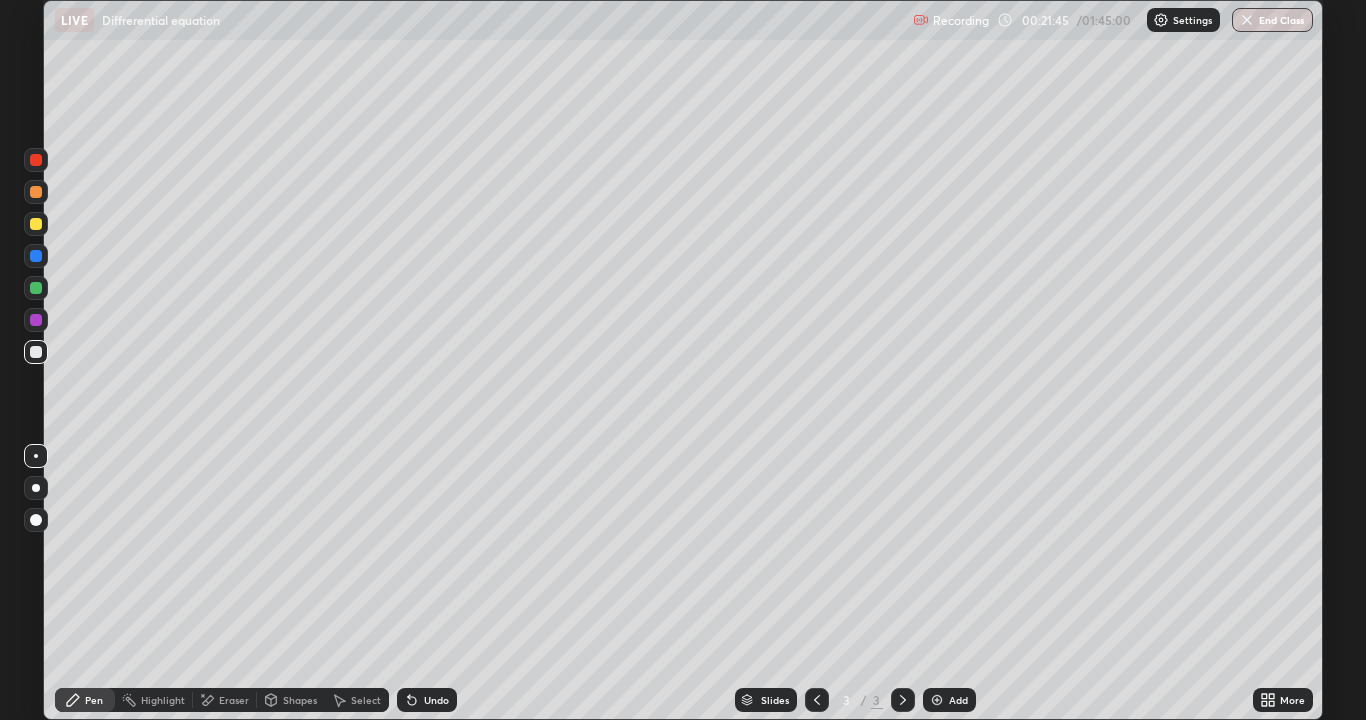 click on "Add" at bounding box center [958, 700] 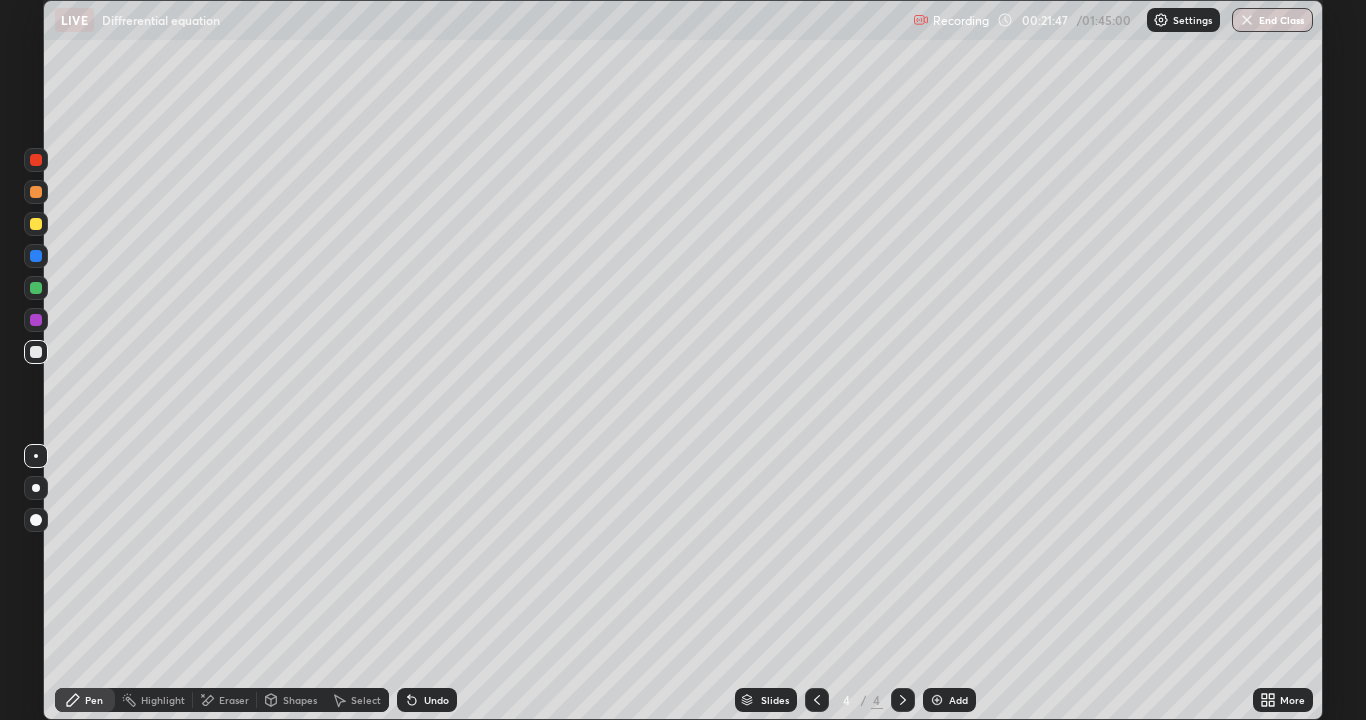 click 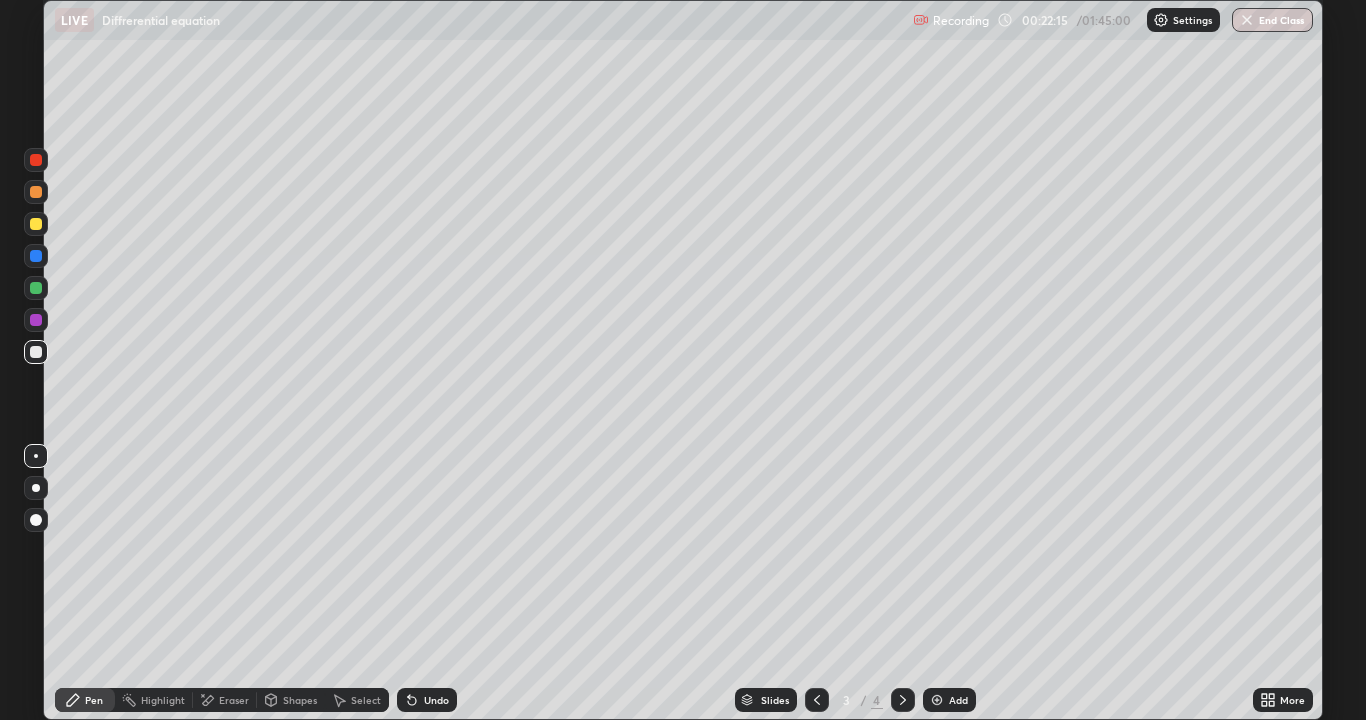 click at bounding box center (903, 700) 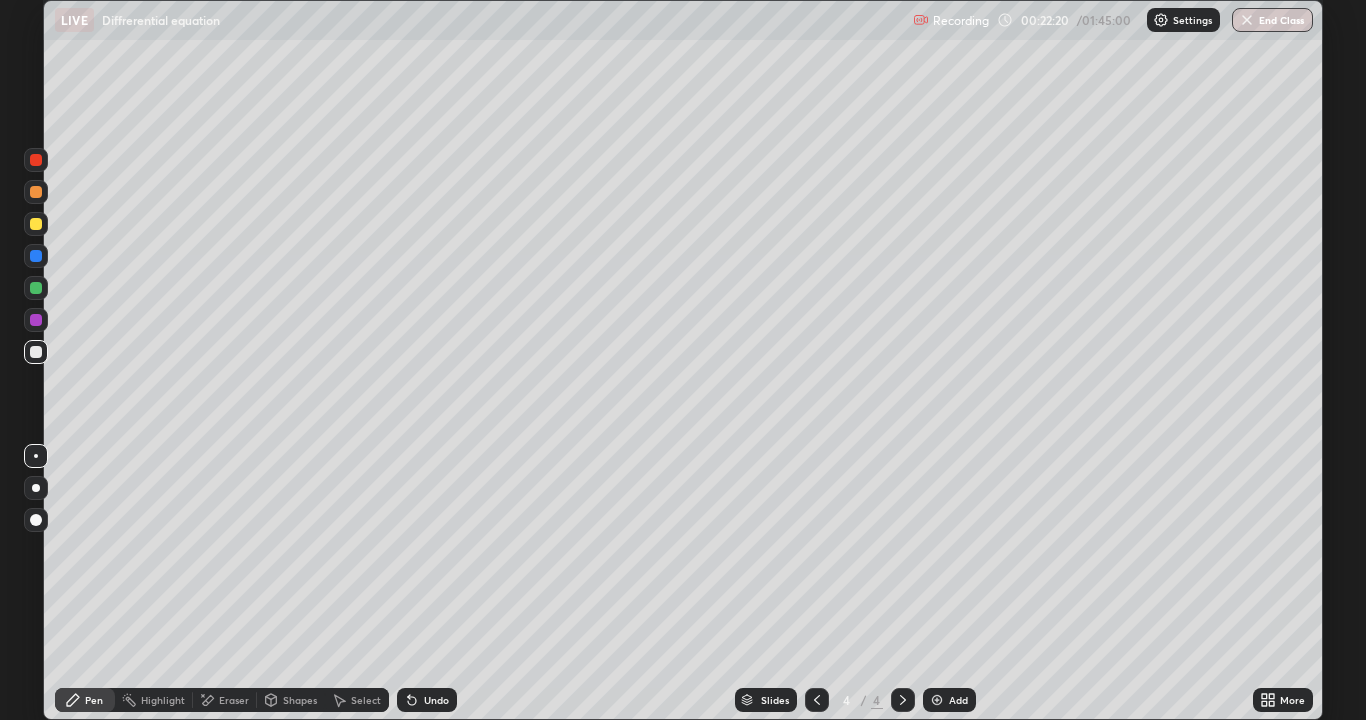 click at bounding box center (36, 224) 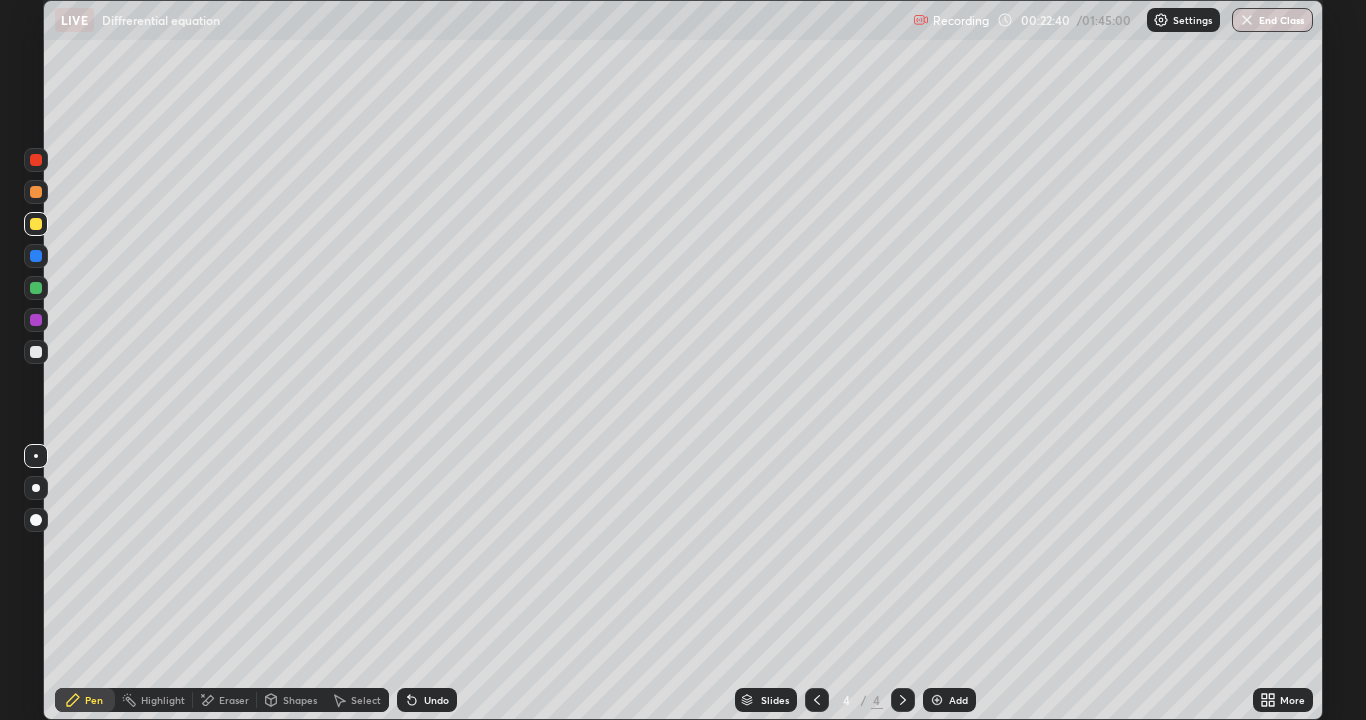 click at bounding box center (36, 352) 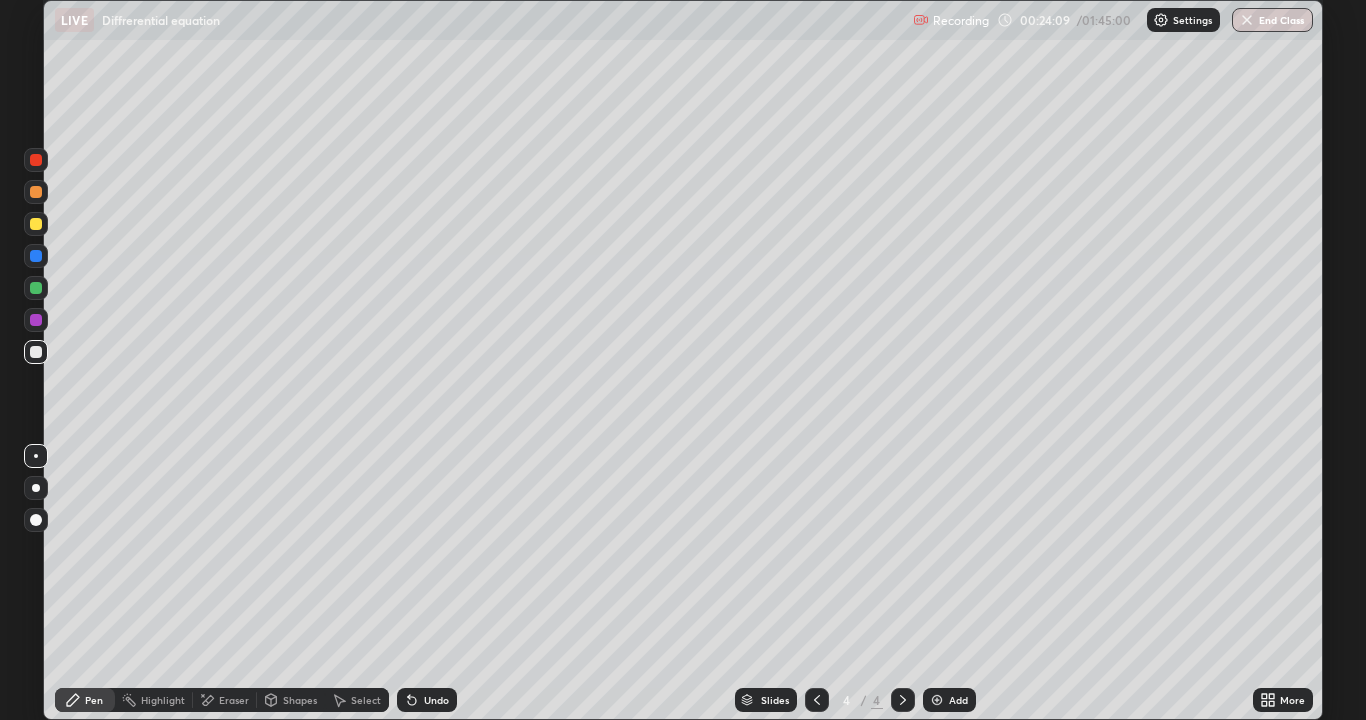 click on "Shapes" at bounding box center (300, 700) 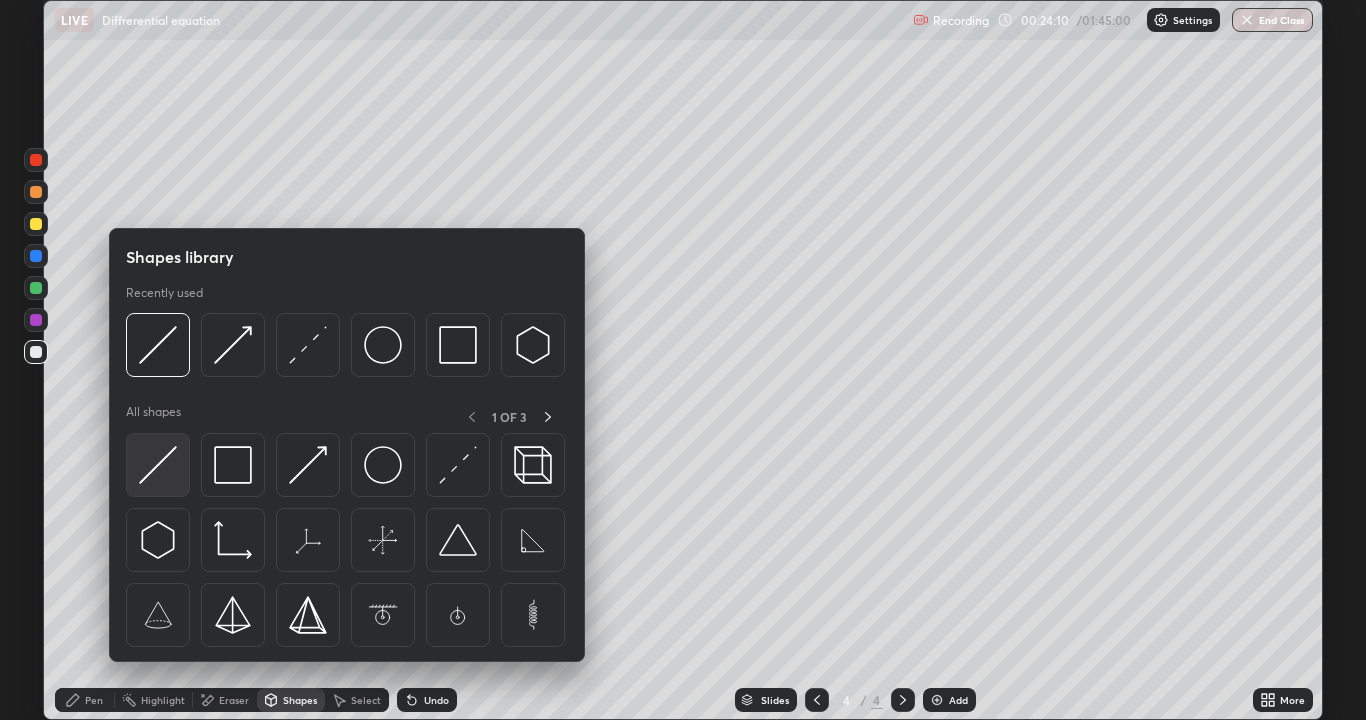 click at bounding box center [158, 465] 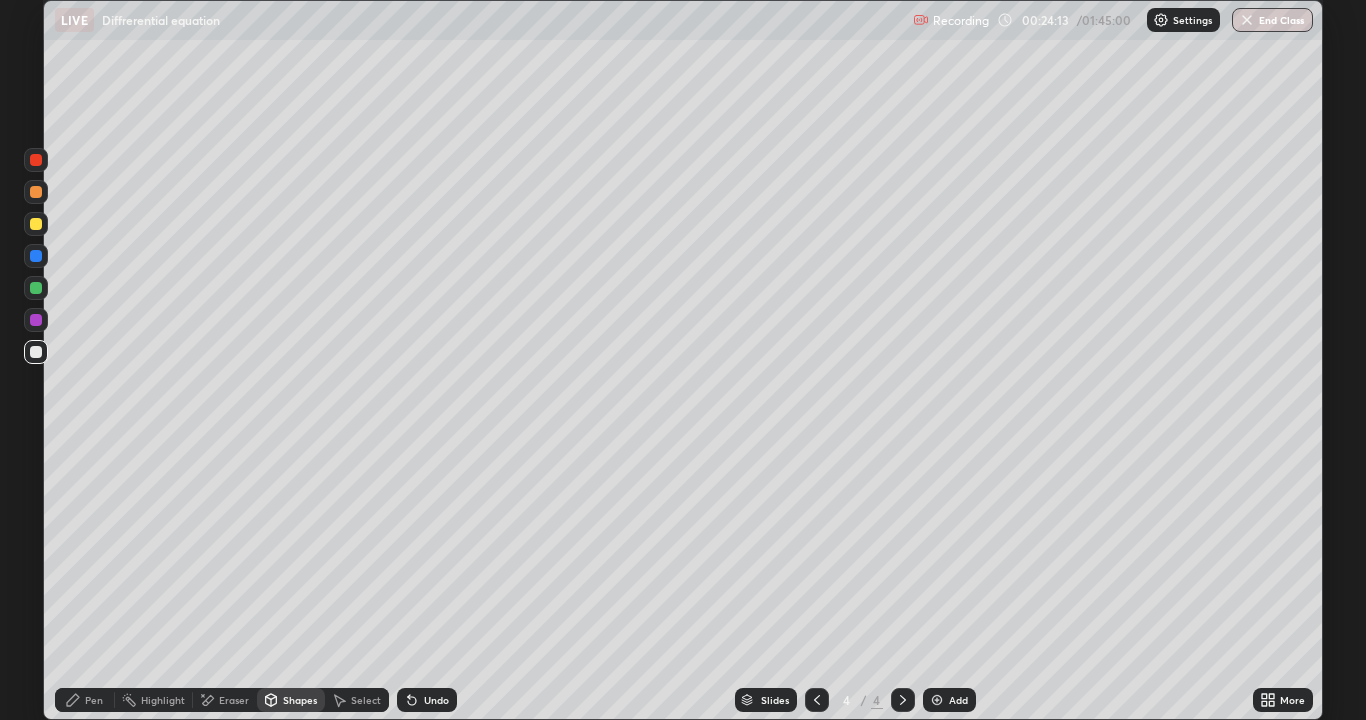click on "Undo" at bounding box center [427, 700] 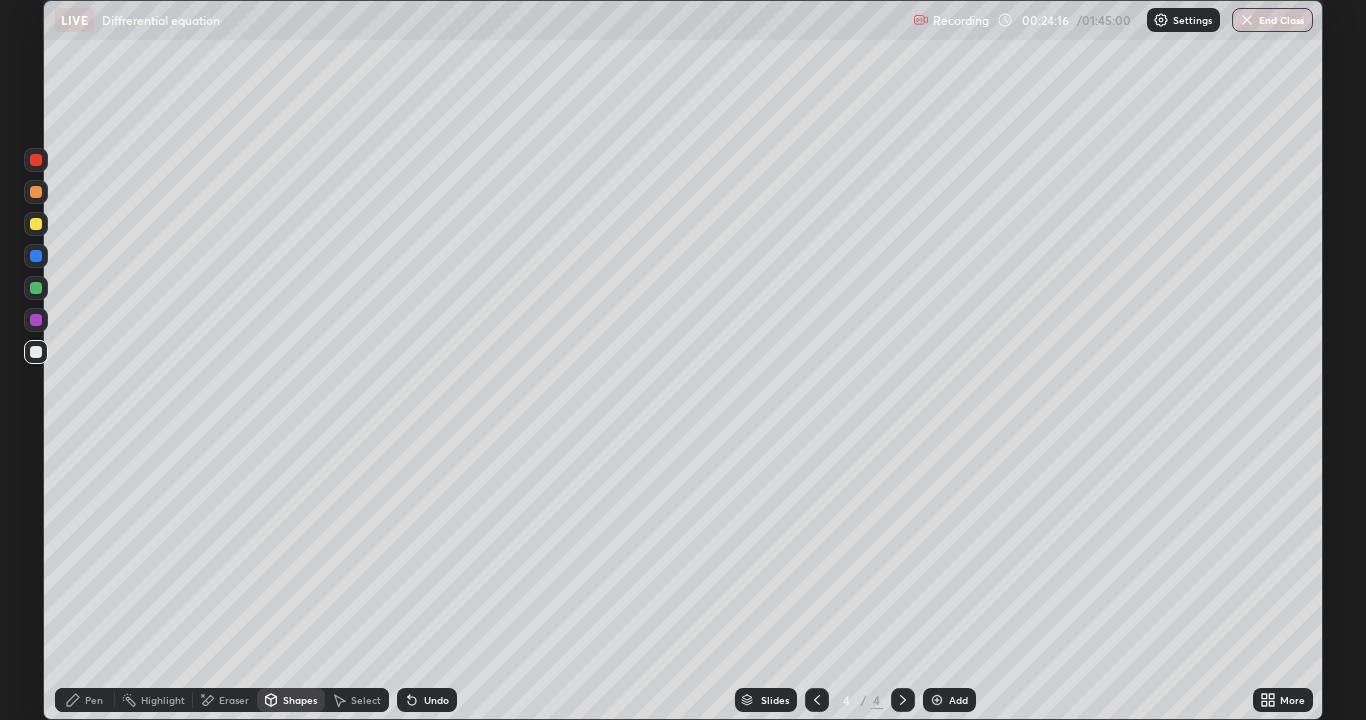 click 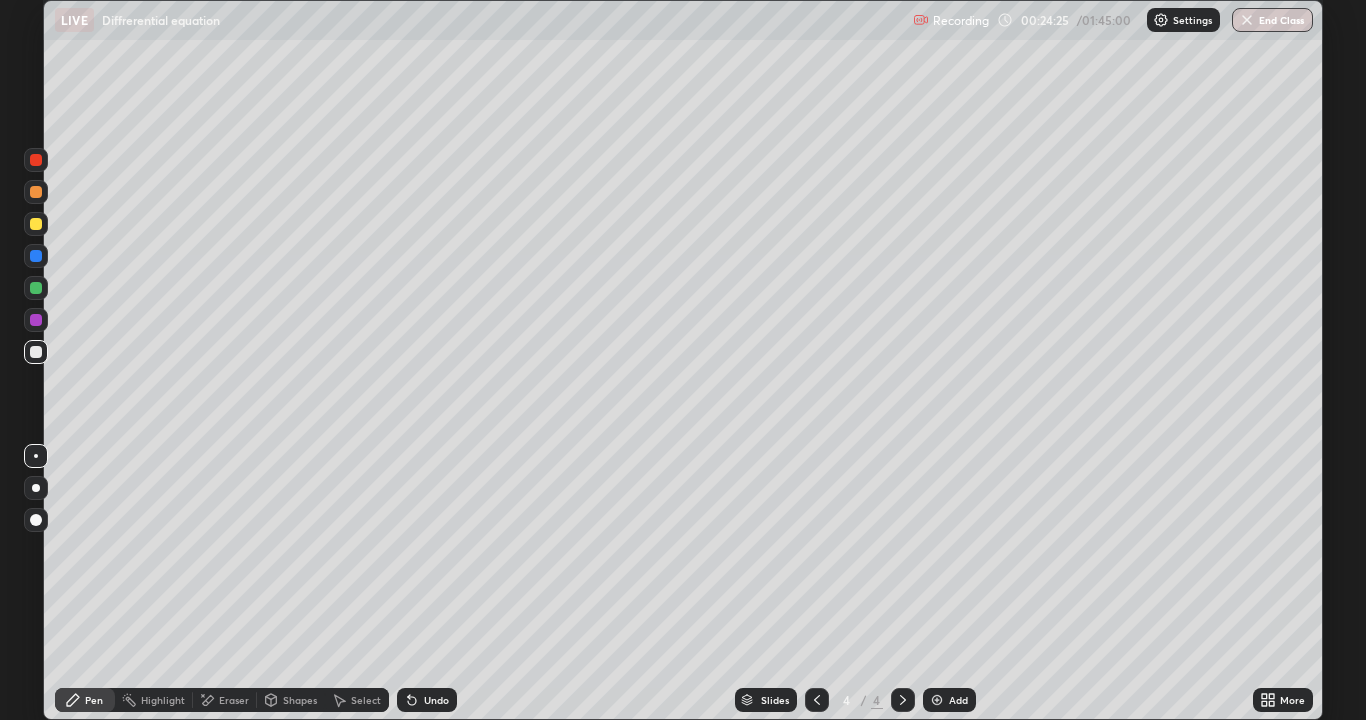 click on "Undo" at bounding box center [436, 700] 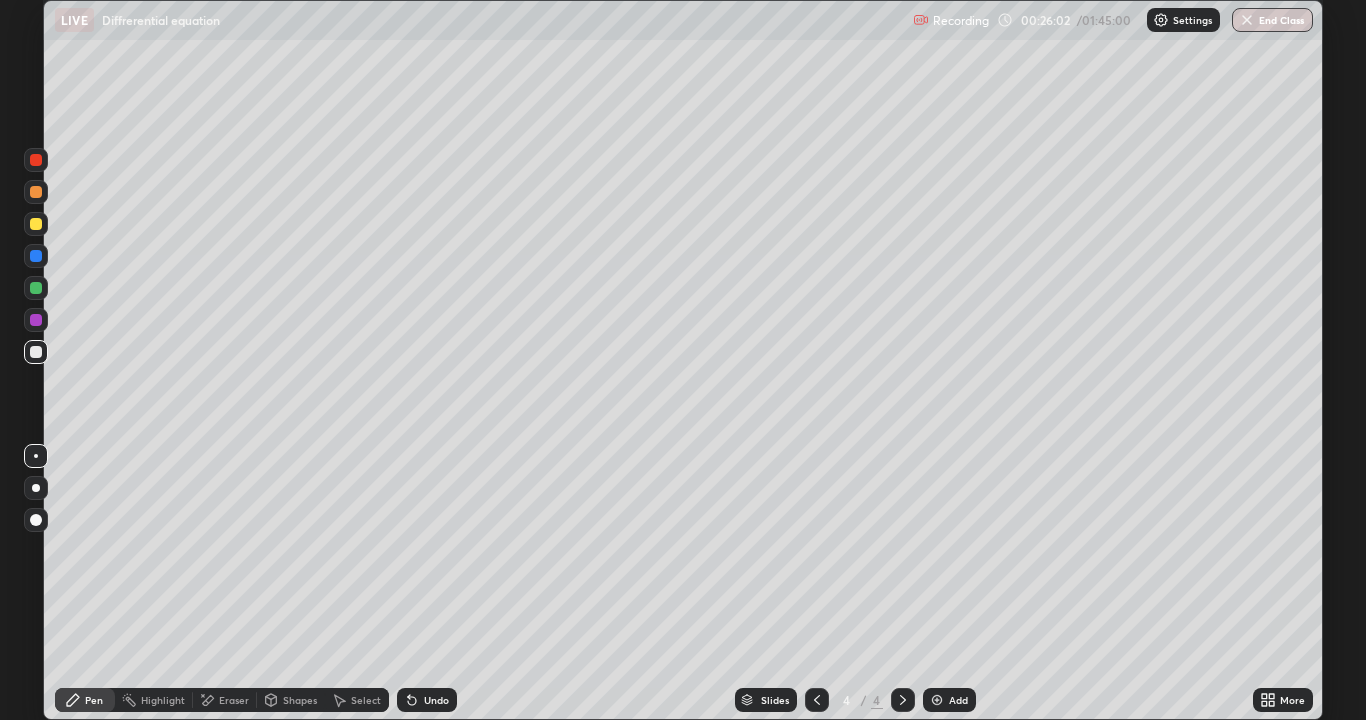 click on "Undo" at bounding box center (436, 700) 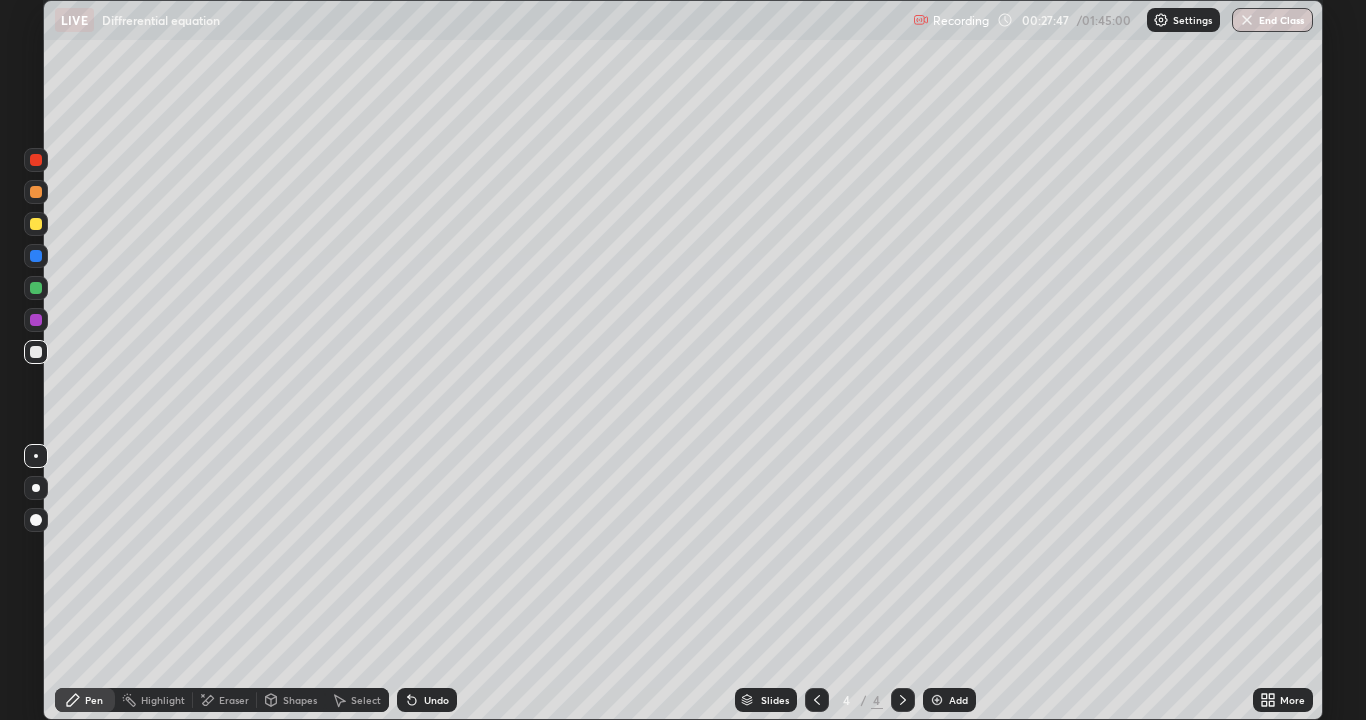 click on "Eraser" at bounding box center (234, 700) 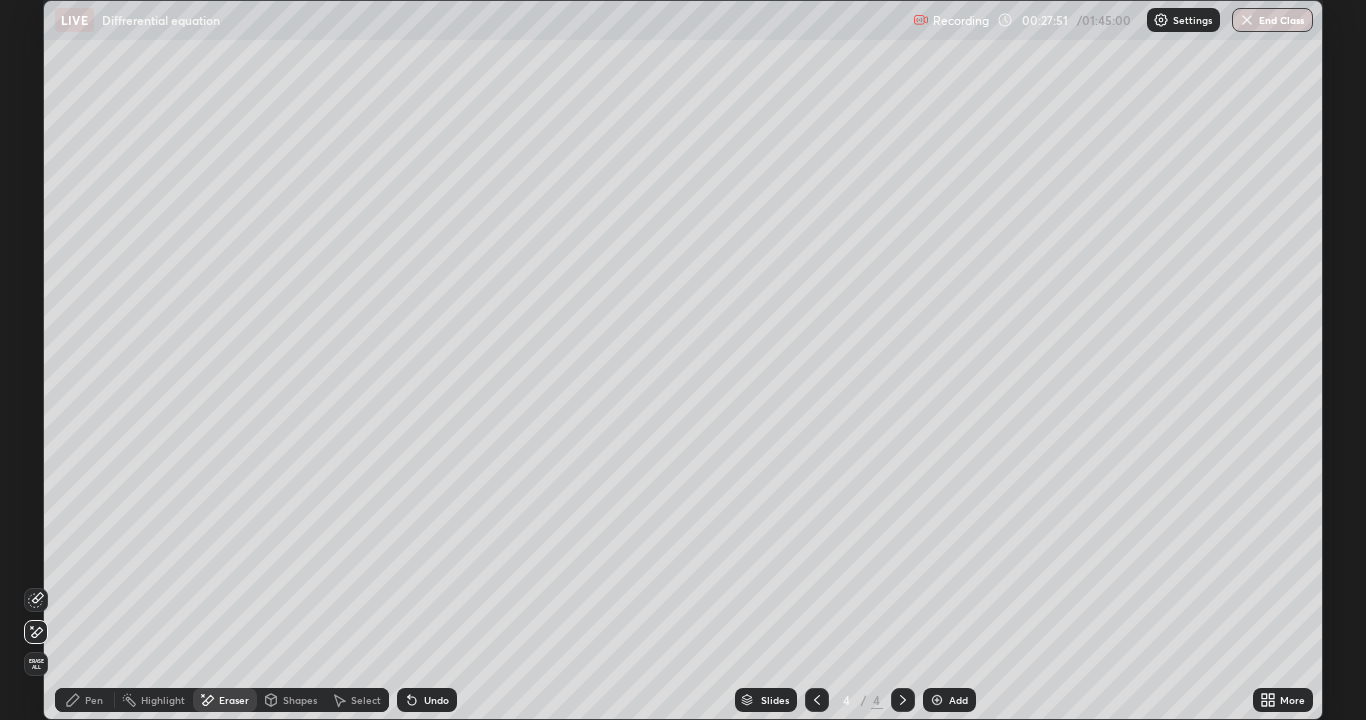 click on "Pen" at bounding box center (85, 700) 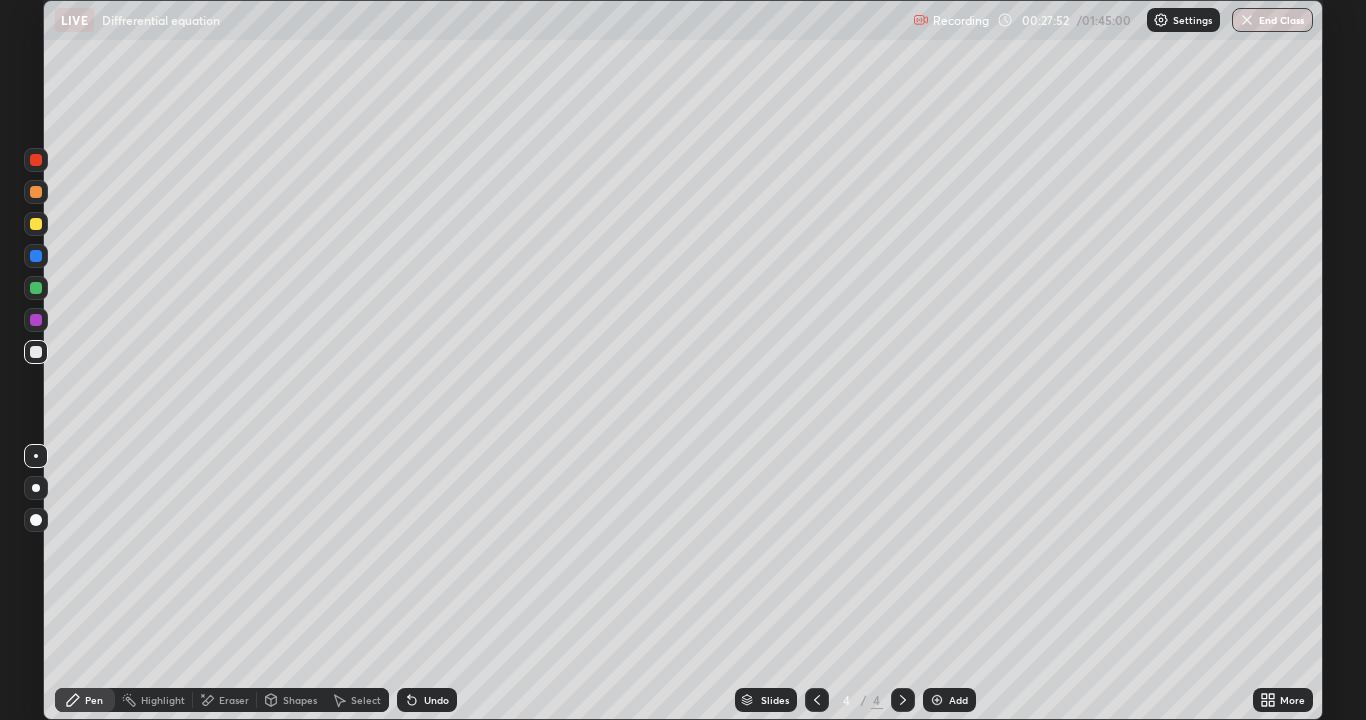 click at bounding box center (36, 224) 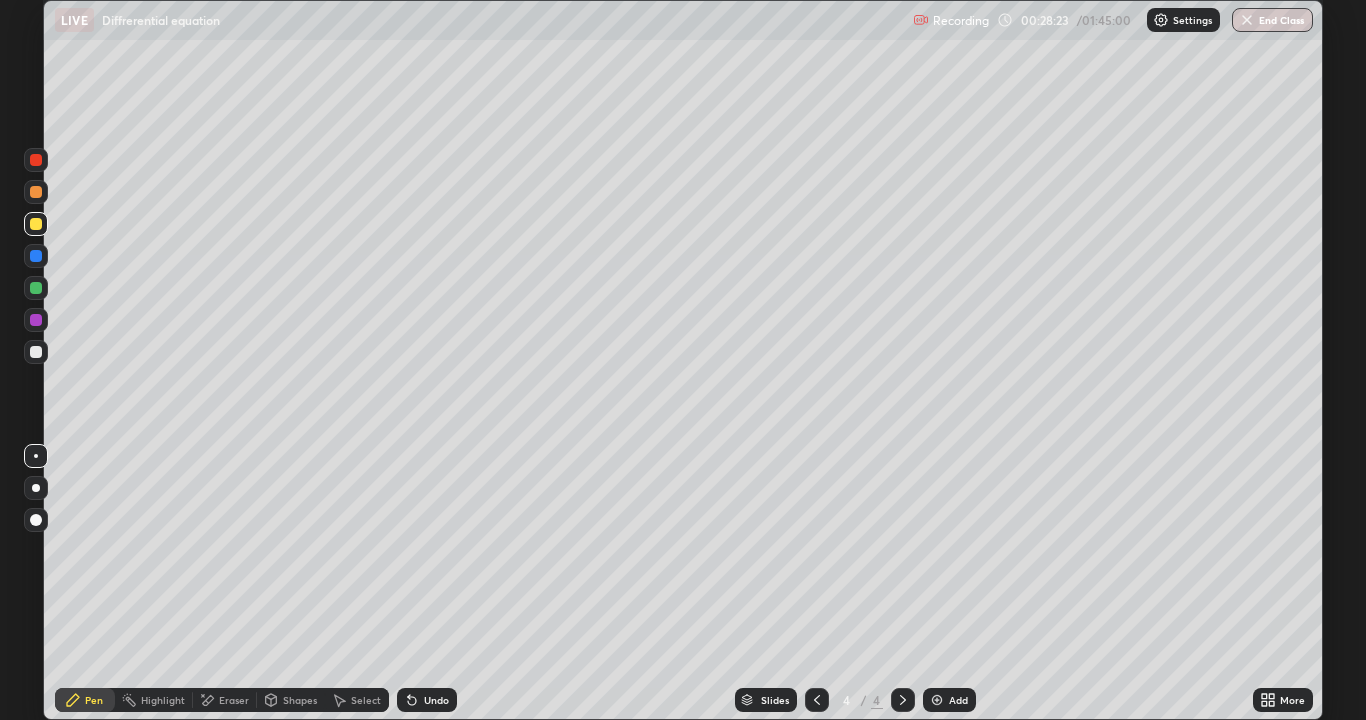 click on "Eraser" at bounding box center [234, 700] 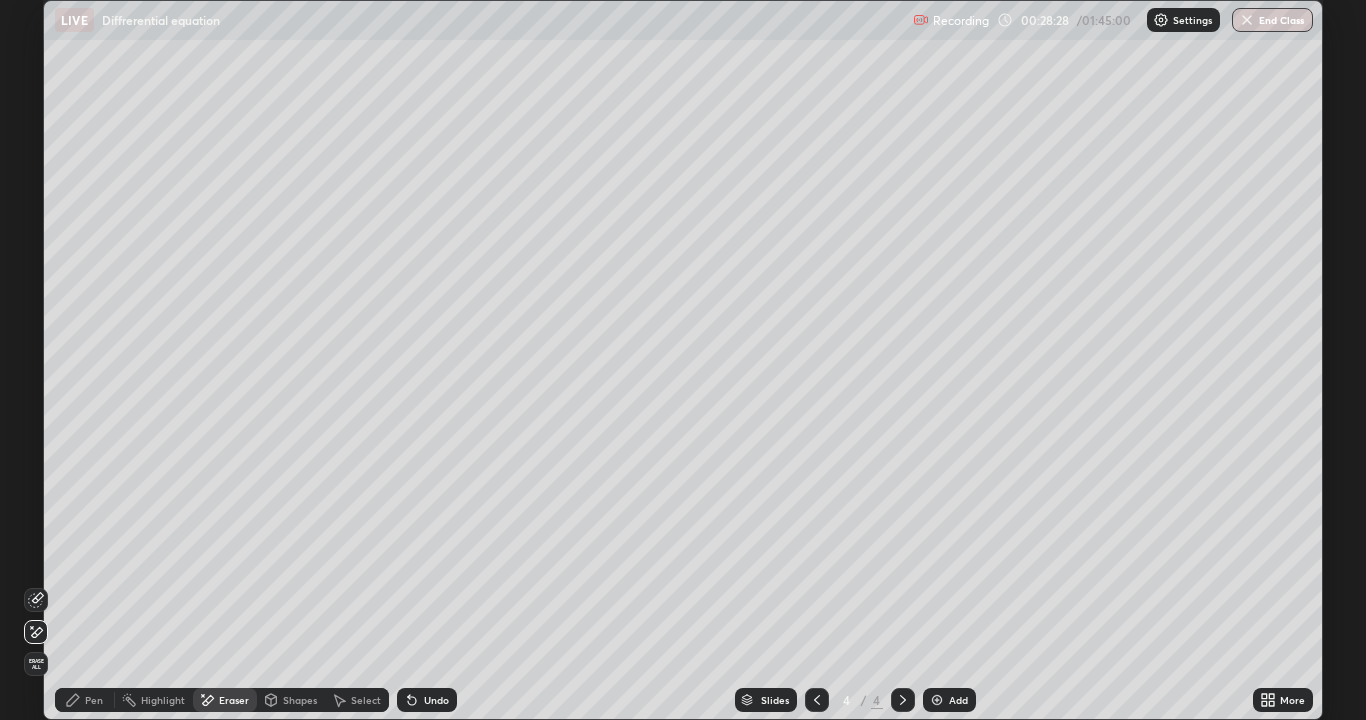 click on "Pen" at bounding box center (85, 700) 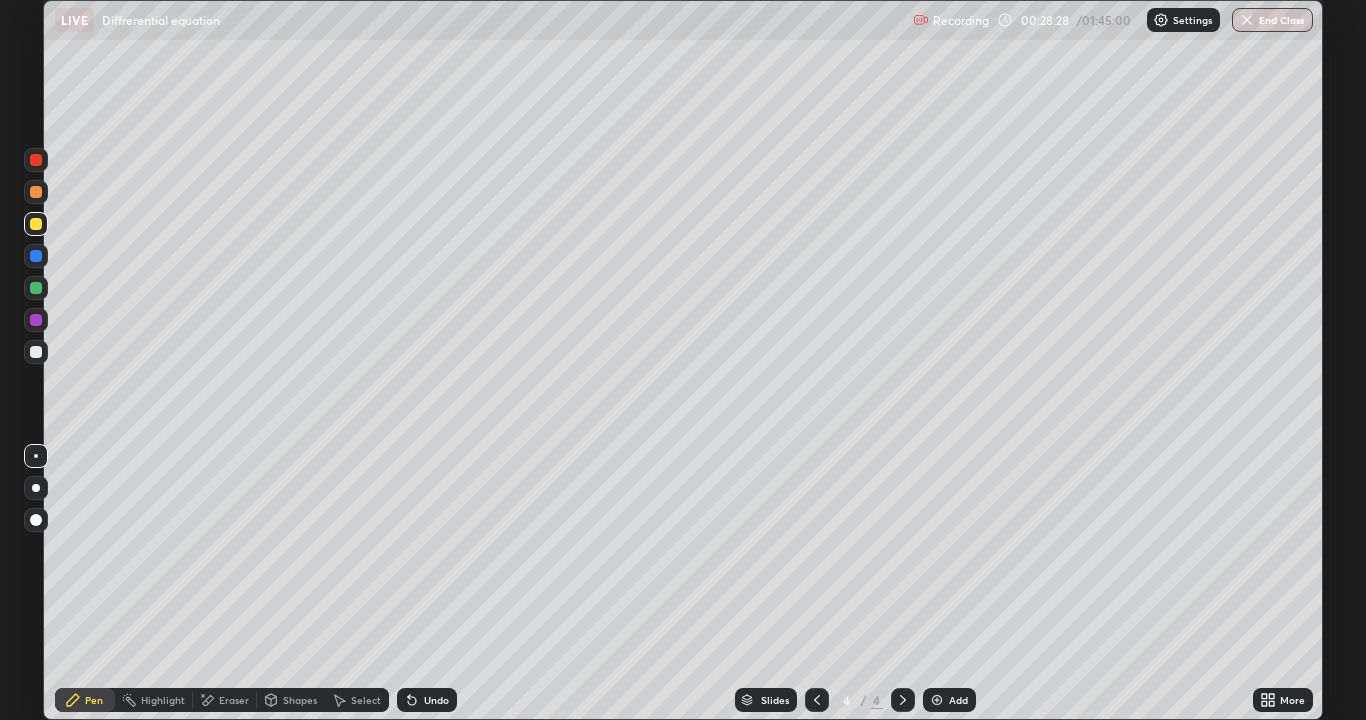 click 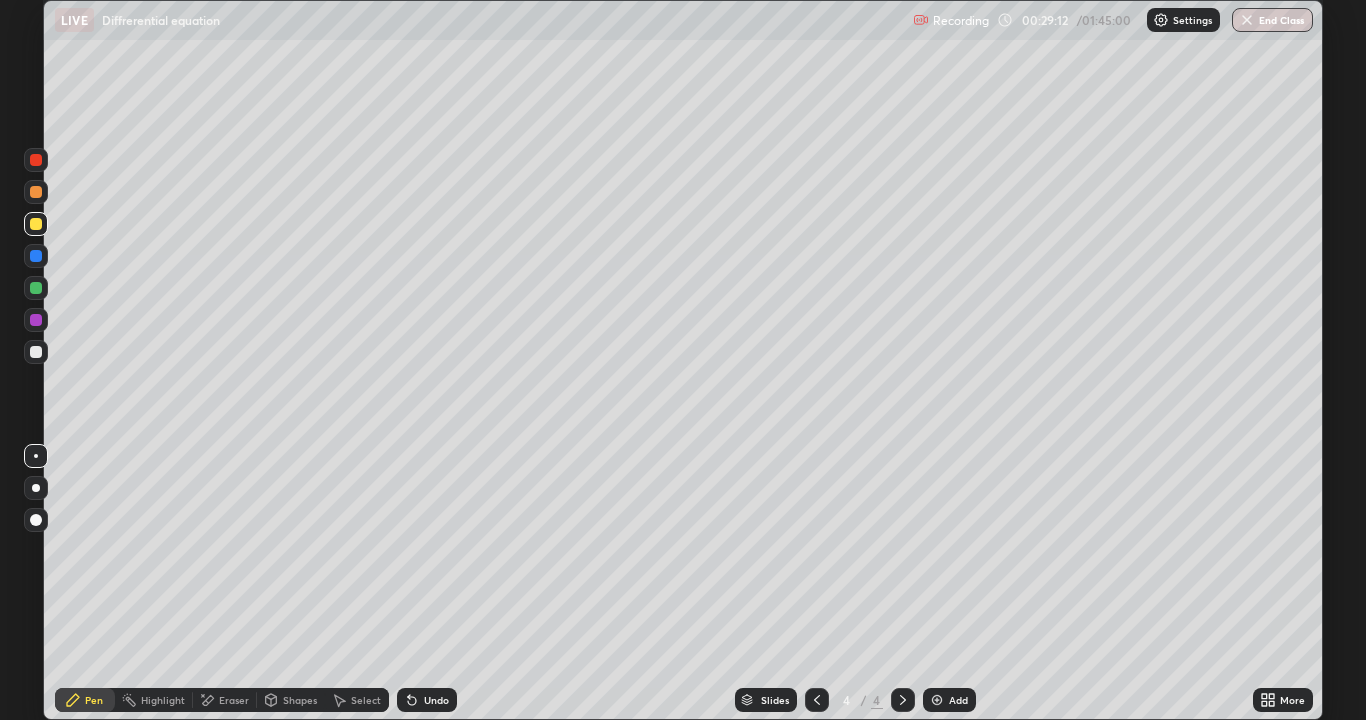 click at bounding box center (36, 352) 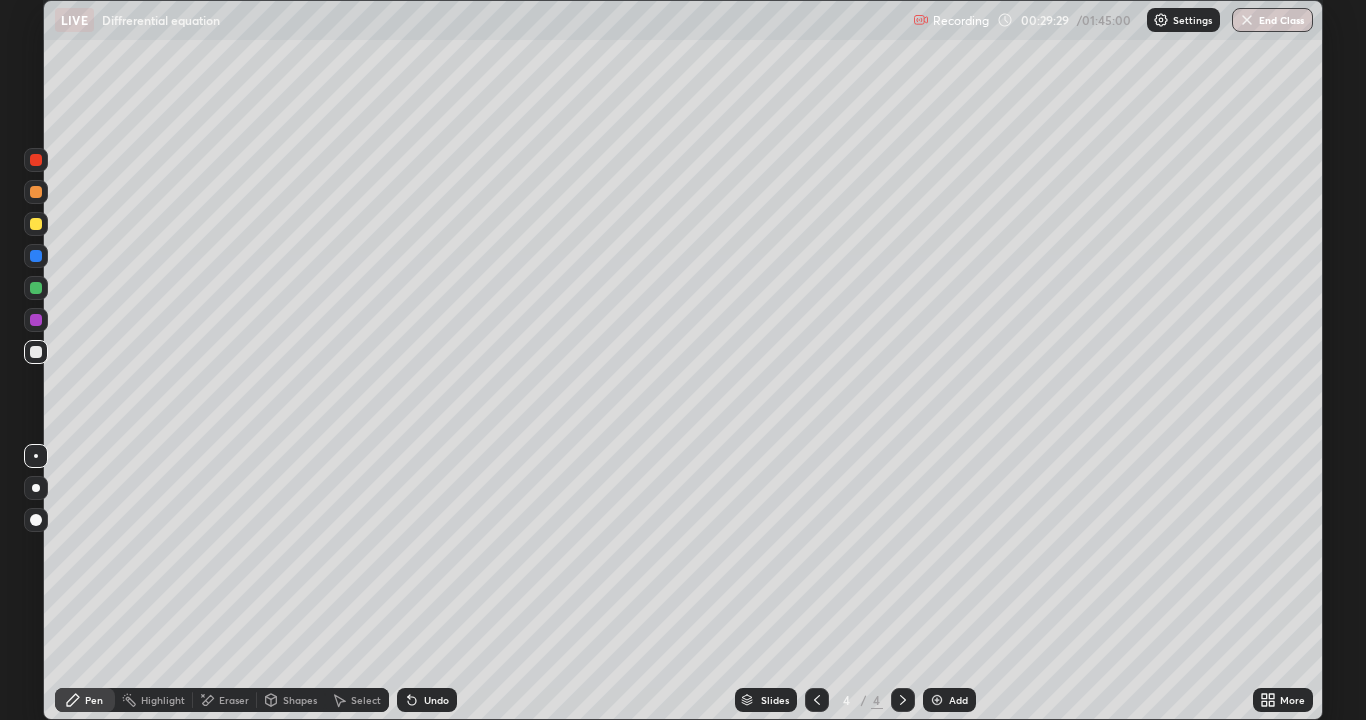 click on "Eraser" at bounding box center (225, 700) 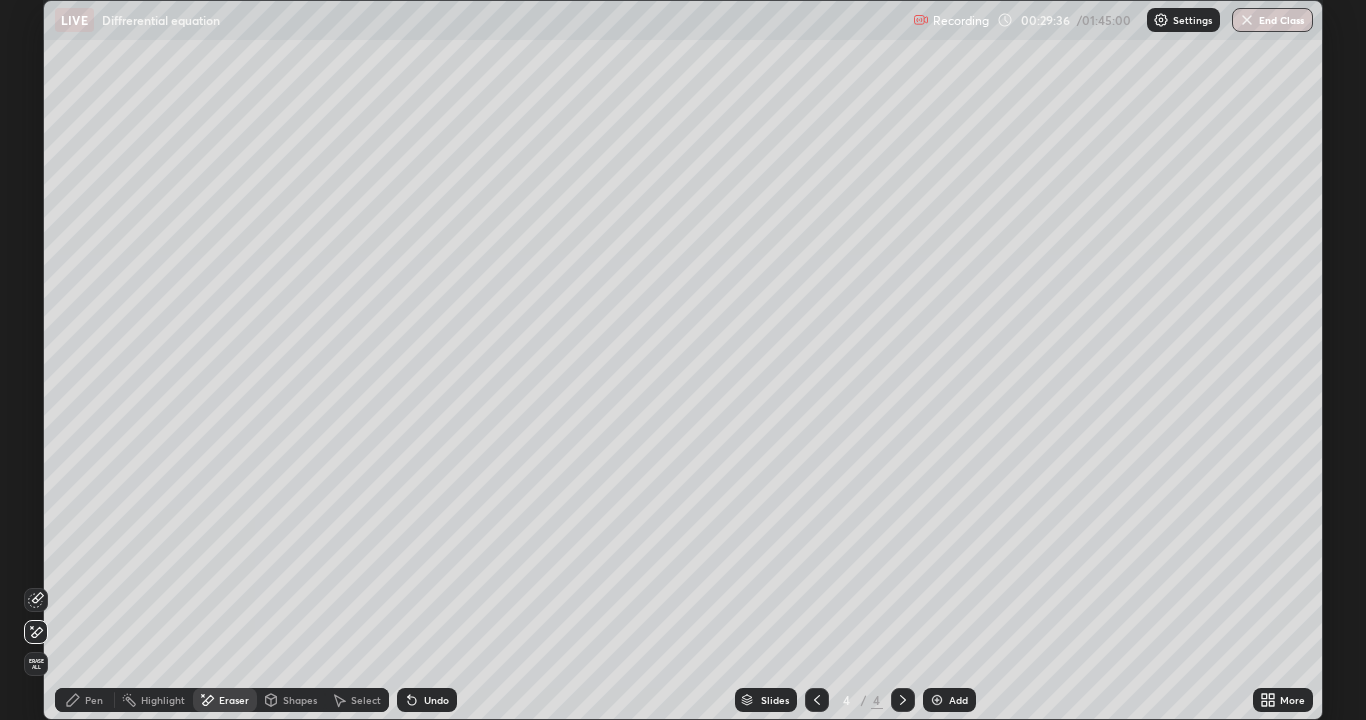 click 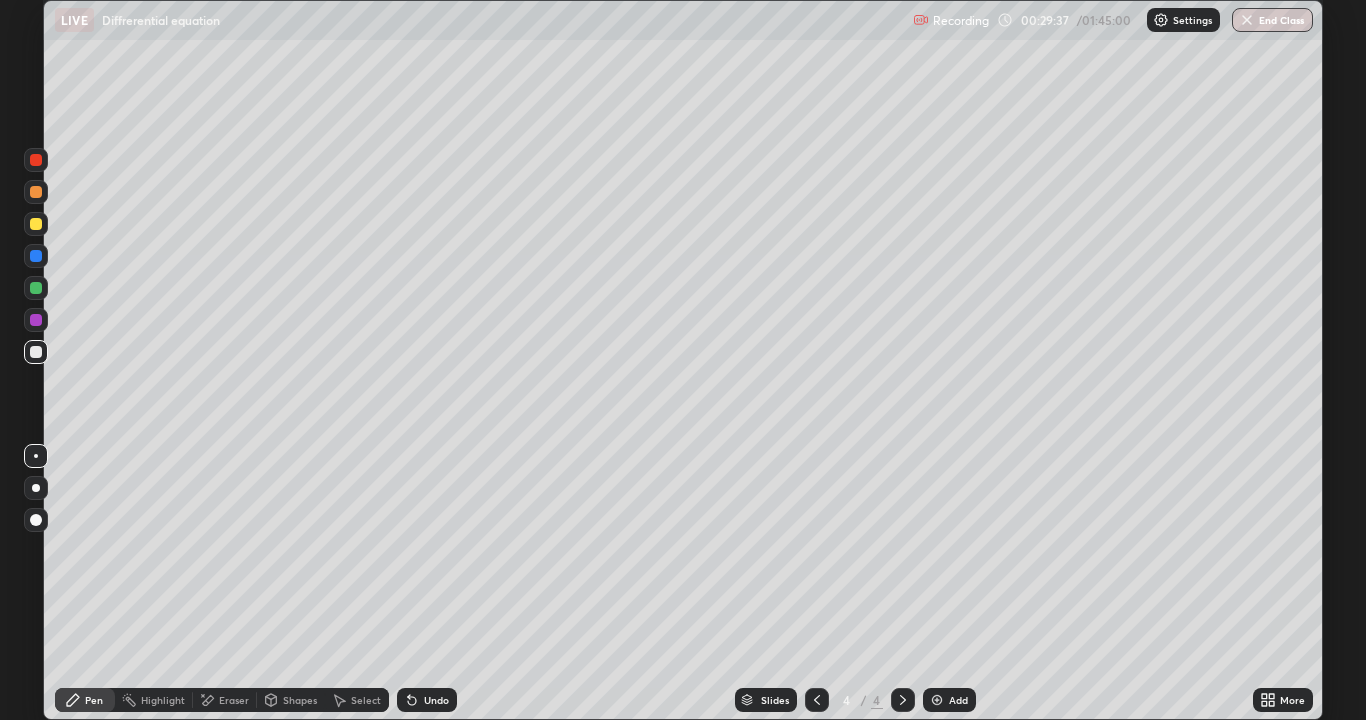 click at bounding box center (36, 224) 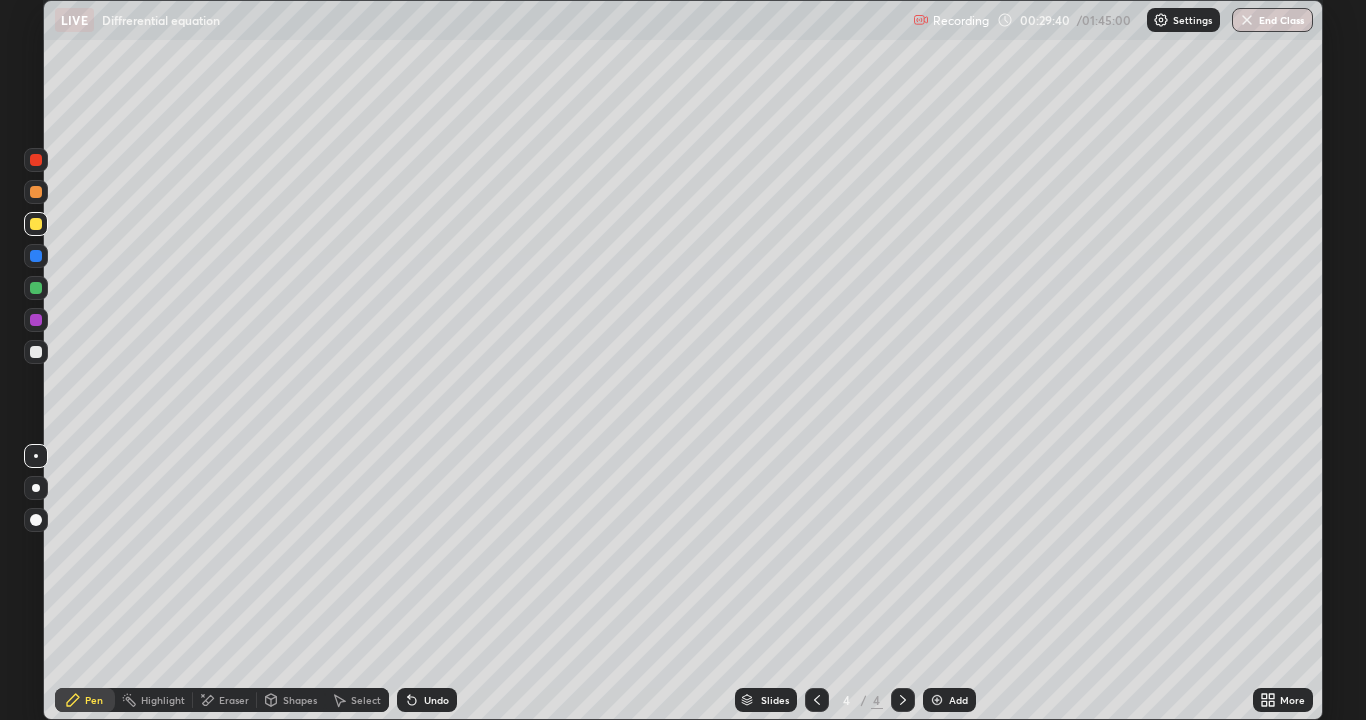 click on "Undo" at bounding box center (436, 700) 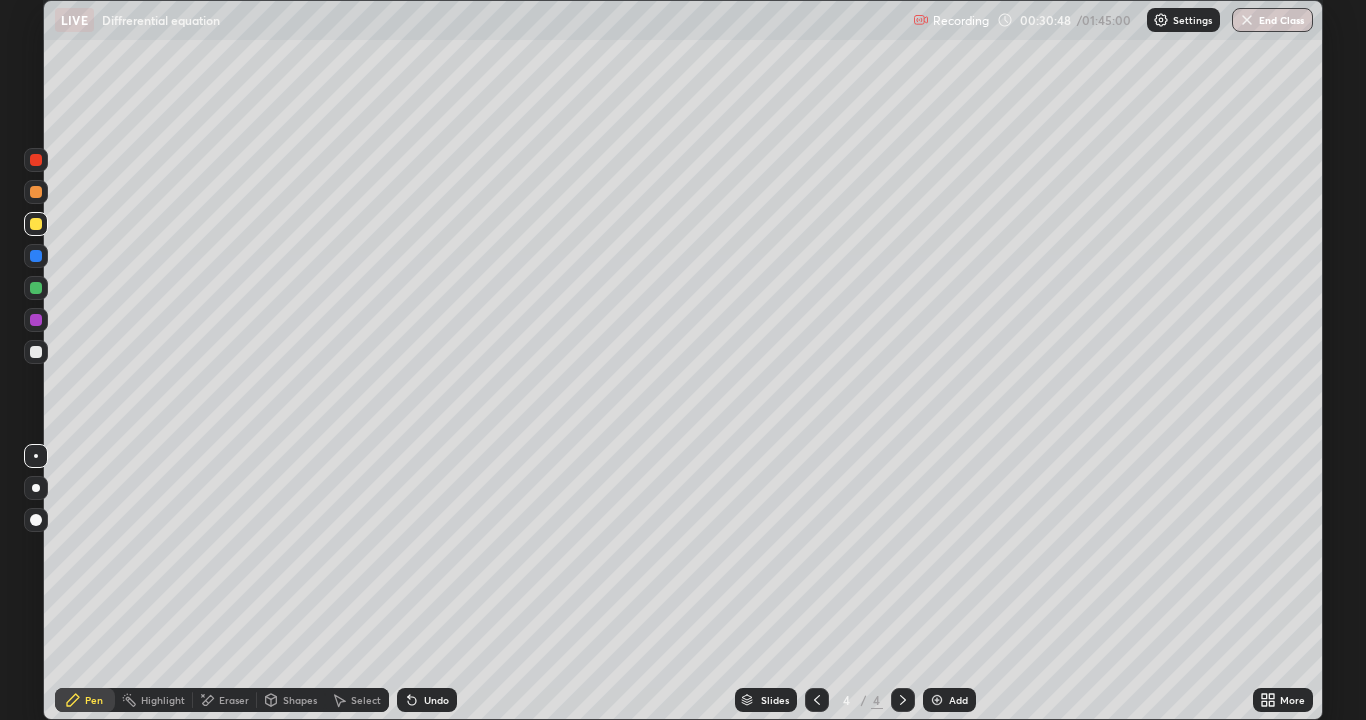 click at bounding box center [36, 352] 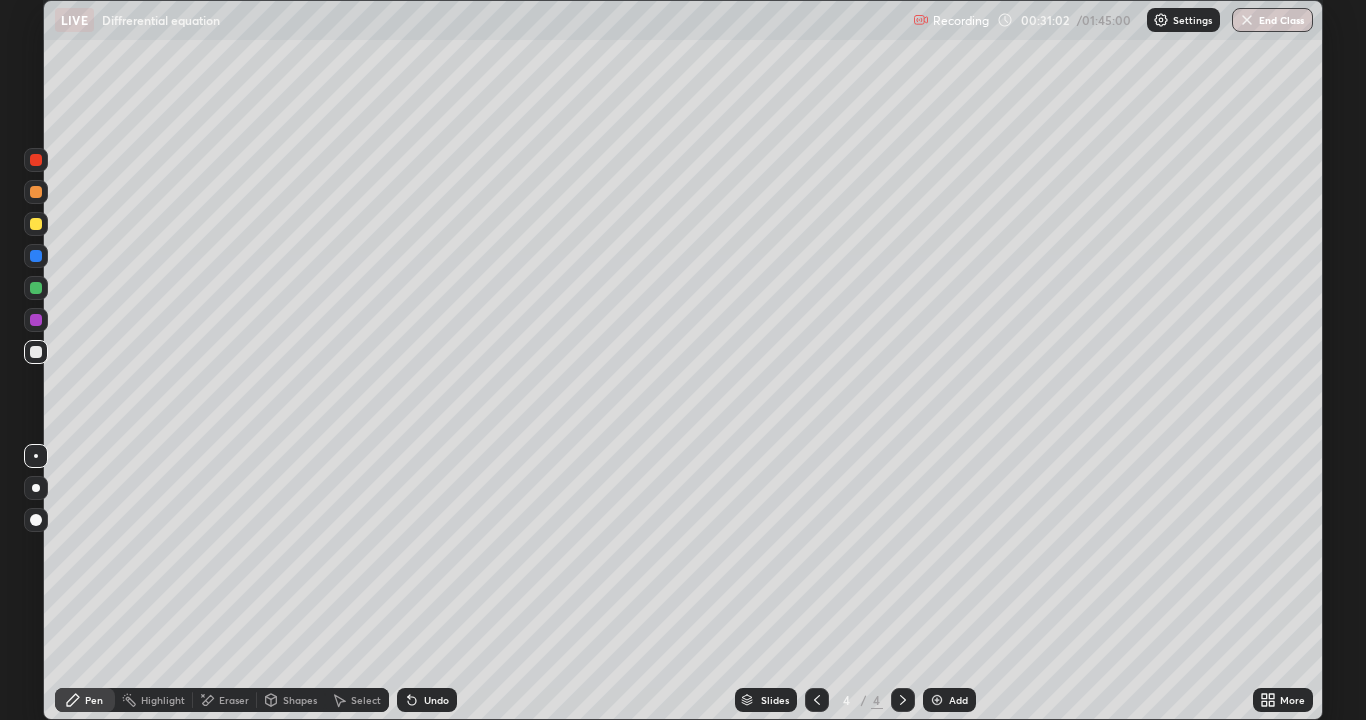 click 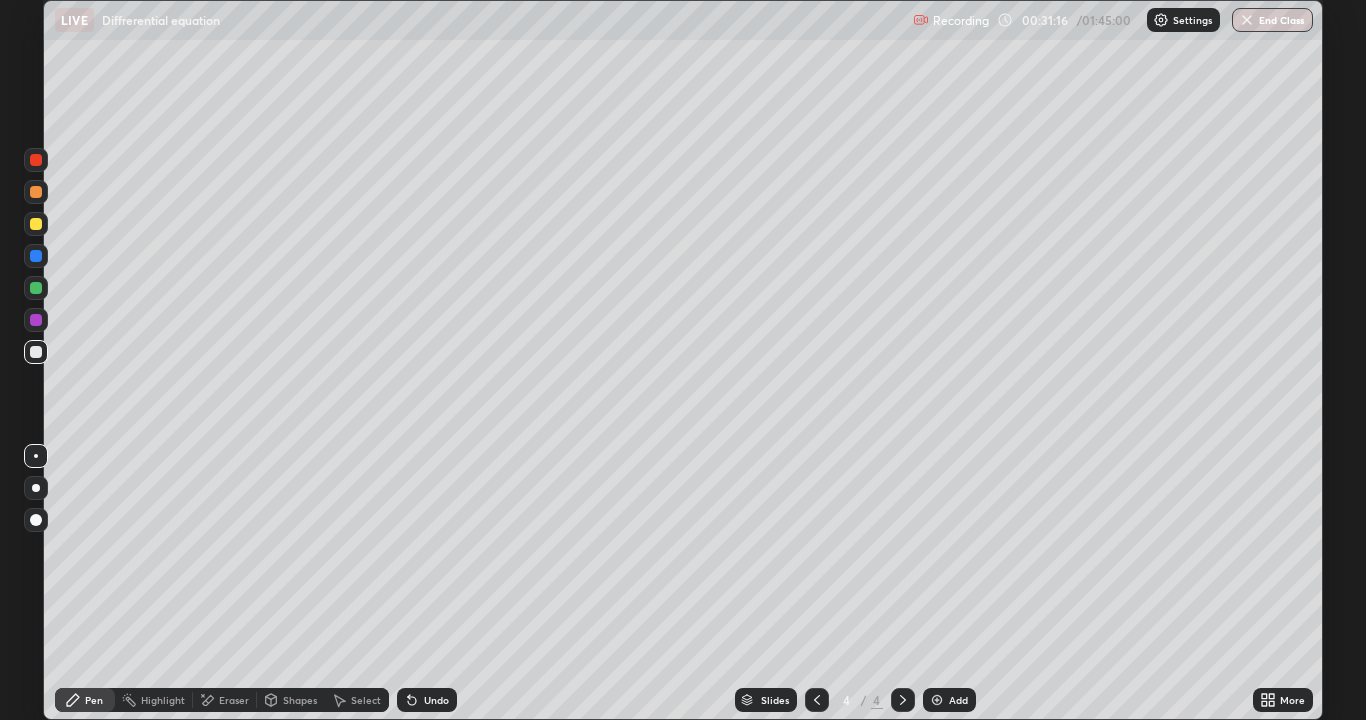 click 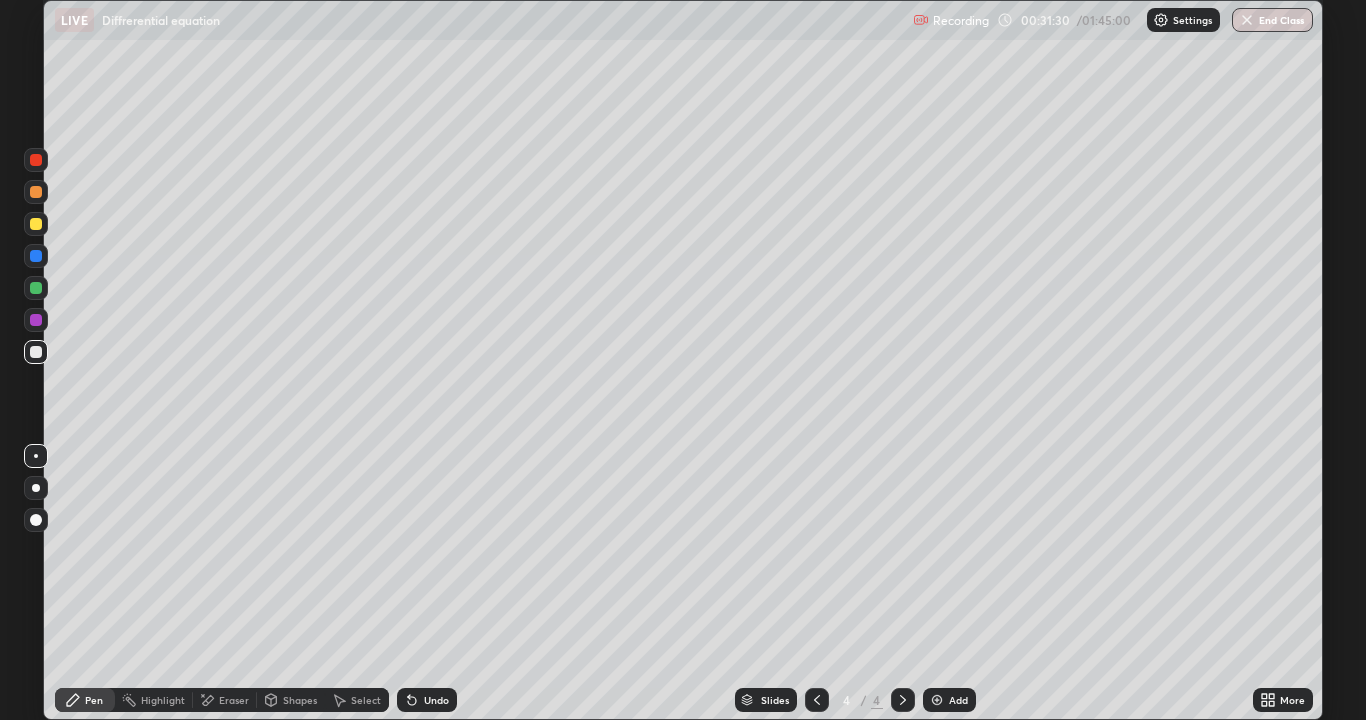 click on "Undo" at bounding box center (427, 700) 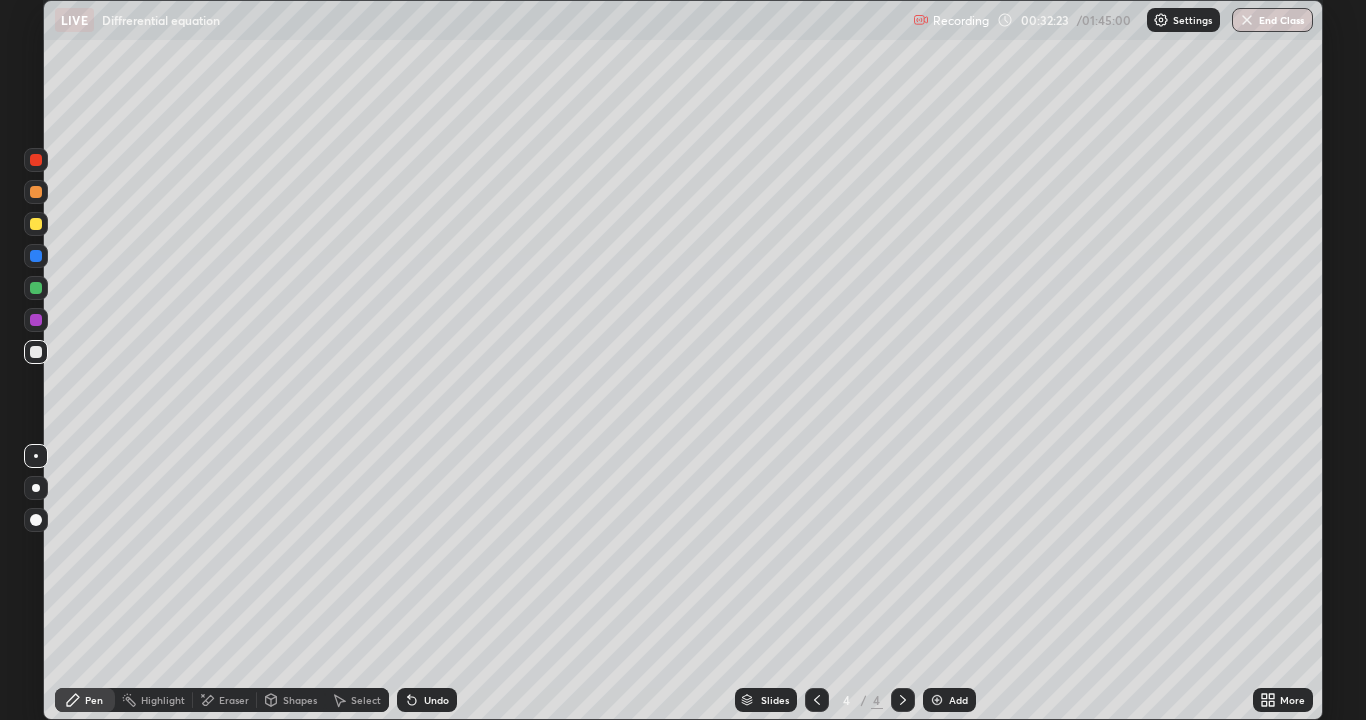 click on "Undo" at bounding box center (427, 700) 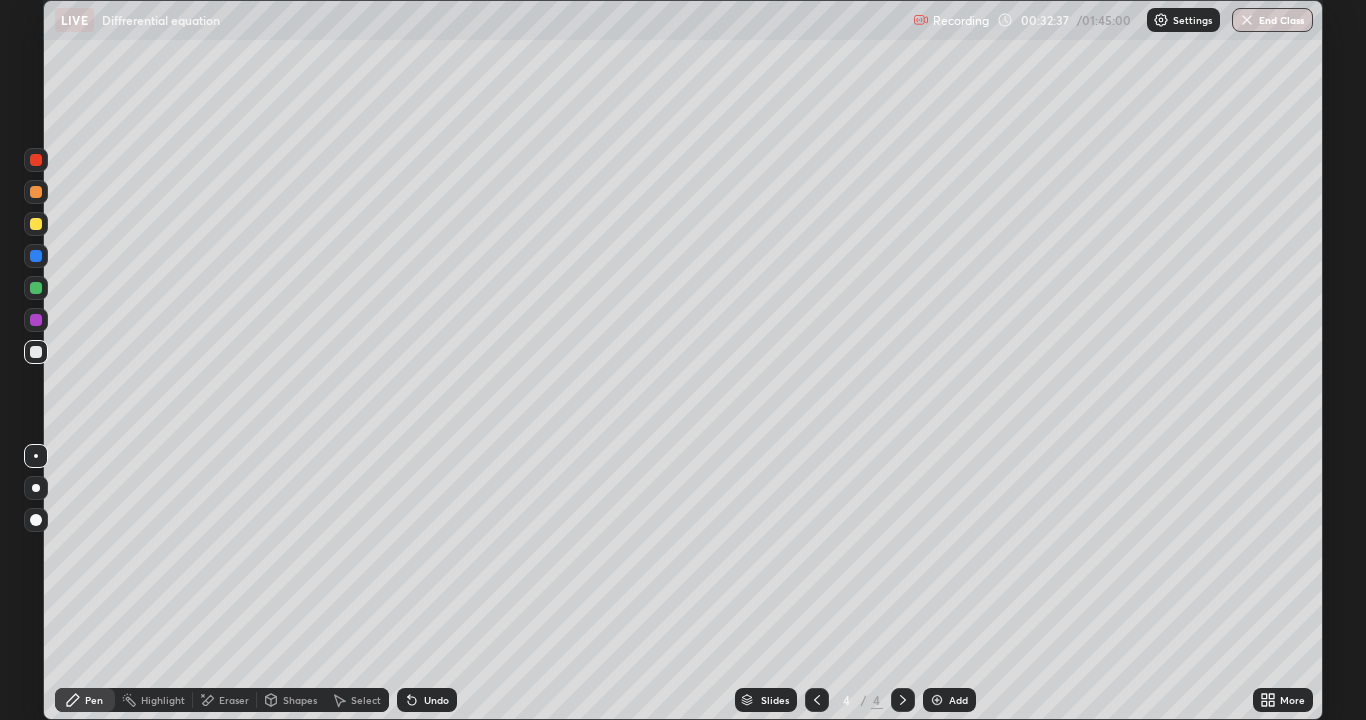 click on "Eraser" at bounding box center [225, 700] 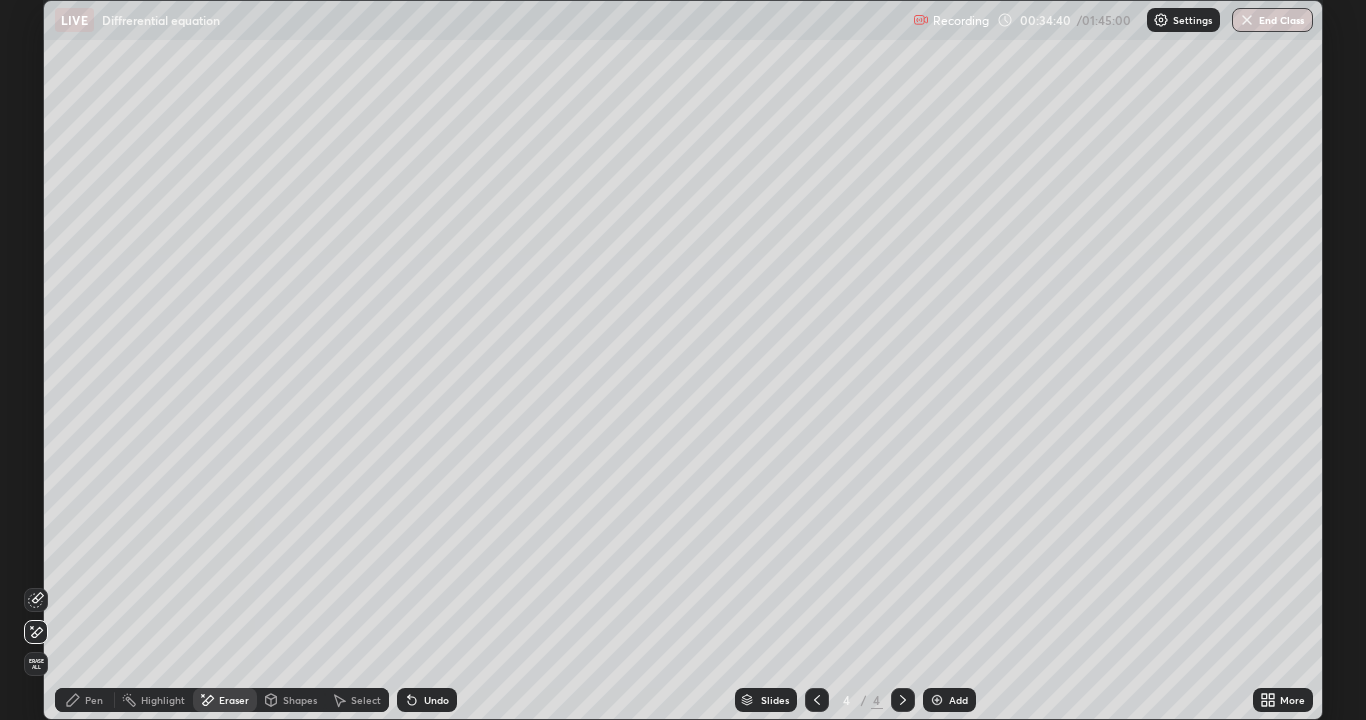 click on "Pen" at bounding box center (85, 700) 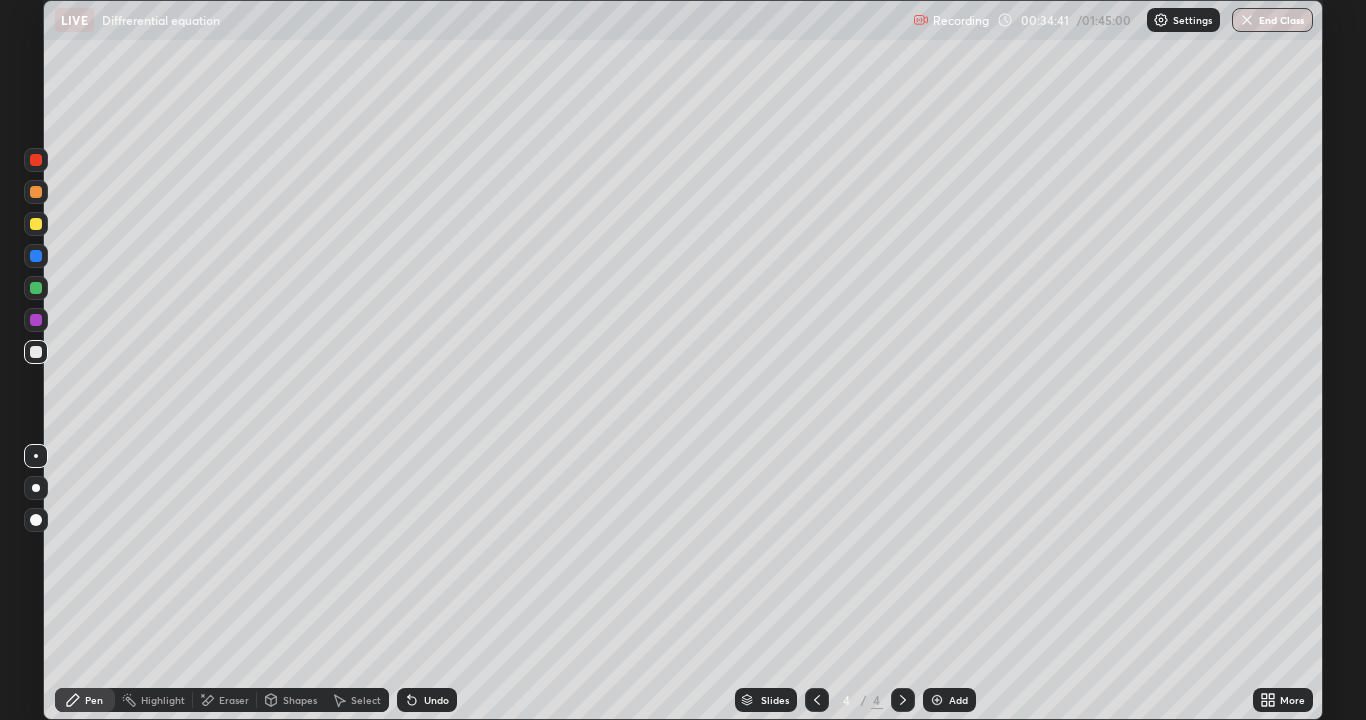 click at bounding box center [36, 224] 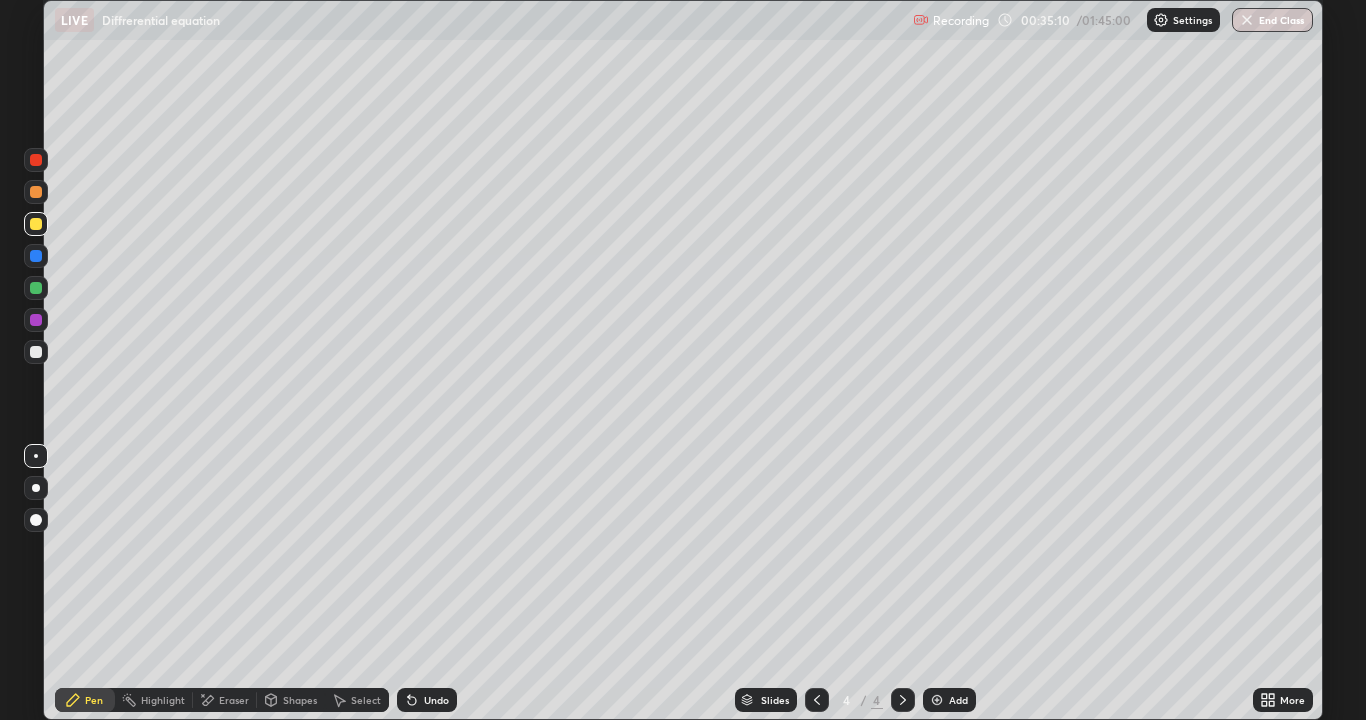 click at bounding box center [36, 352] 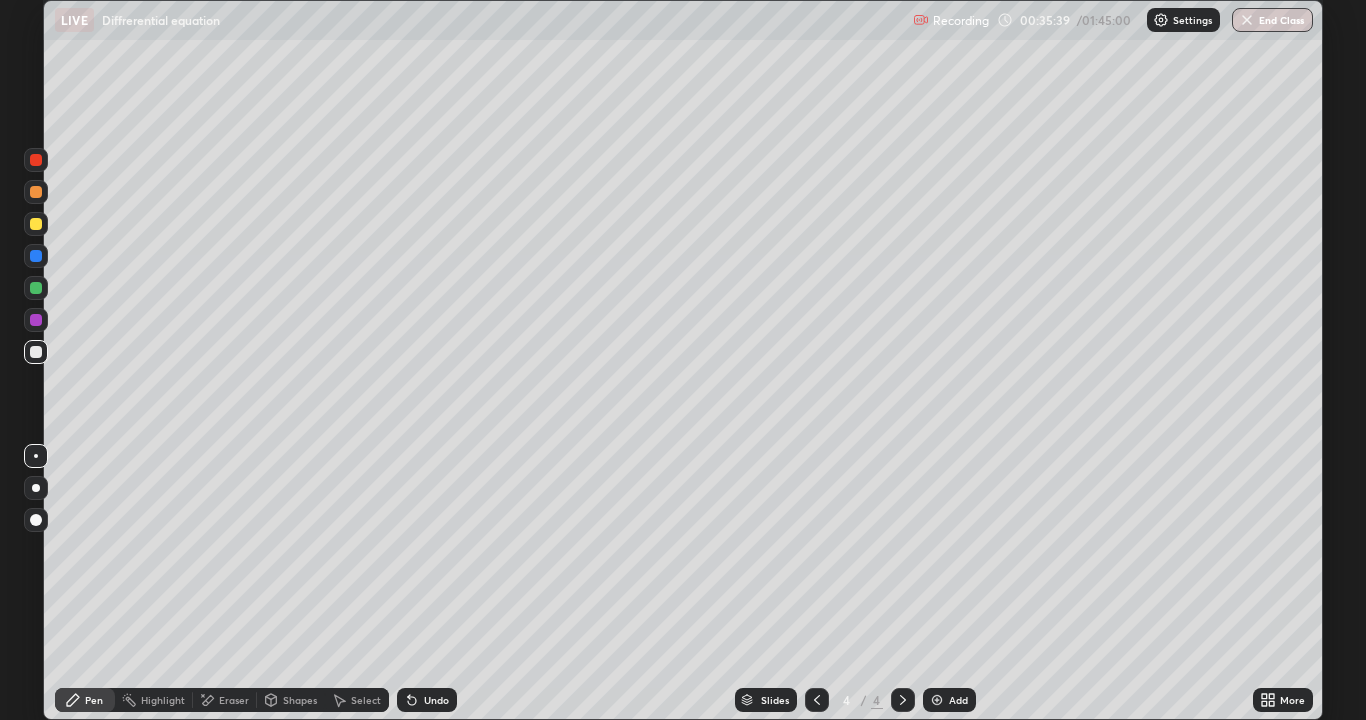 click on "Undo" at bounding box center (436, 700) 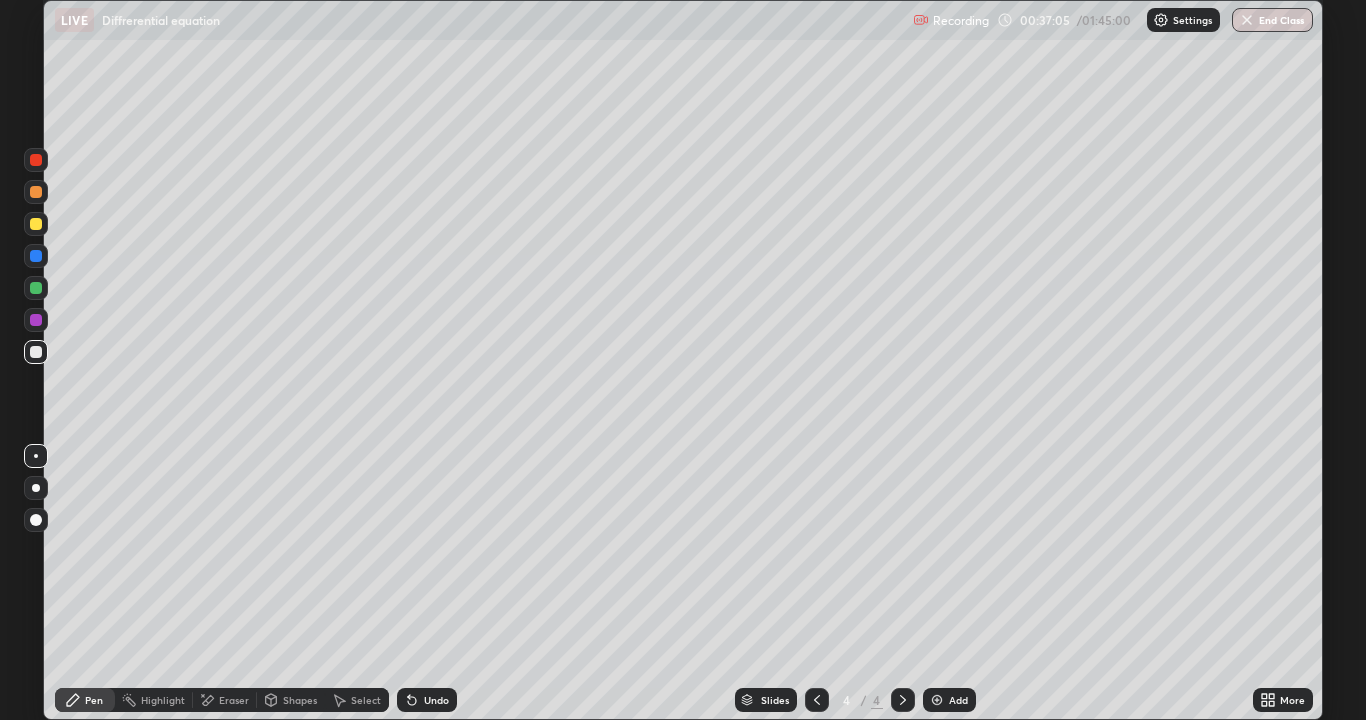 click on "Eraser" at bounding box center (234, 700) 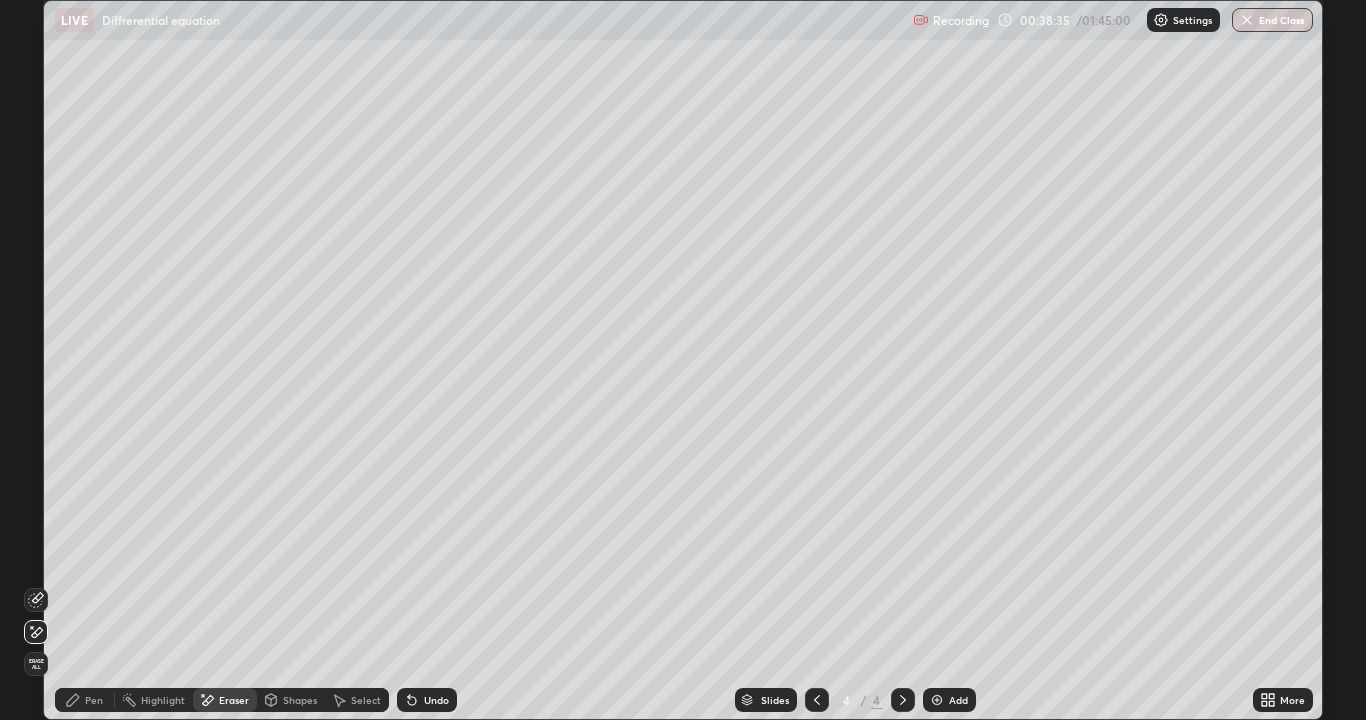click on "Pen" at bounding box center (85, 700) 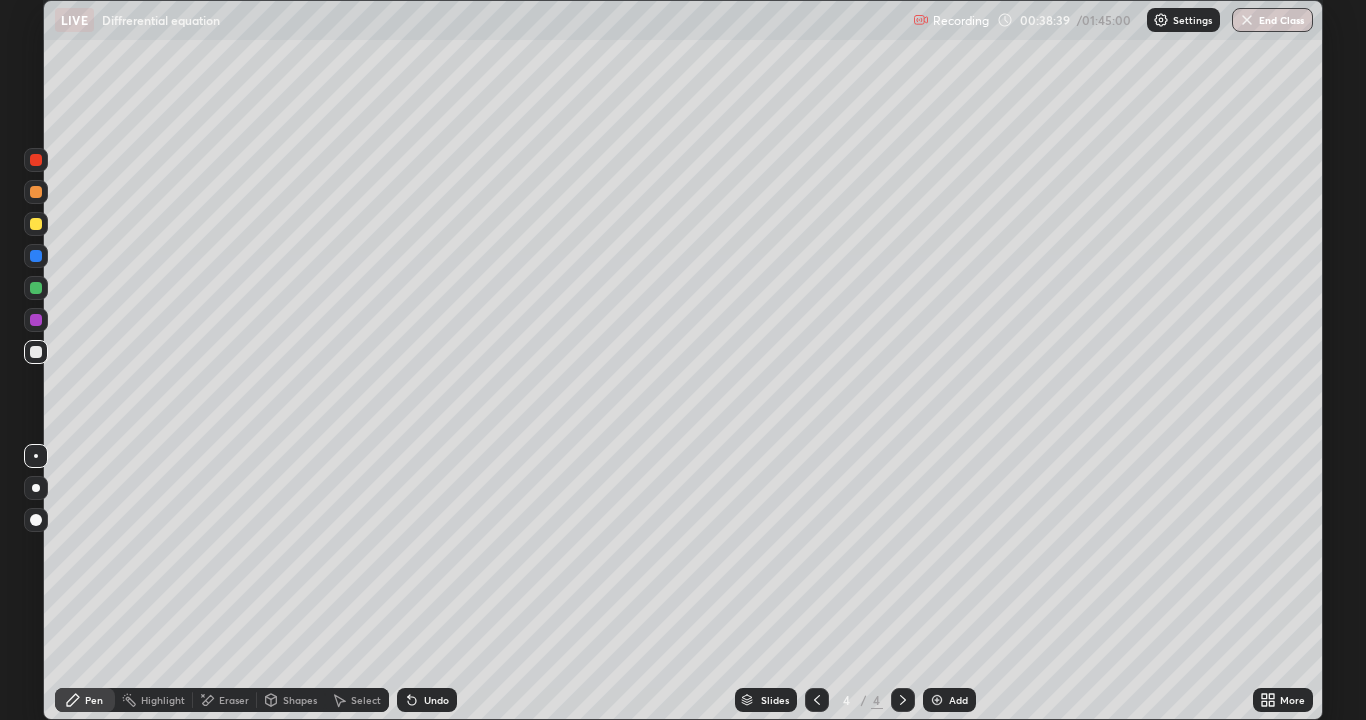 click on "Undo" at bounding box center [436, 700] 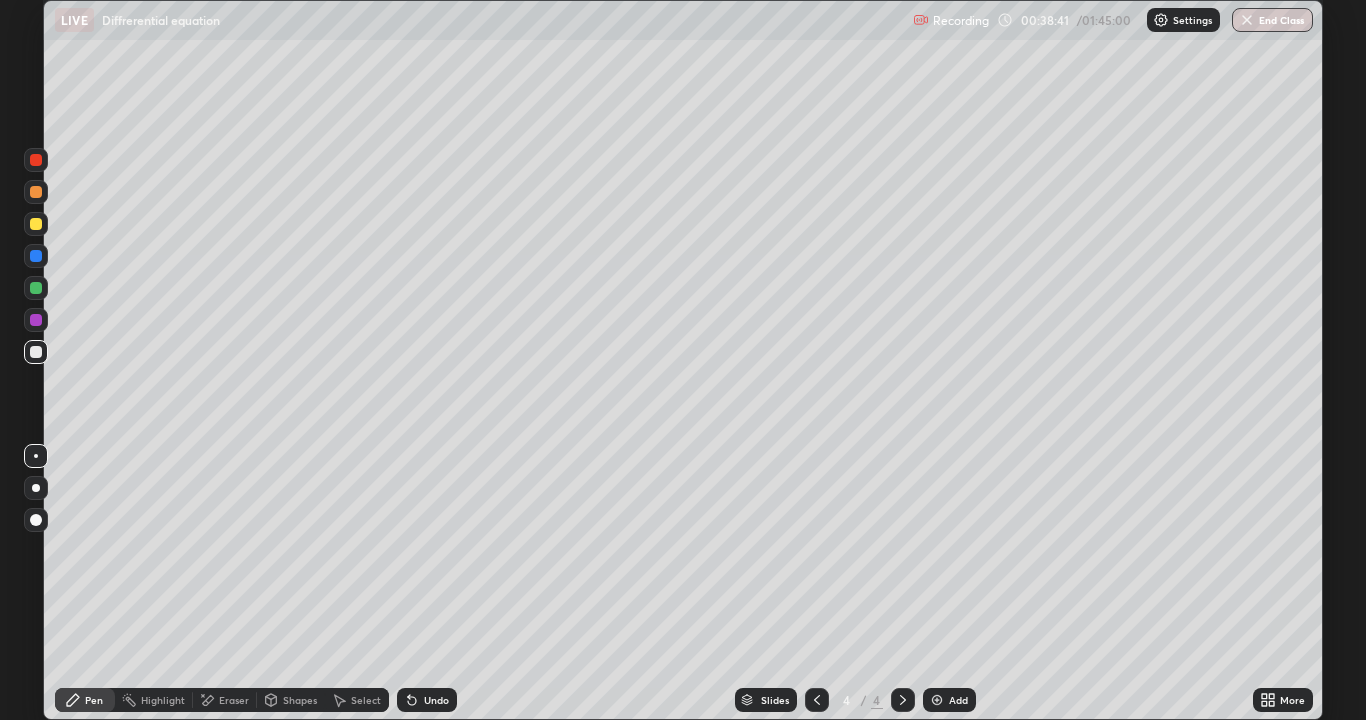 click on "Undo" at bounding box center (427, 700) 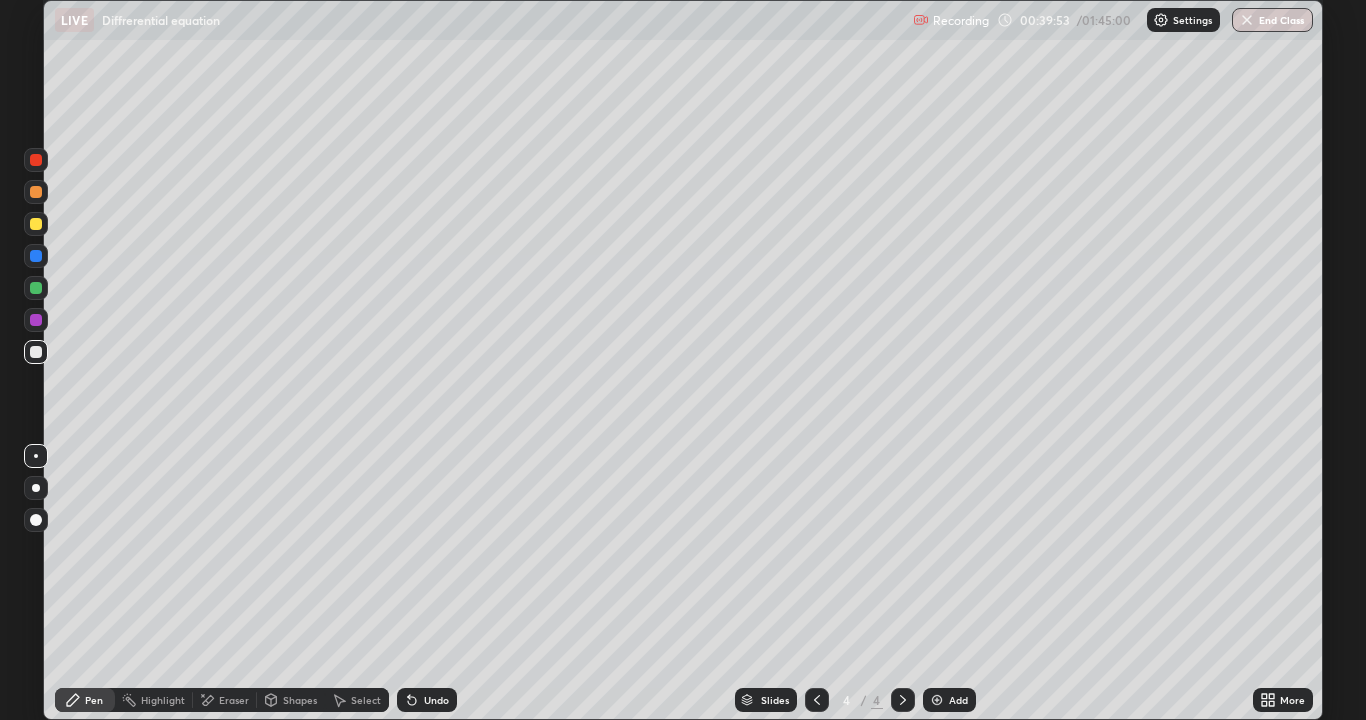 click 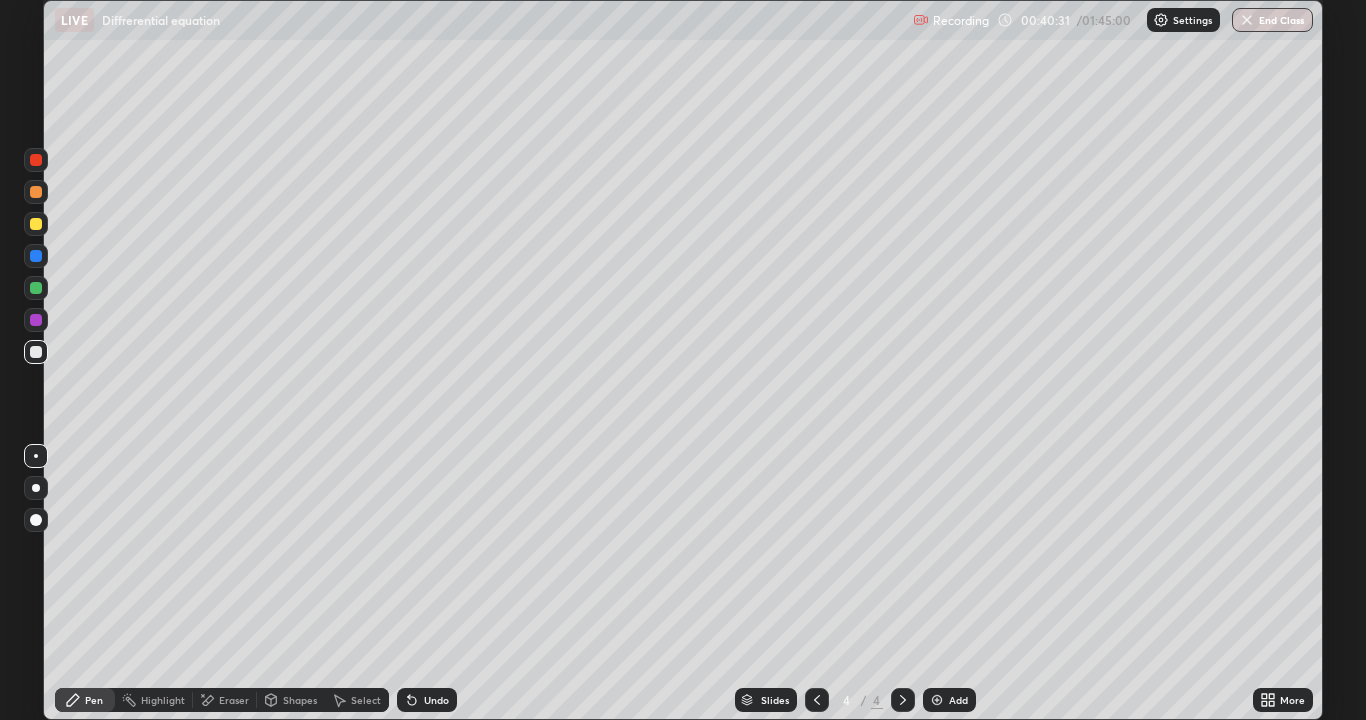 click 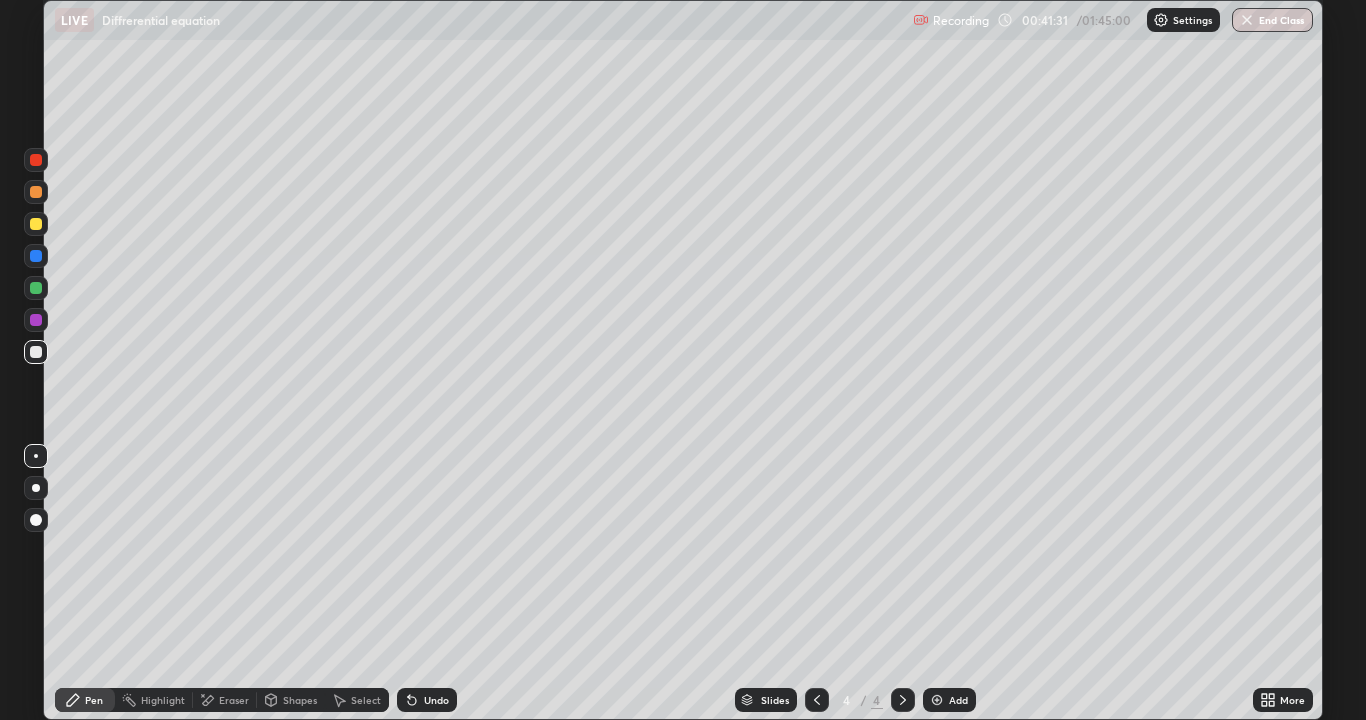 click on "Eraser" at bounding box center (234, 700) 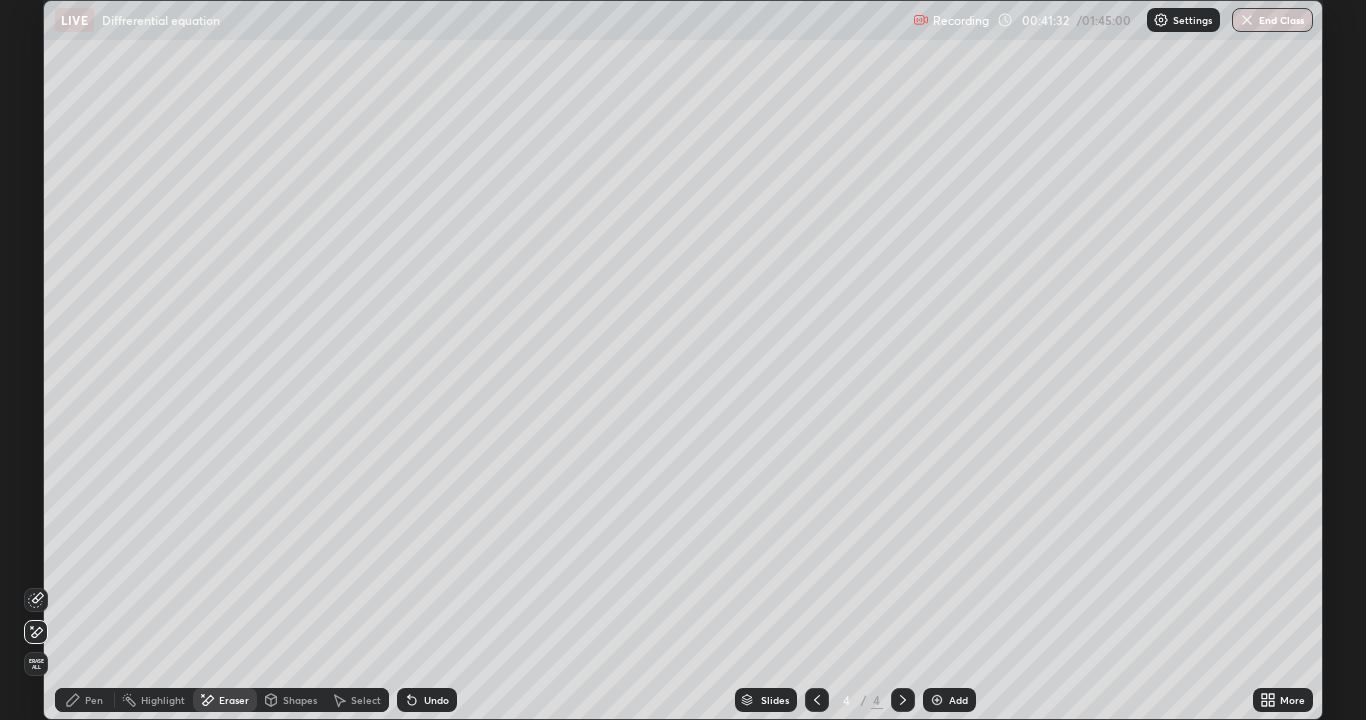 click 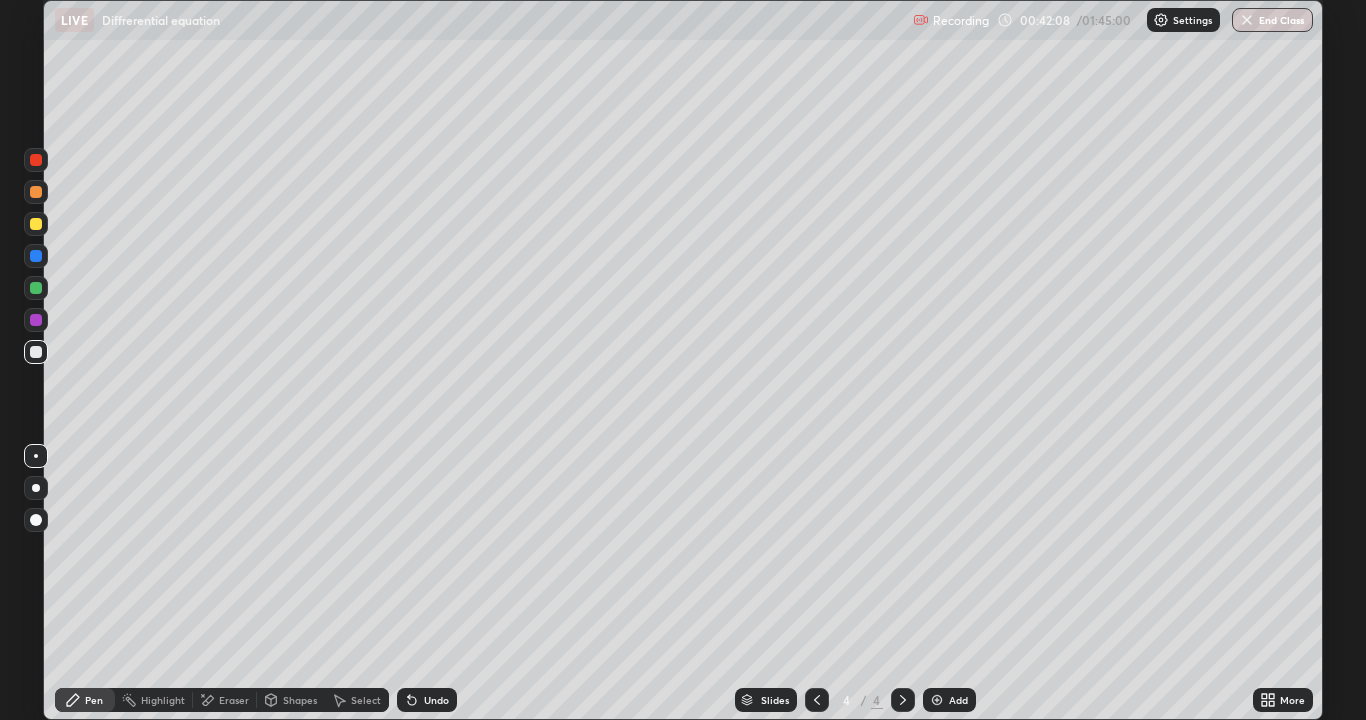 click on "Eraser" at bounding box center (225, 700) 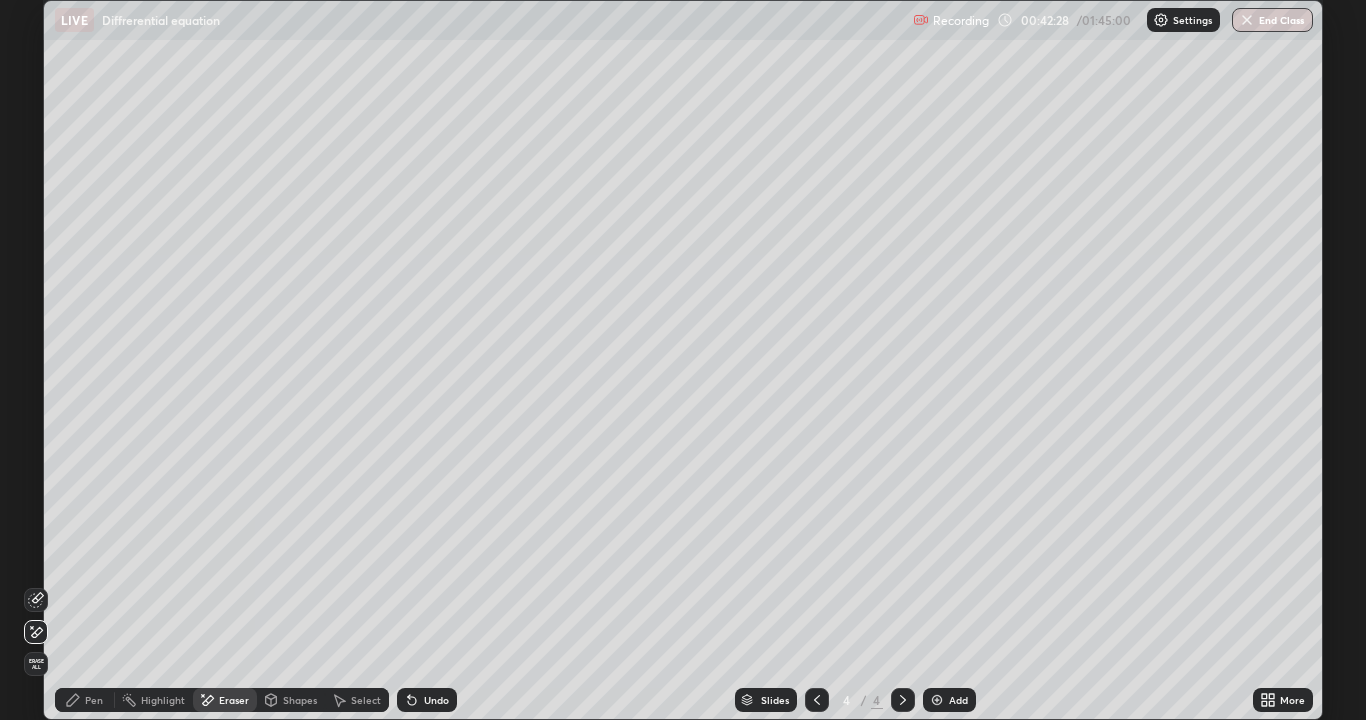 click on "Pen" at bounding box center (85, 700) 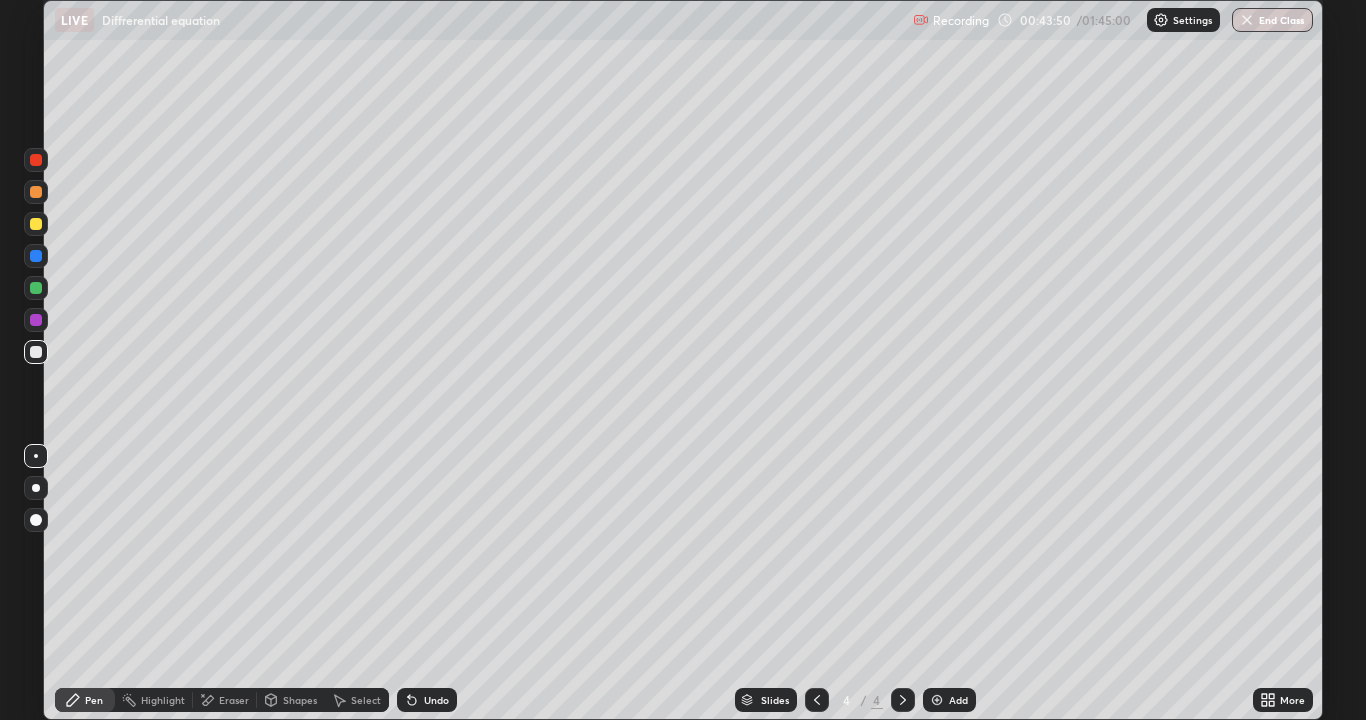 click on "Undo" at bounding box center [436, 700] 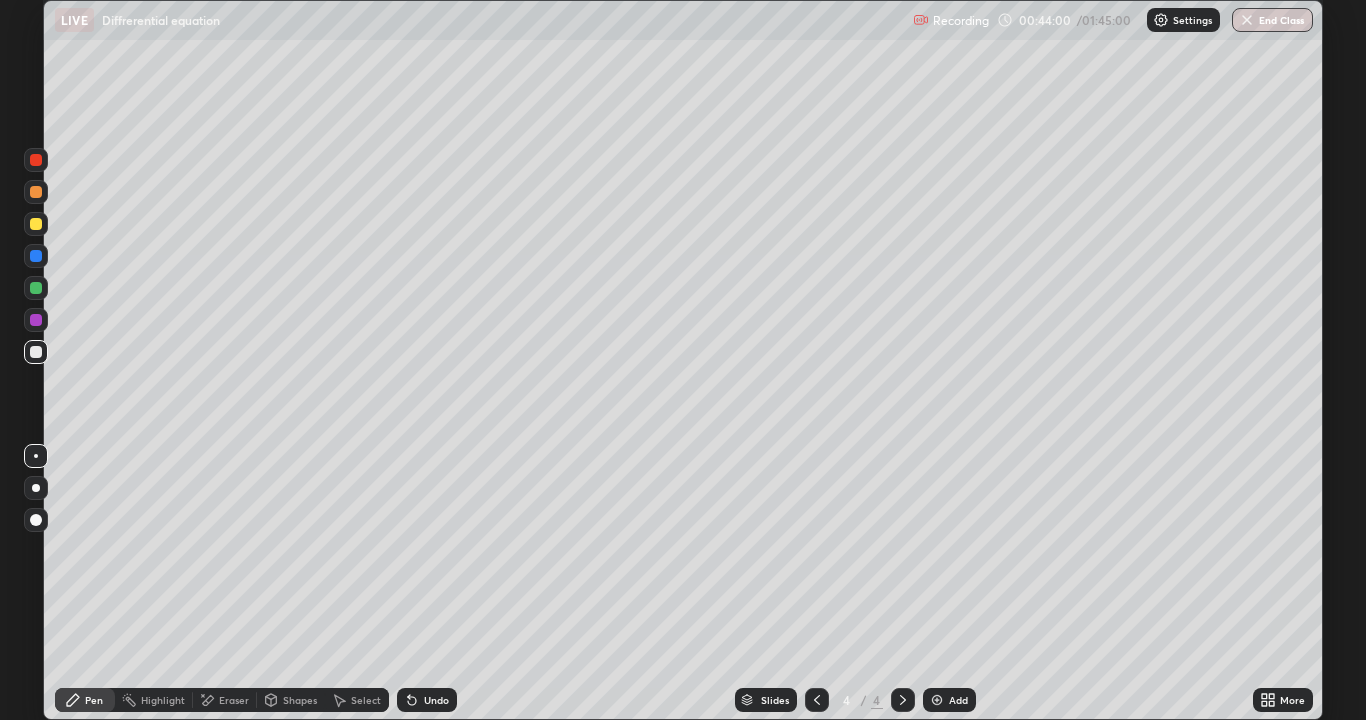 click on "Eraser" at bounding box center (234, 700) 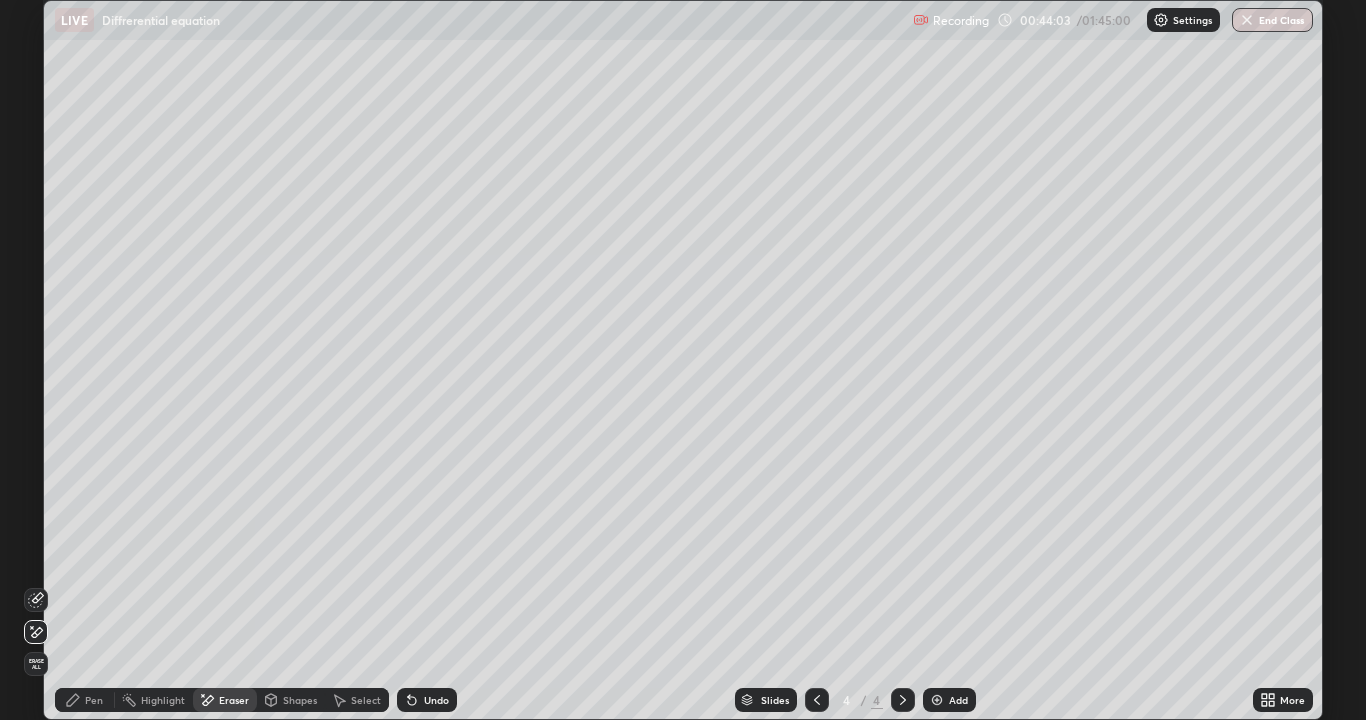 click 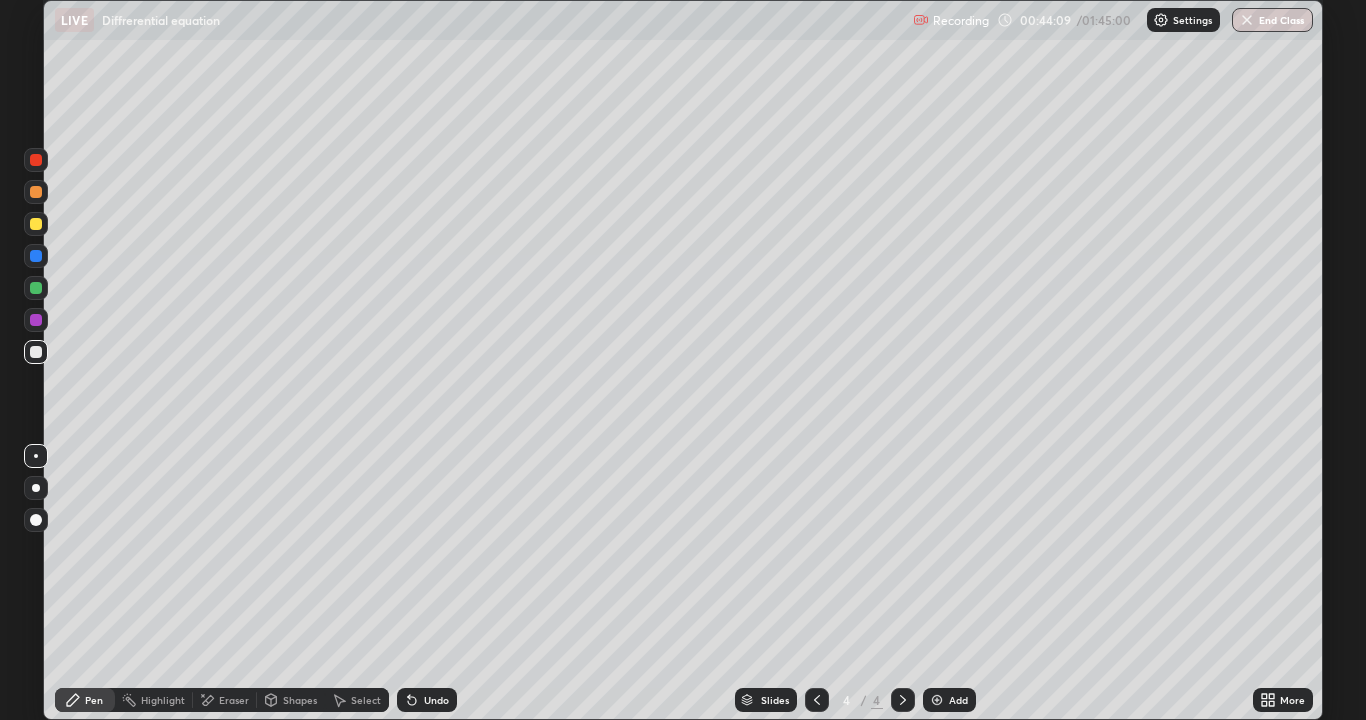 click on "Eraser" at bounding box center (234, 700) 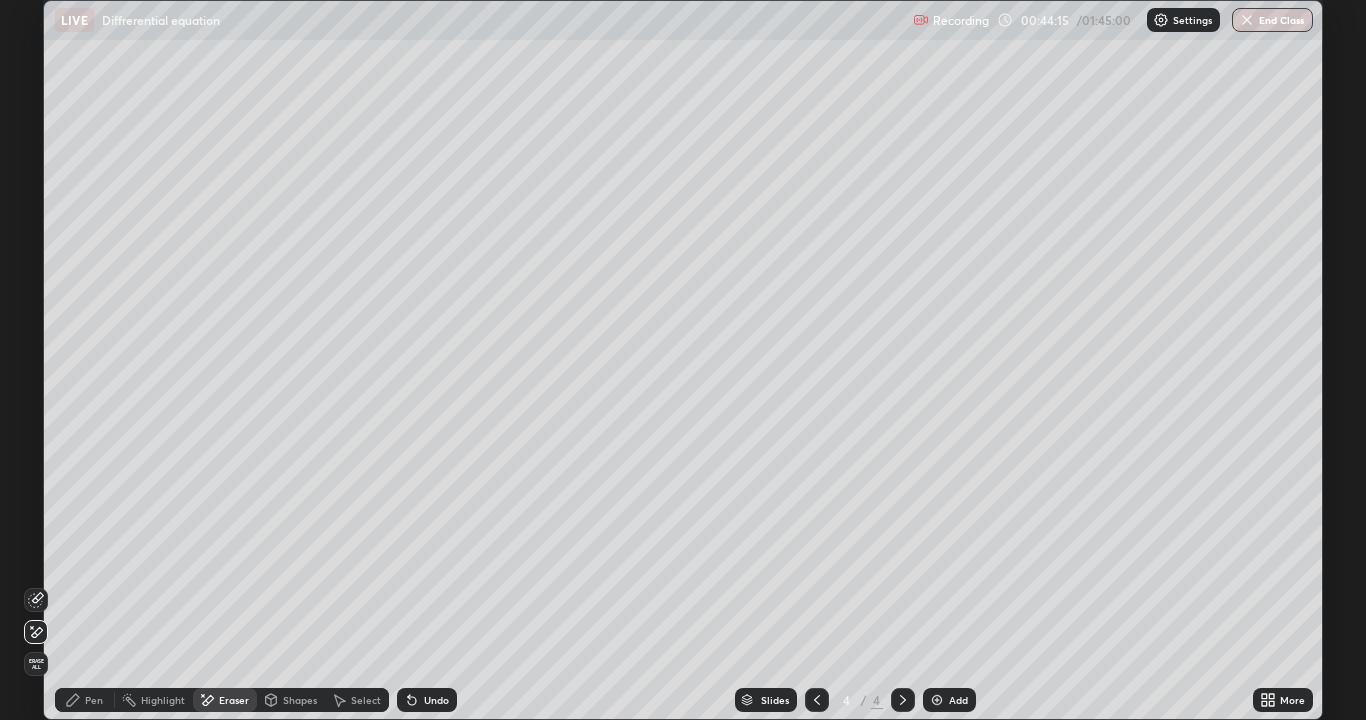 click on "Pen" at bounding box center [94, 700] 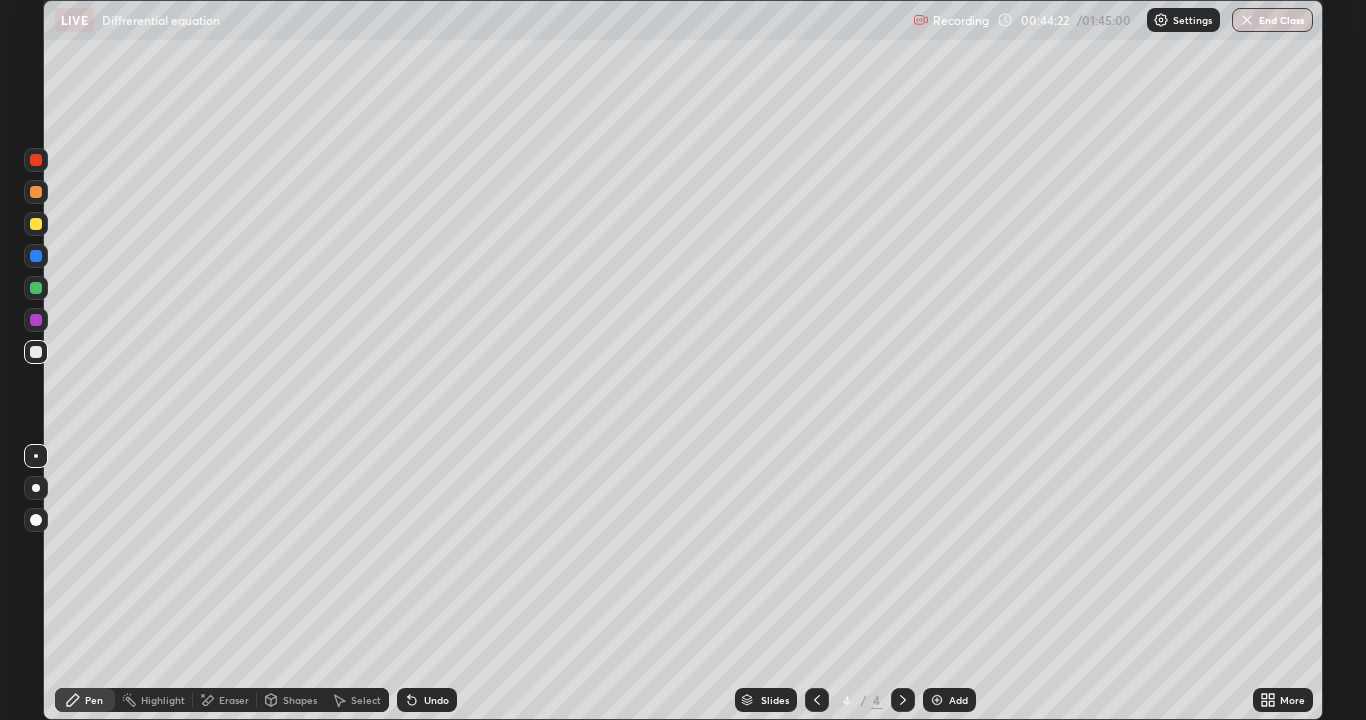 click on "Eraser" at bounding box center (225, 700) 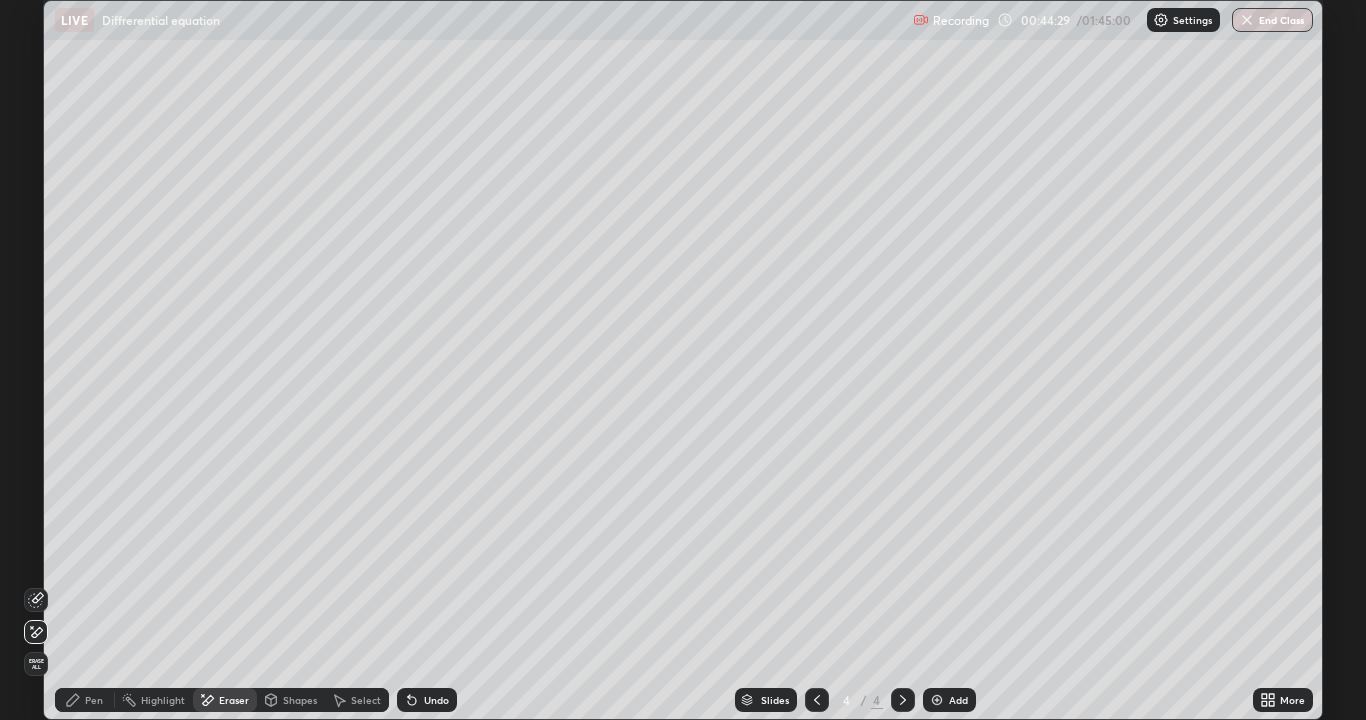 click on "Pen" at bounding box center [94, 700] 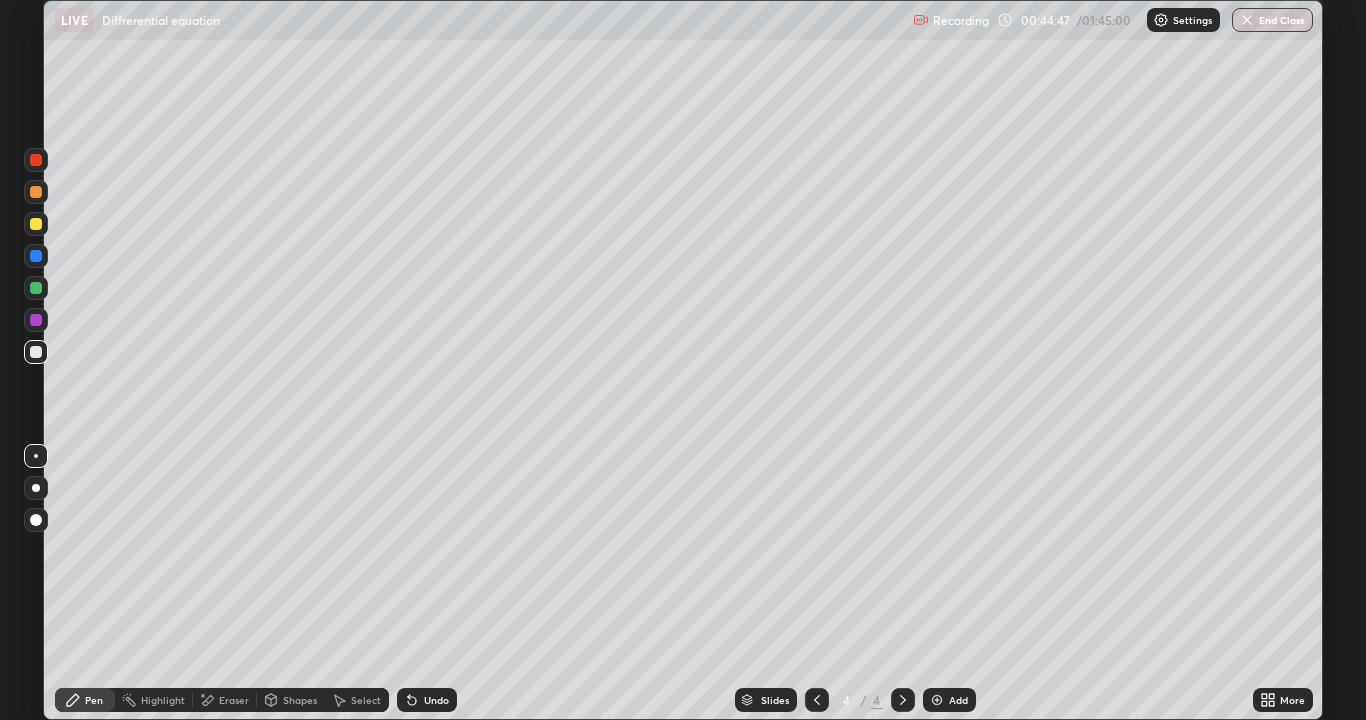 click on "Undo" at bounding box center [436, 700] 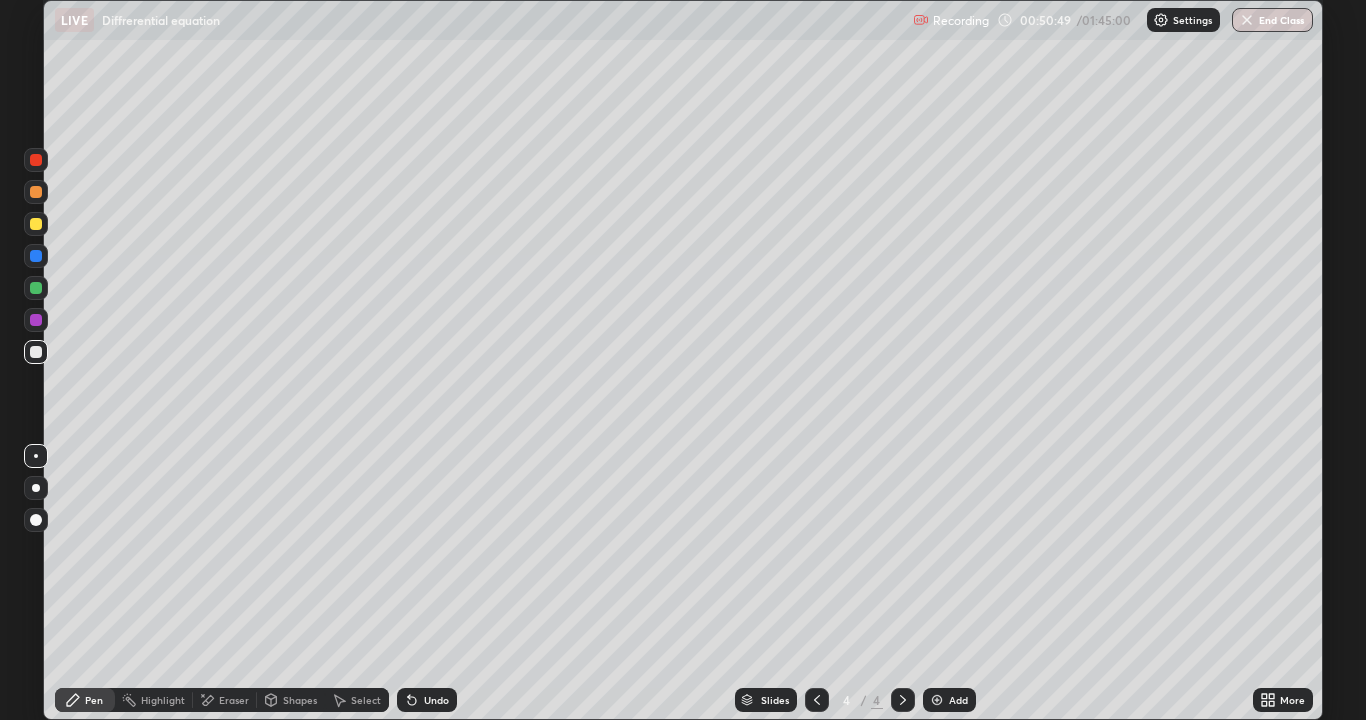 click on "Add" at bounding box center [958, 700] 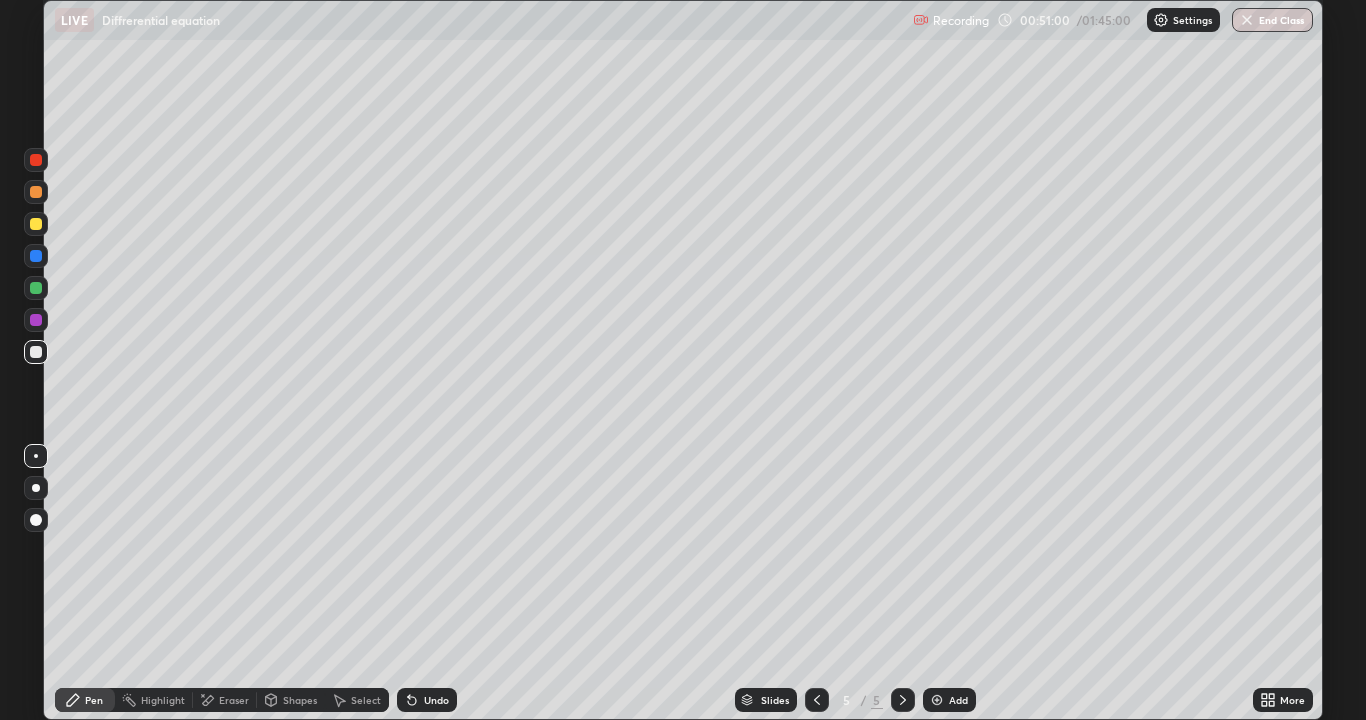 click at bounding box center (36, 224) 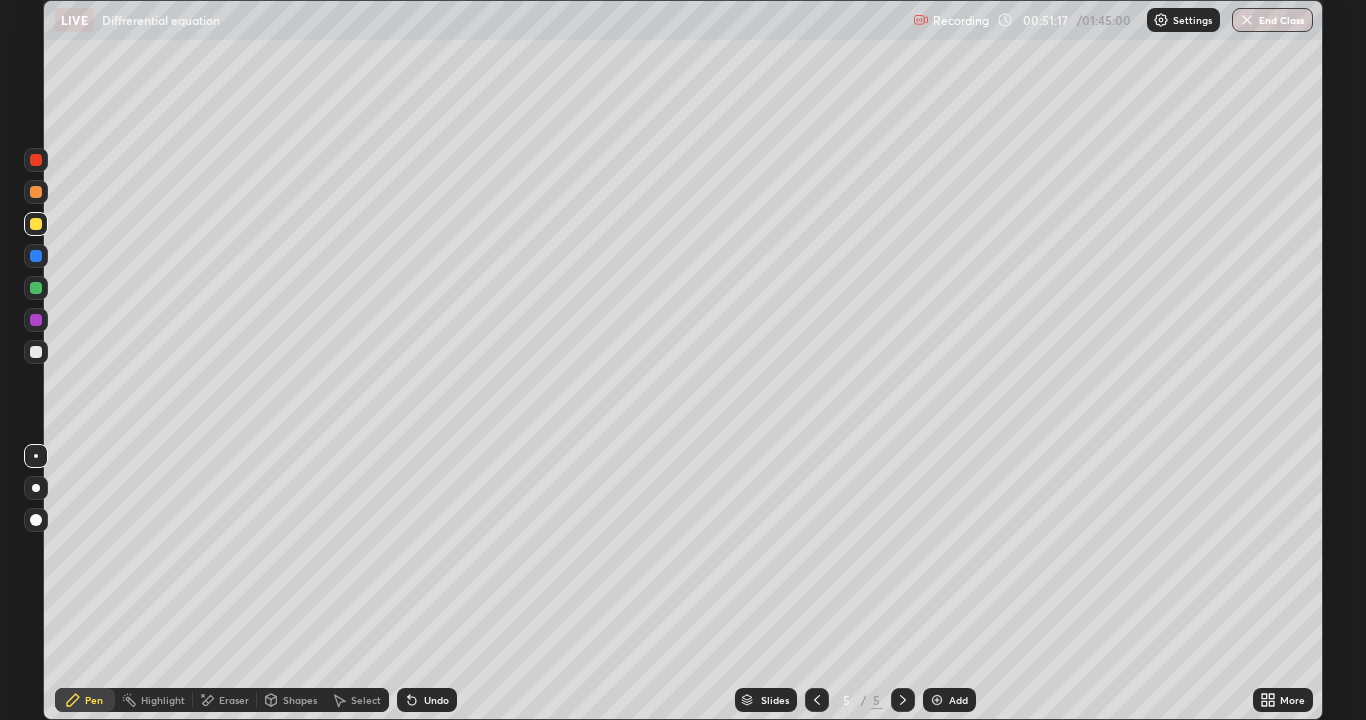 click at bounding box center (36, 352) 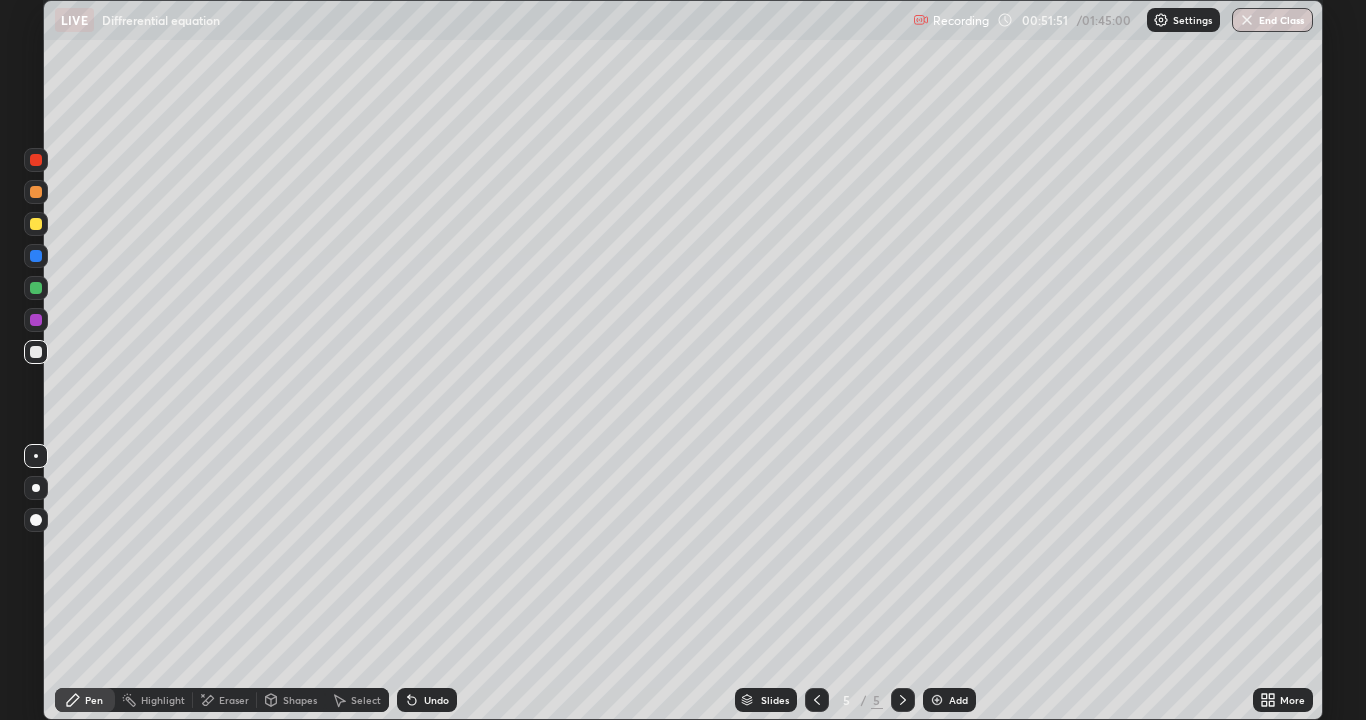 click on "Undo" at bounding box center (427, 700) 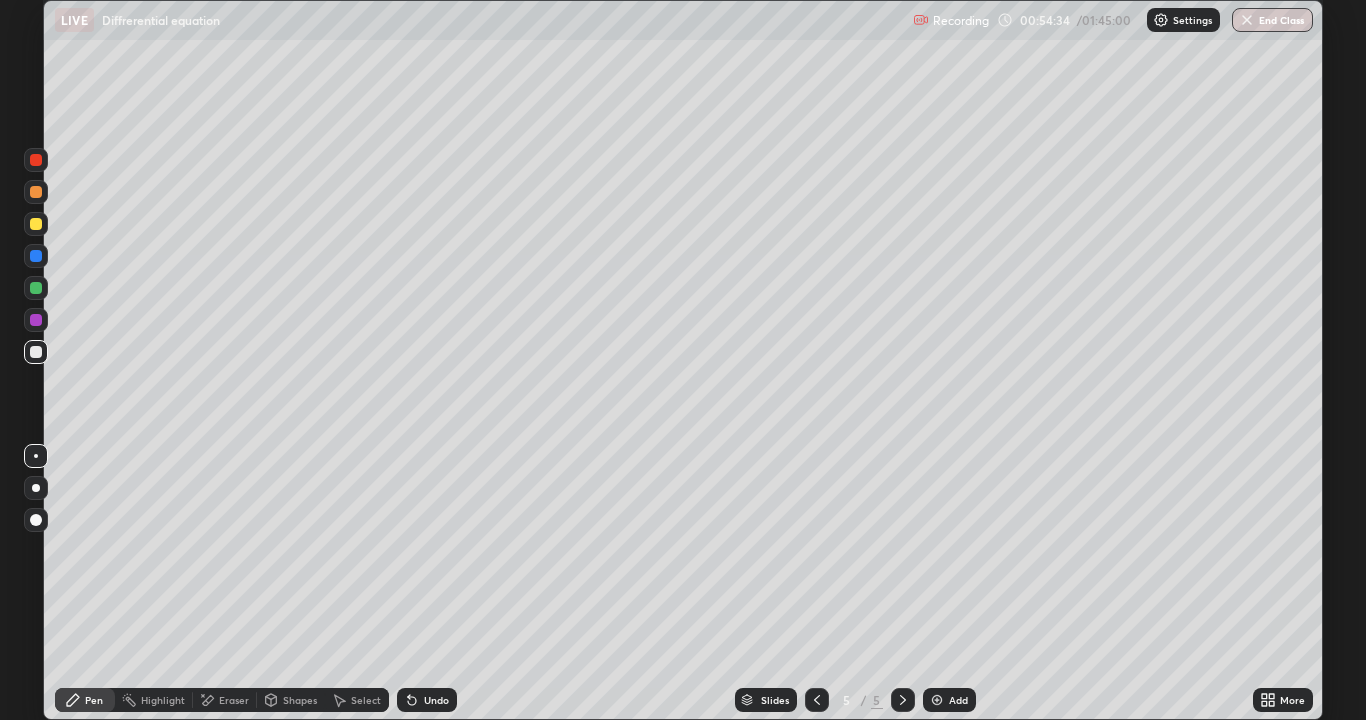 click at bounding box center [36, 560] 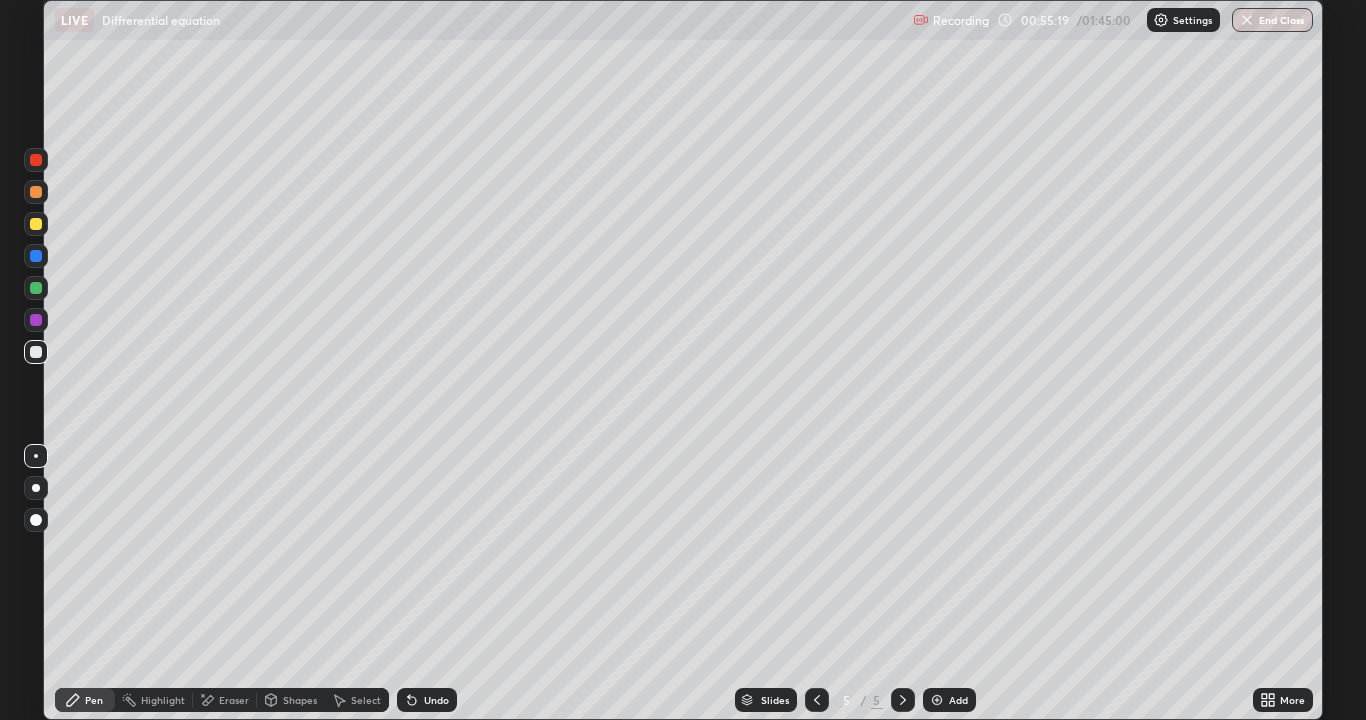 click at bounding box center [36, 224] 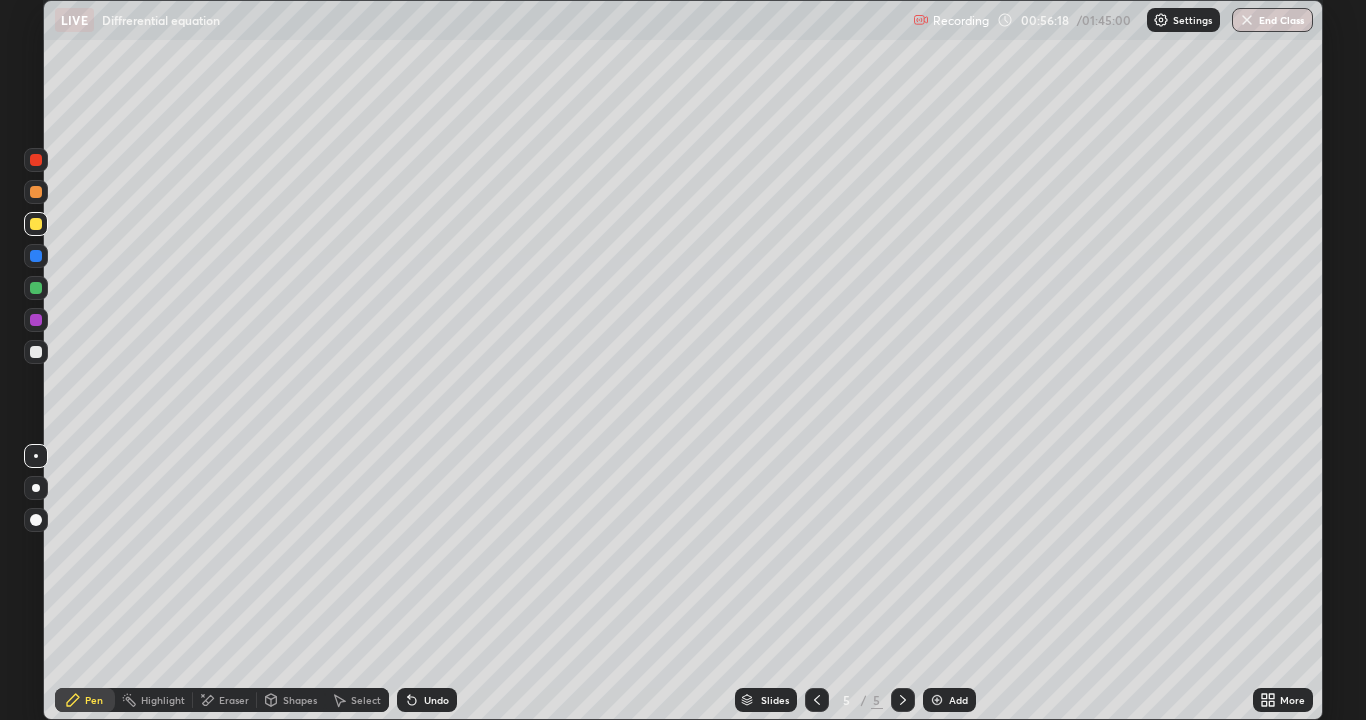 click at bounding box center (36, 352) 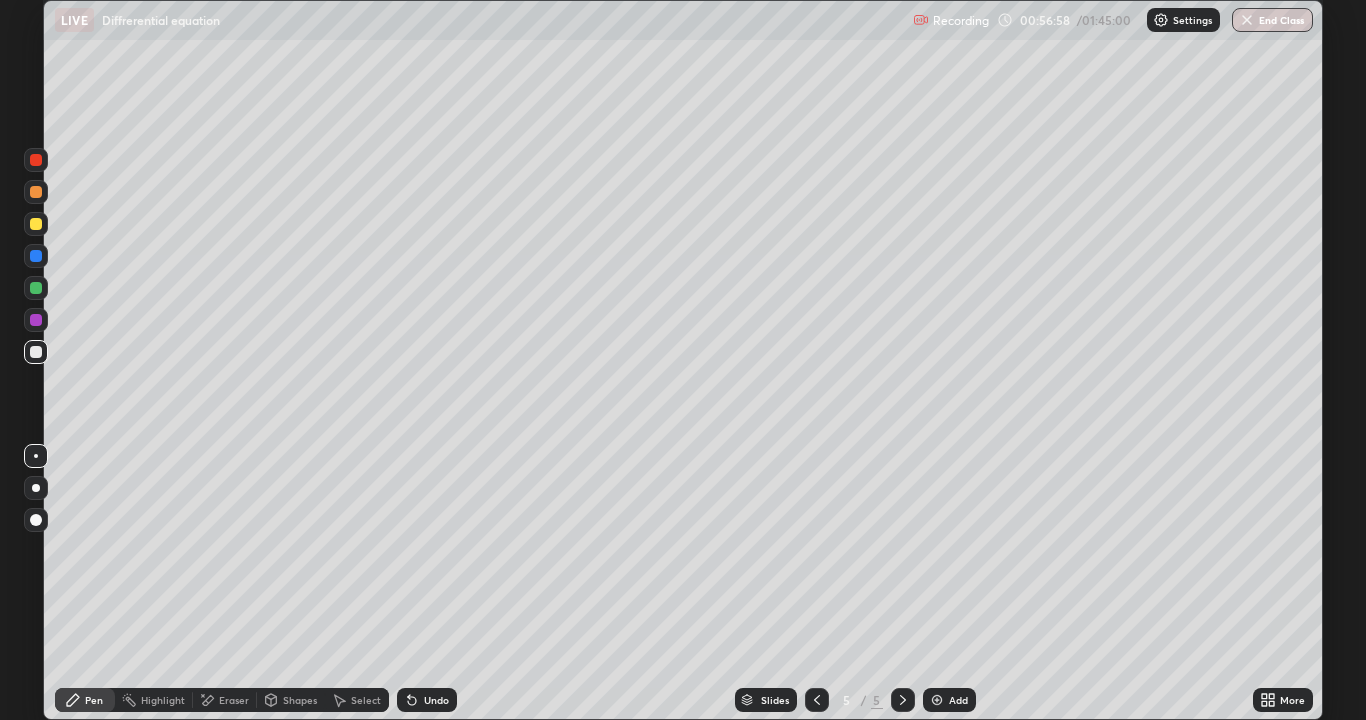 click on "Add" at bounding box center (958, 700) 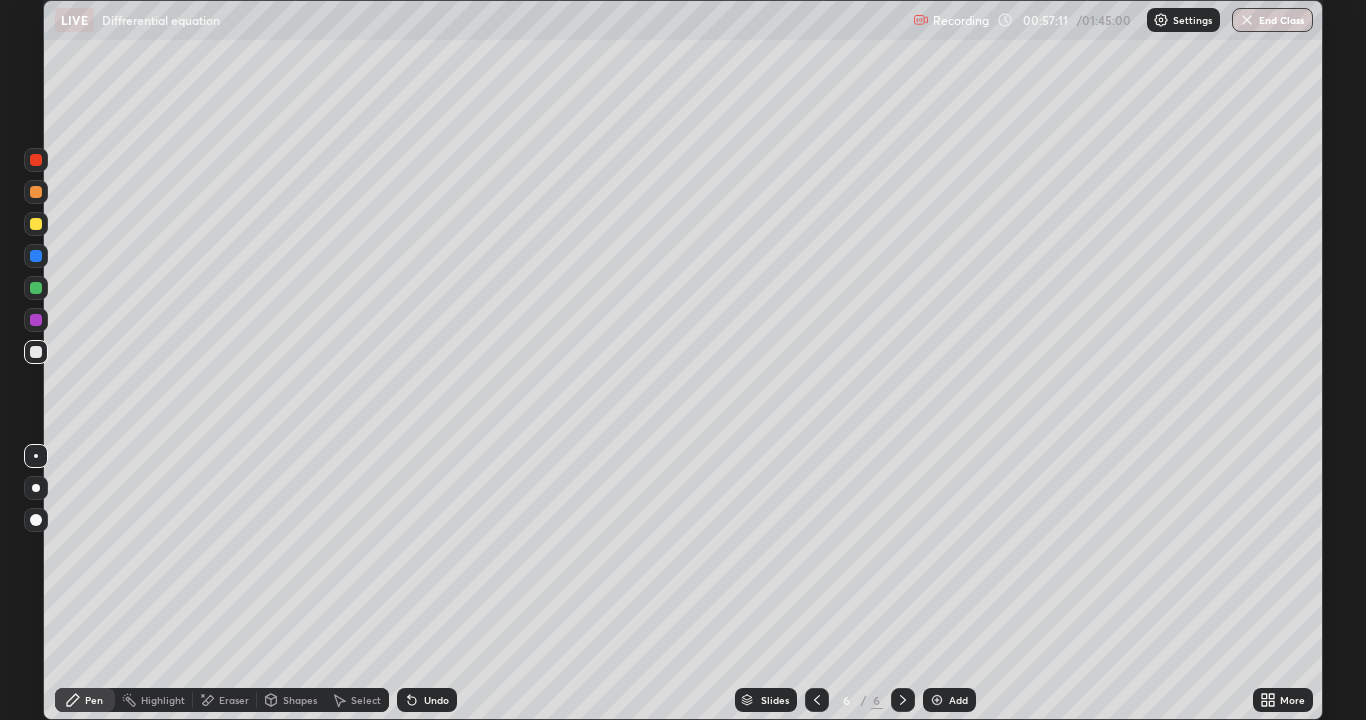 click 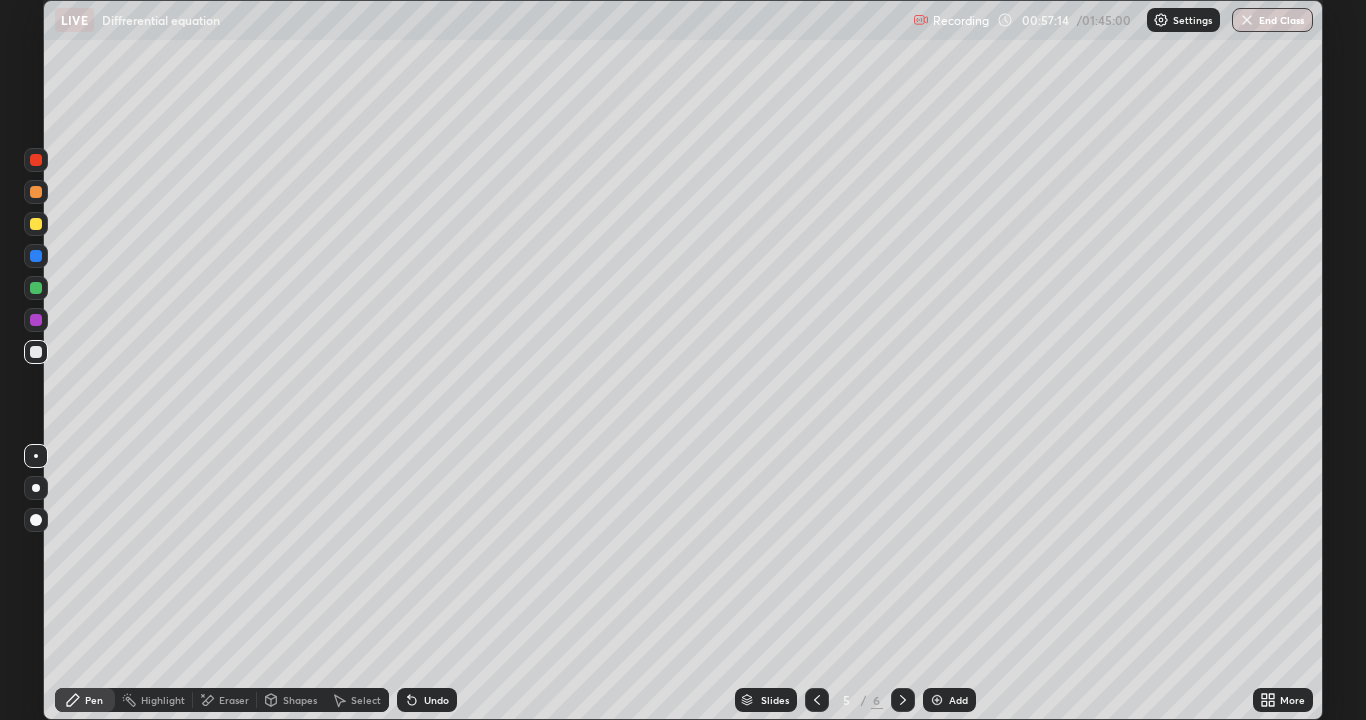 click 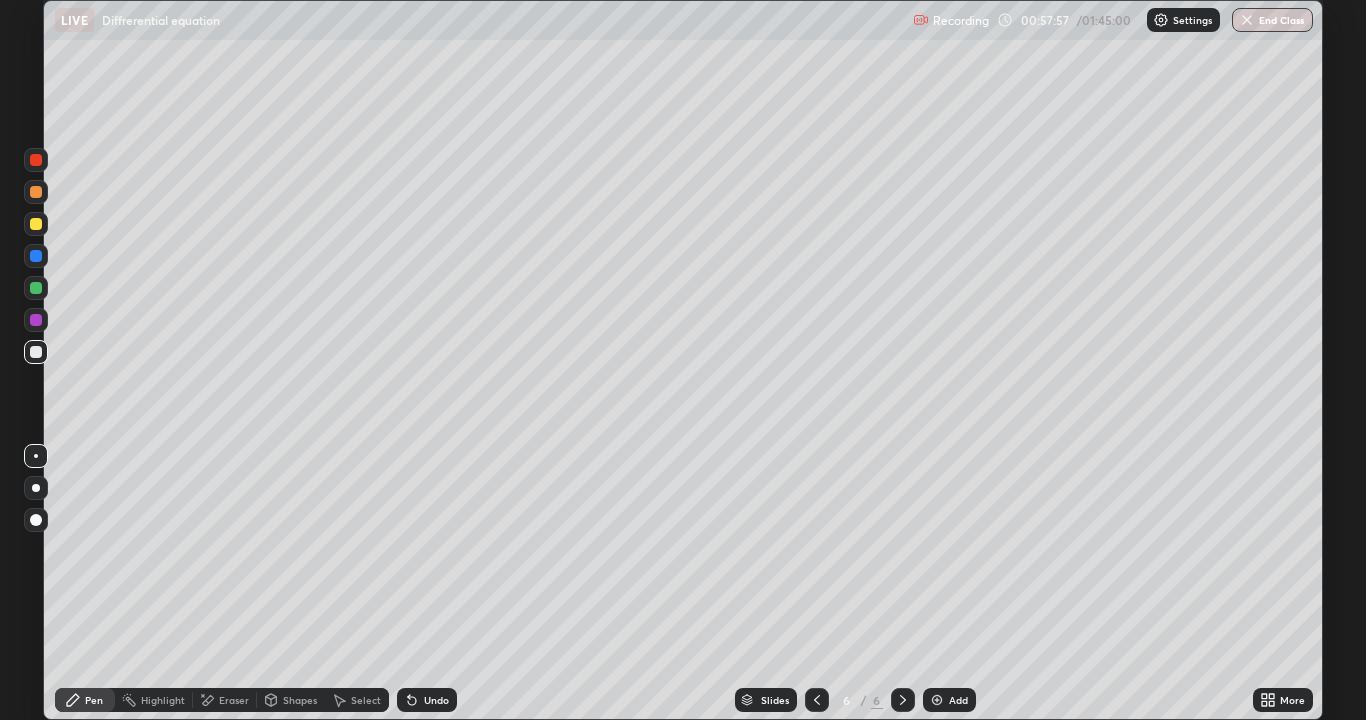 click at bounding box center (36, 352) 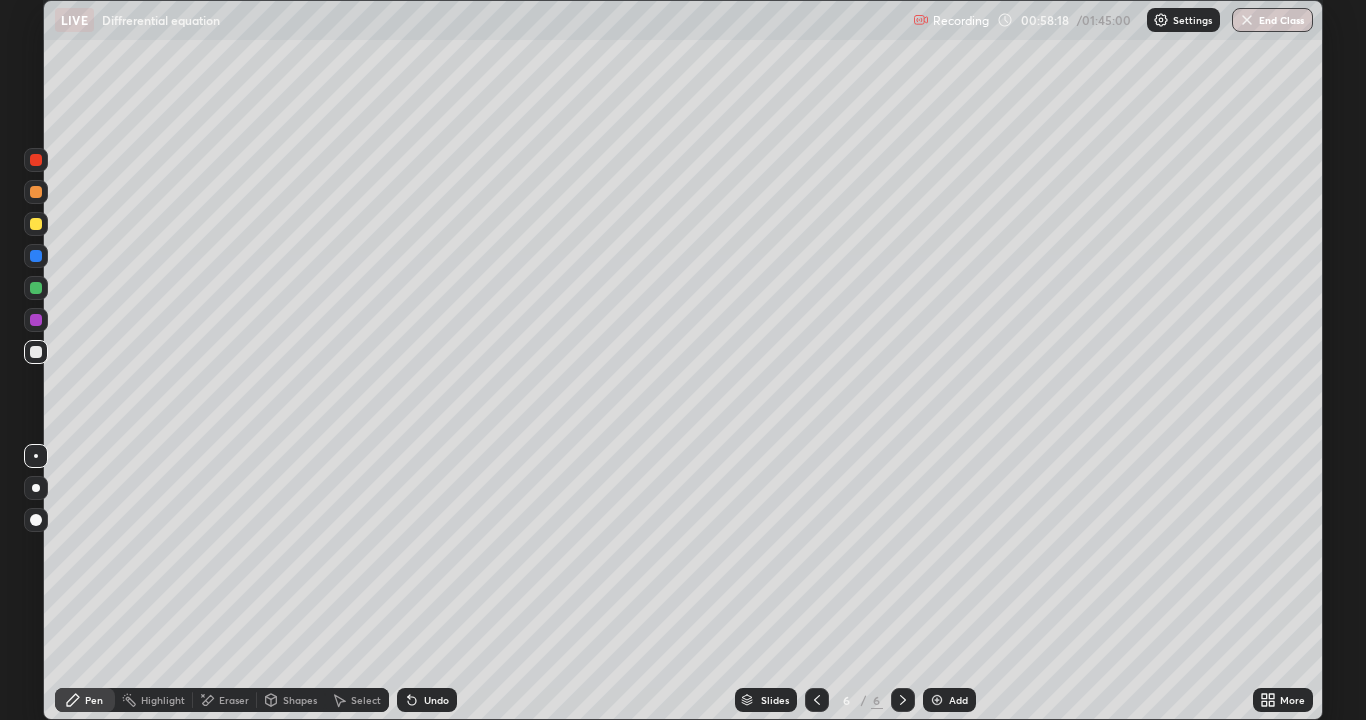 click on "Shapes" at bounding box center [291, 700] 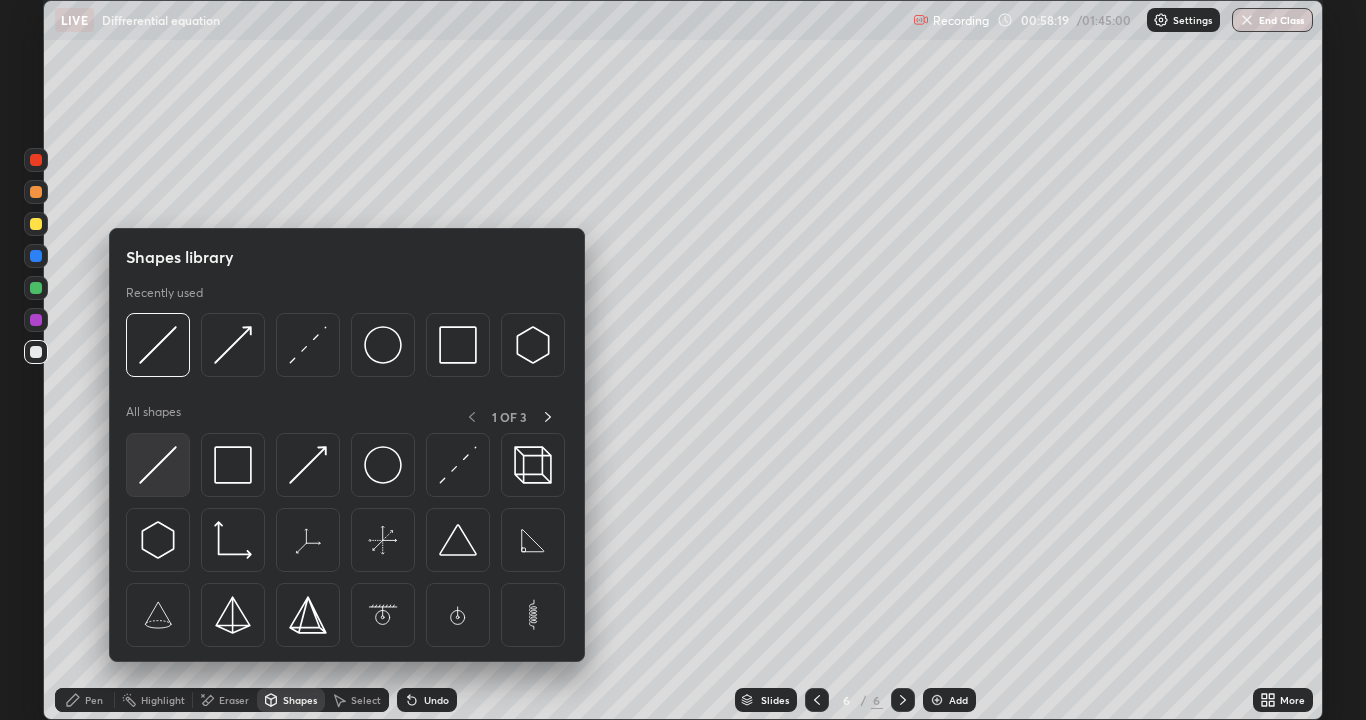 click at bounding box center (158, 465) 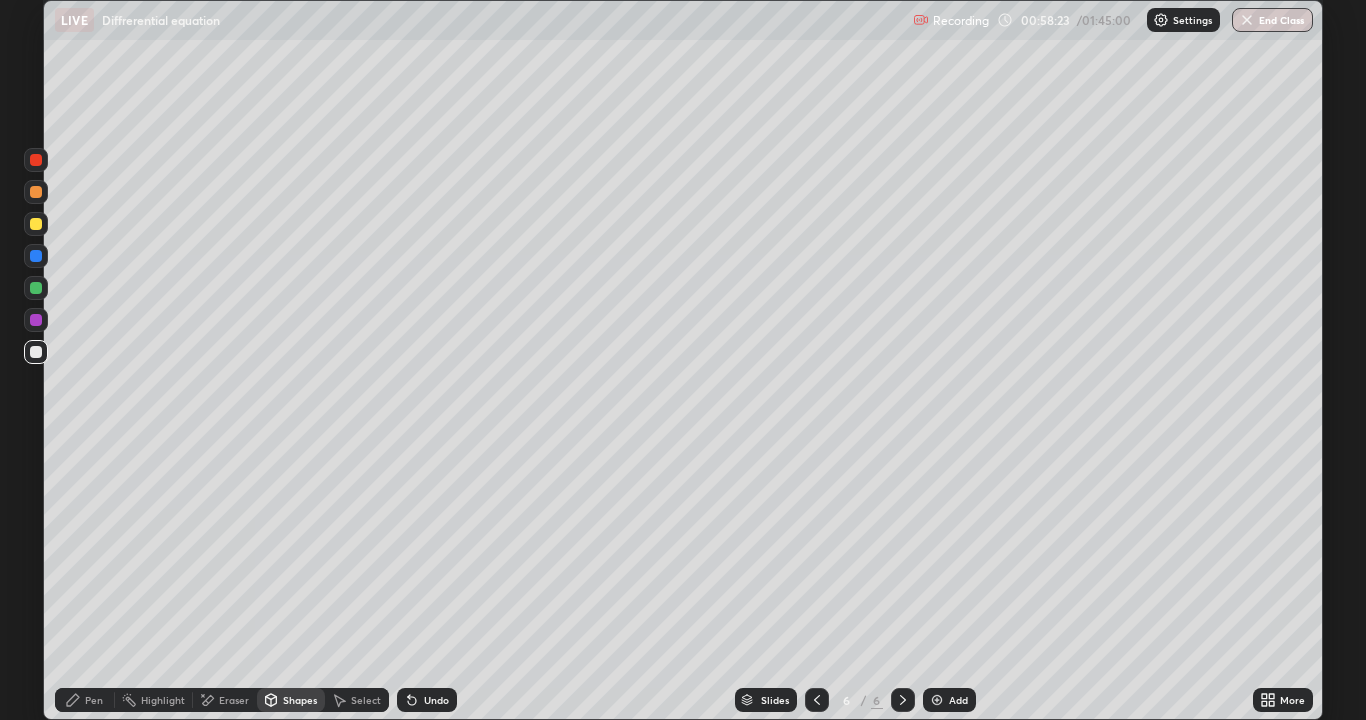 click on "Undo" at bounding box center (427, 700) 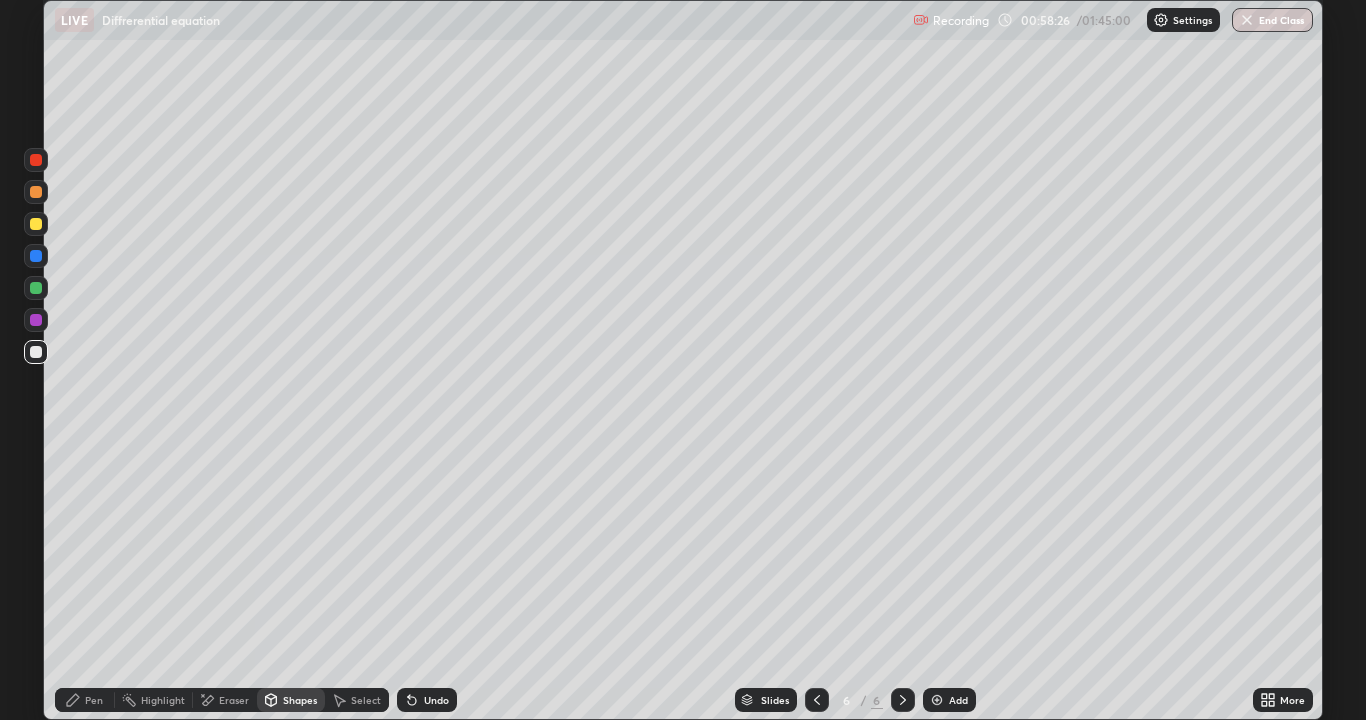 click on "Pen" at bounding box center [85, 700] 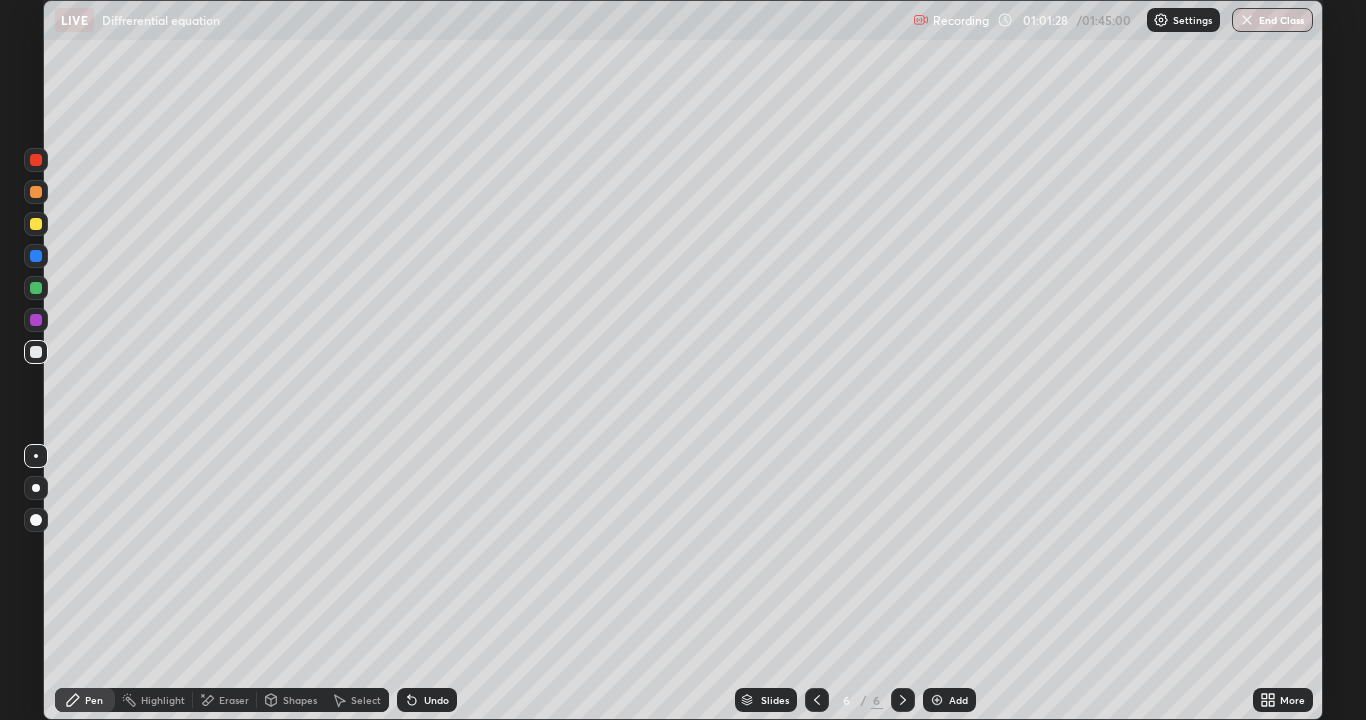 click on "Eraser" at bounding box center [234, 700] 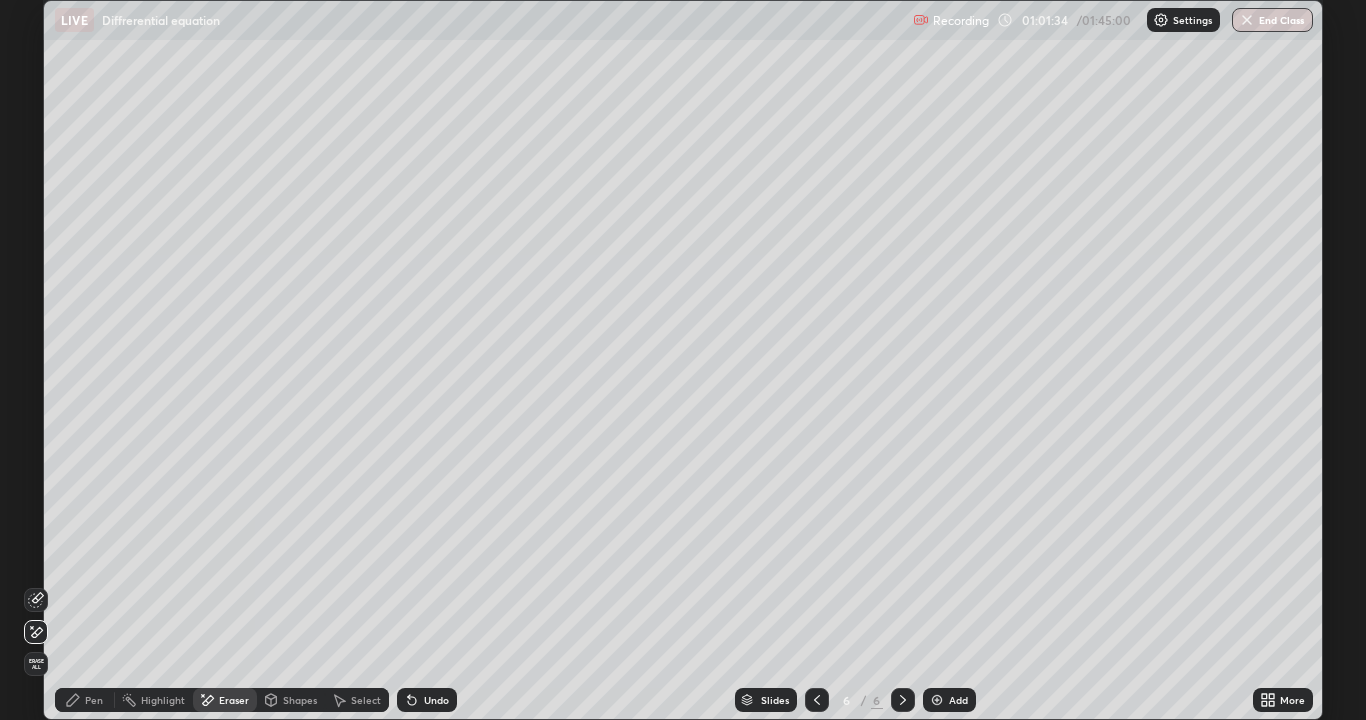 click on "Pen" at bounding box center (85, 700) 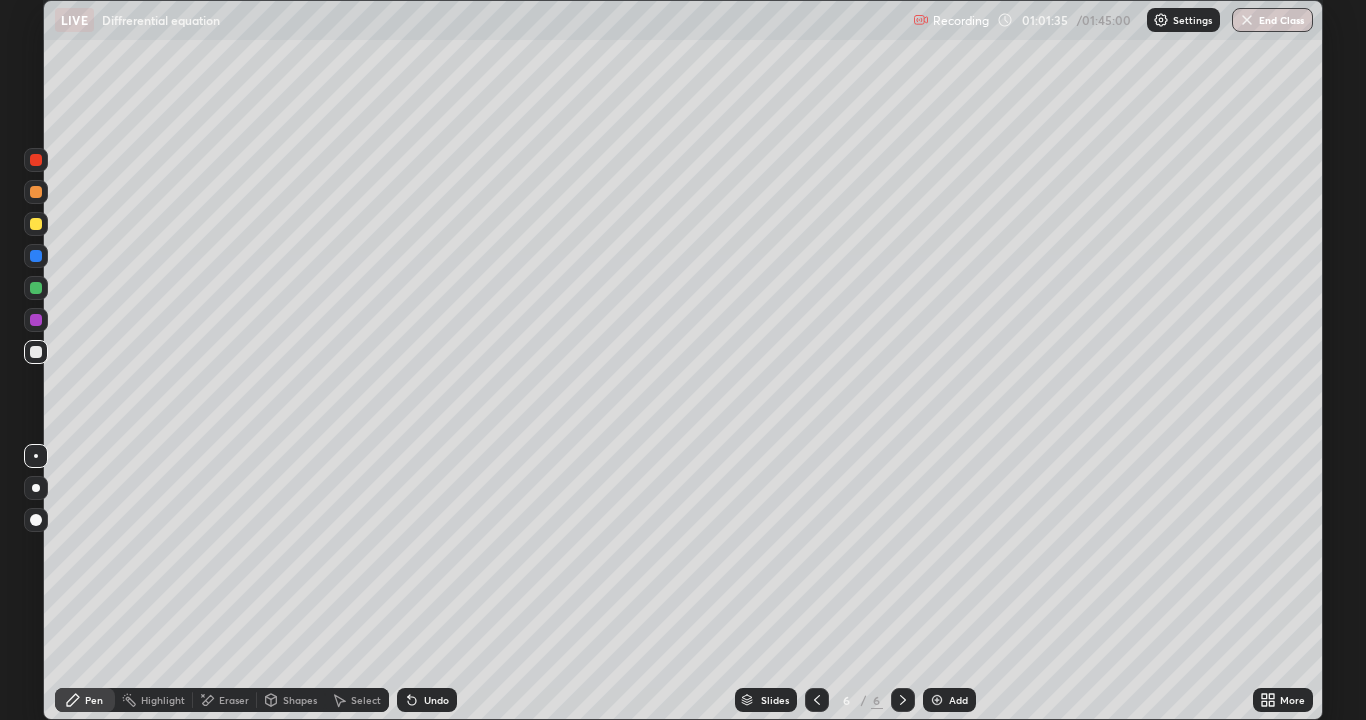 click at bounding box center [36, 224] 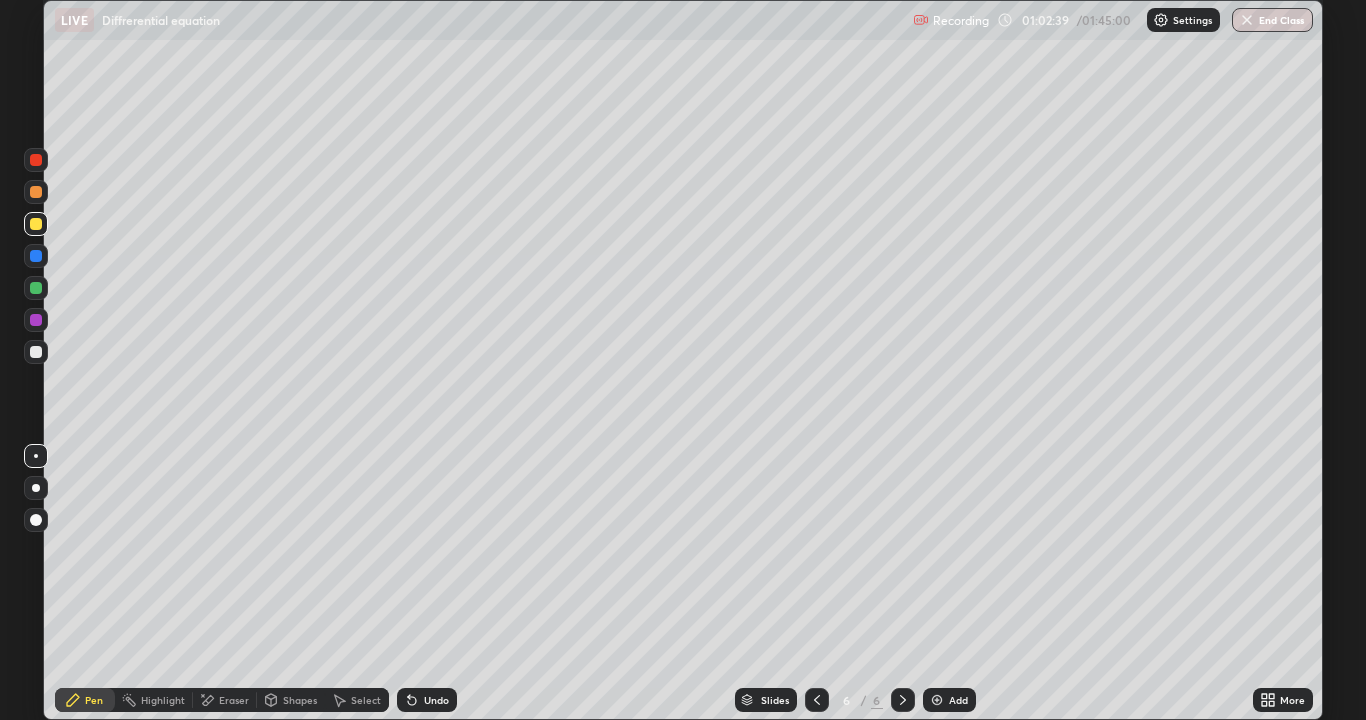 click on "Eraser" at bounding box center [225, 700] 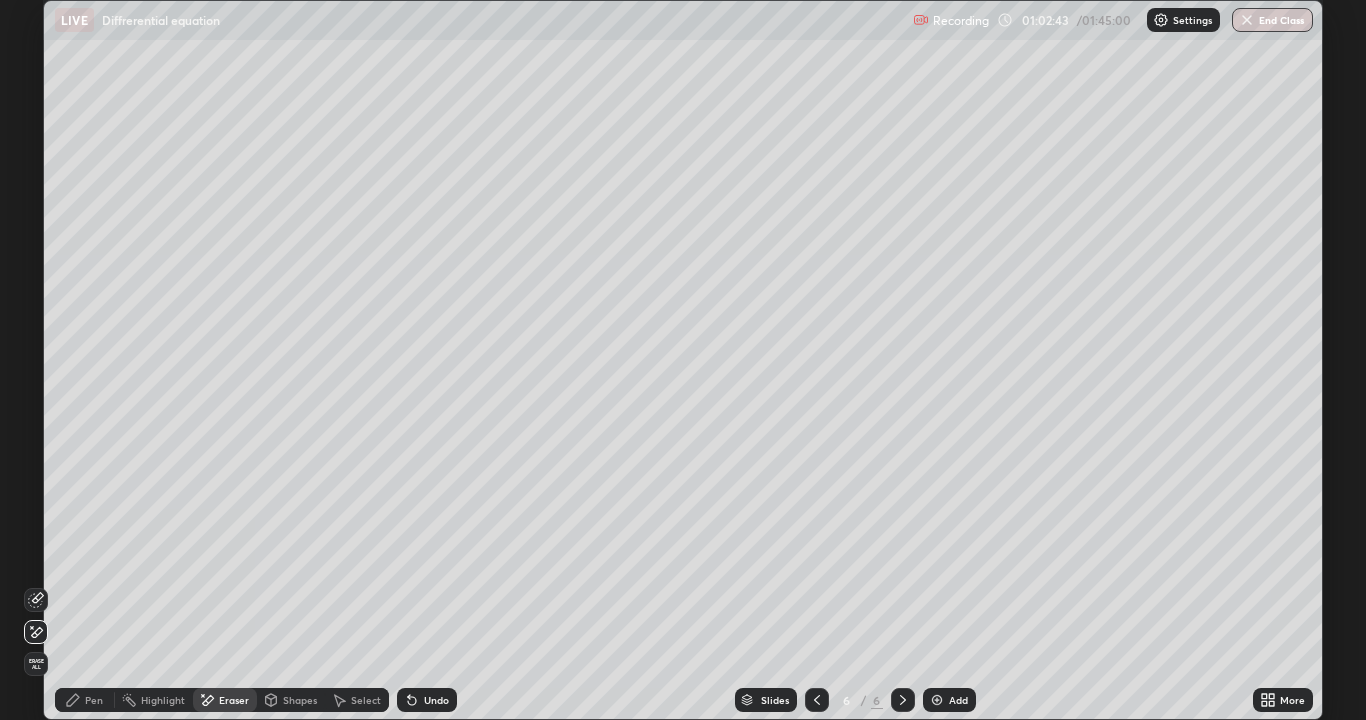 click on "Pen" at bounding box center (85, 700) 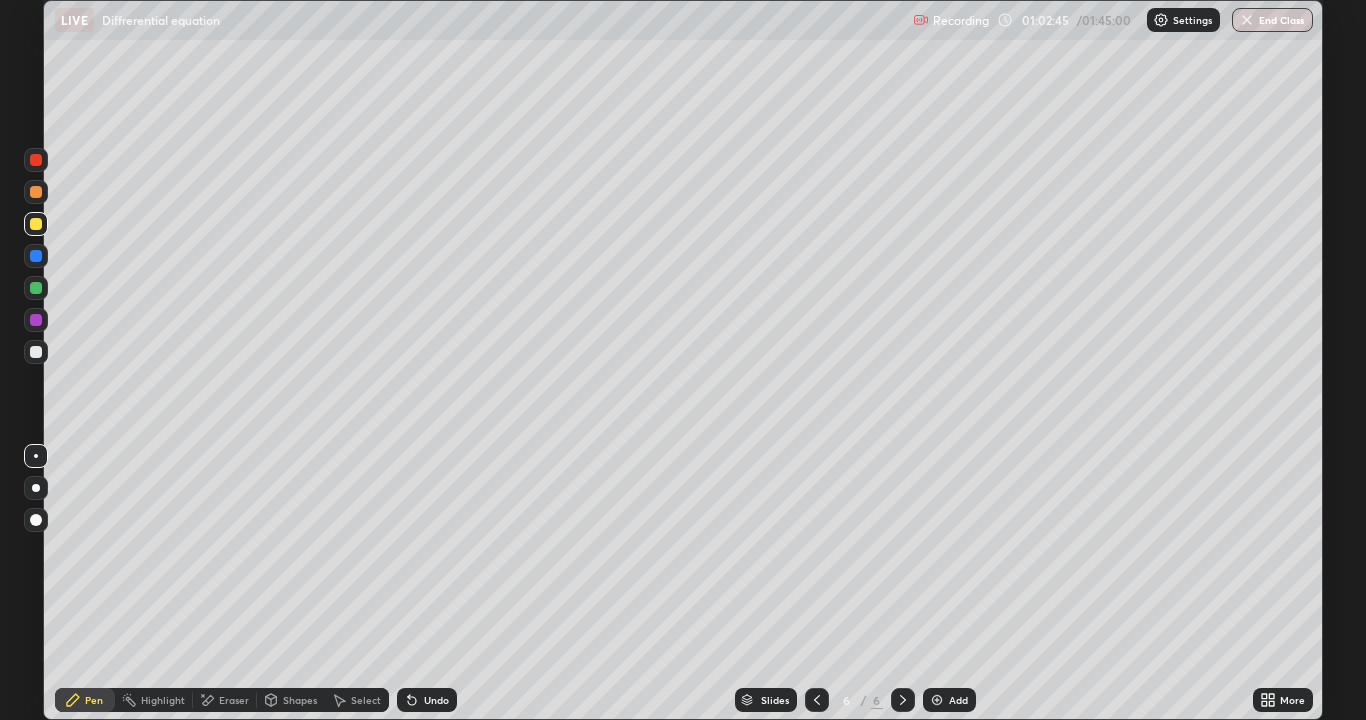 click at bounding box center [36, 352] 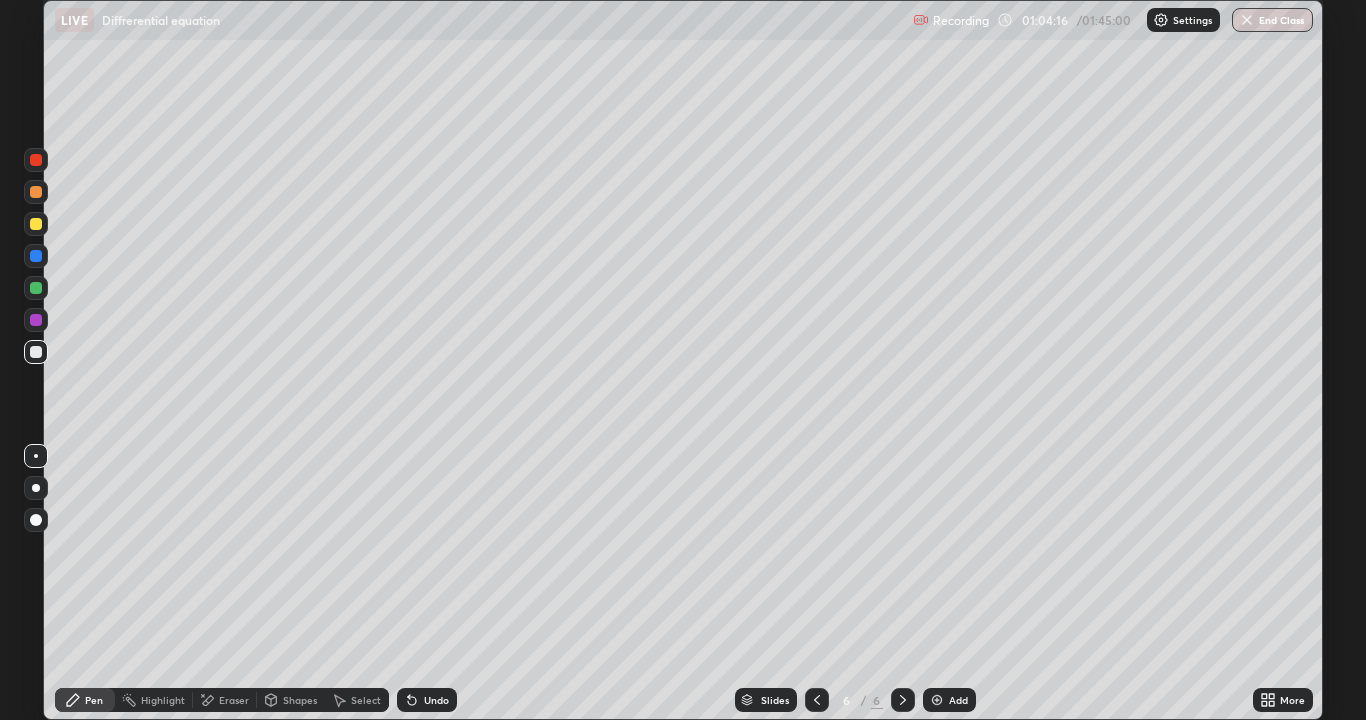 click on "Undo" at bounding box center [436, 700] 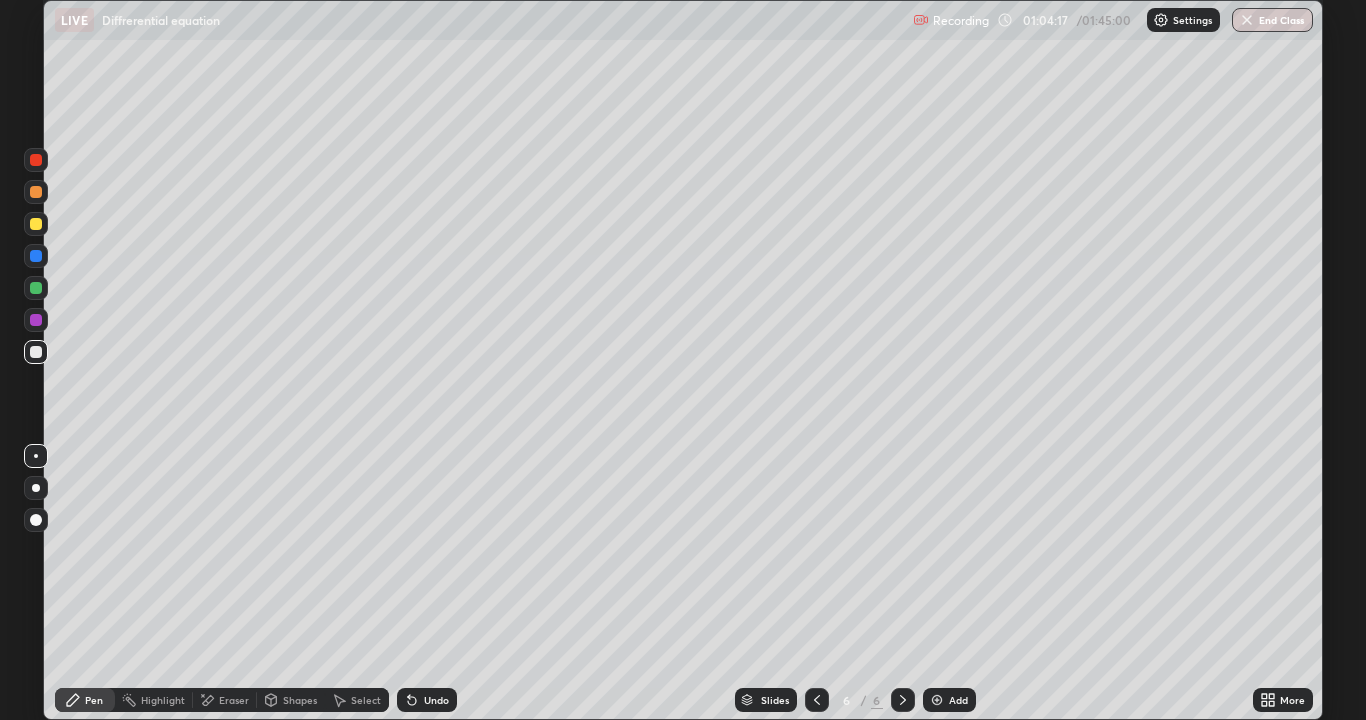 click 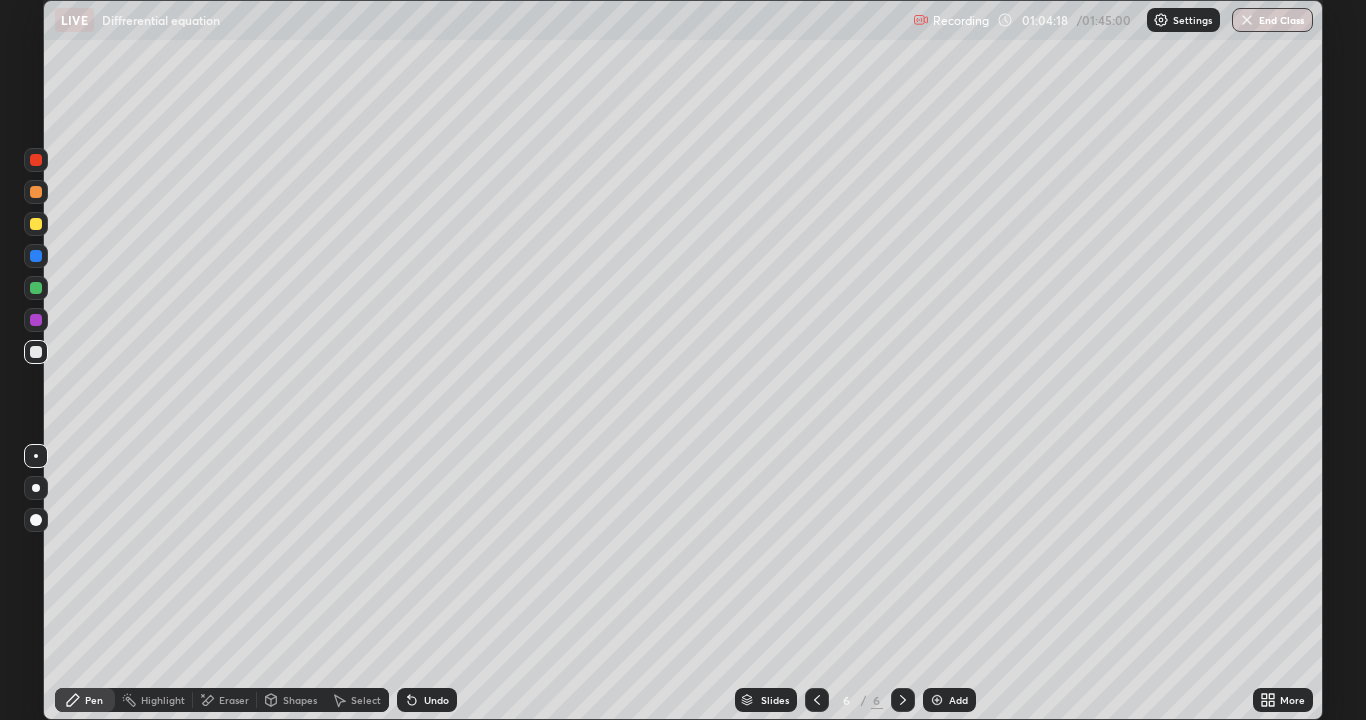 click on "Undo" at bounding box center (427, 700) 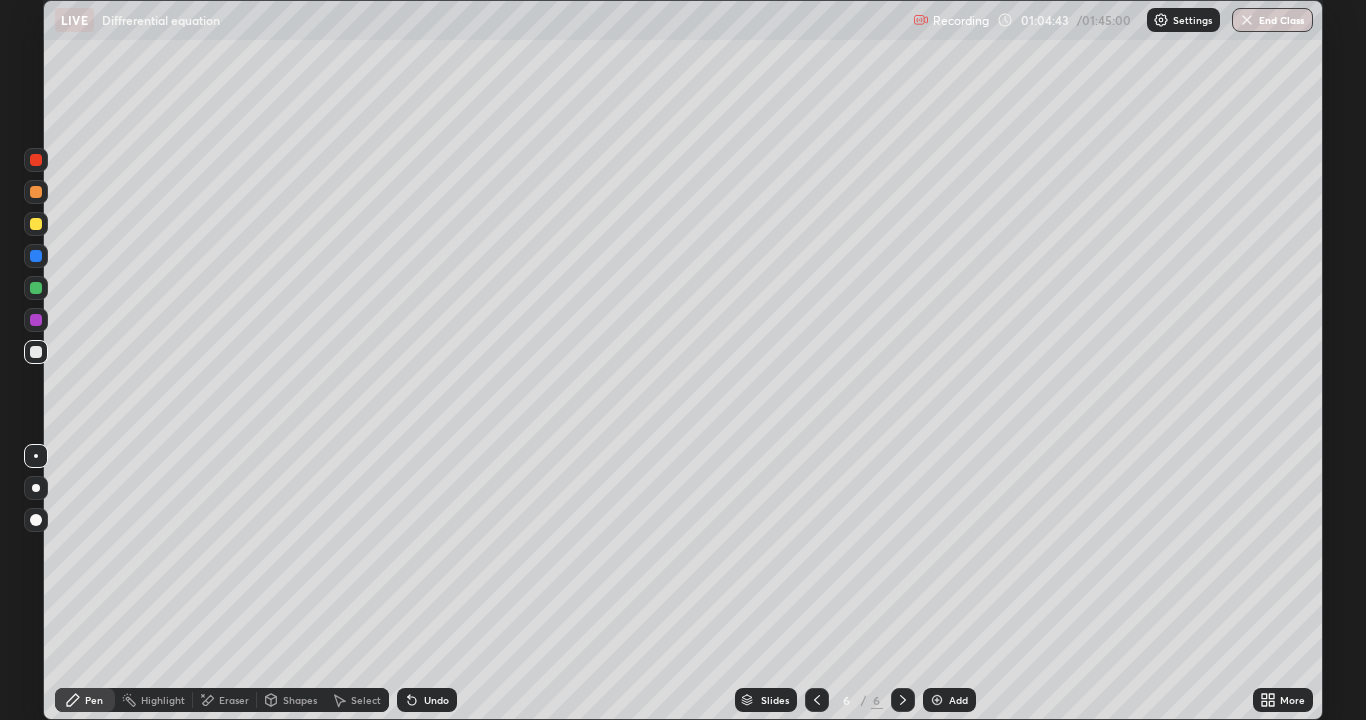 click on "Eraser" at bounding box center (234, 700) 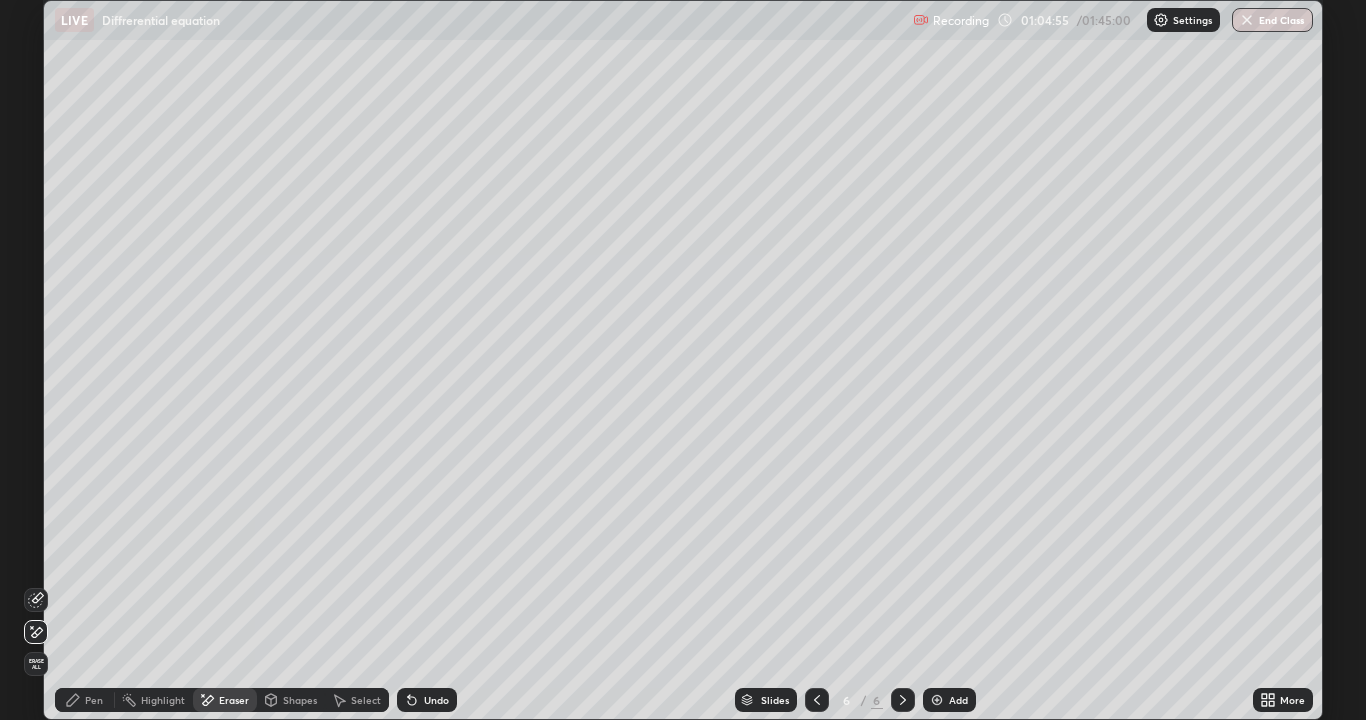 click on "Pen" at bounding box center (94, 700) 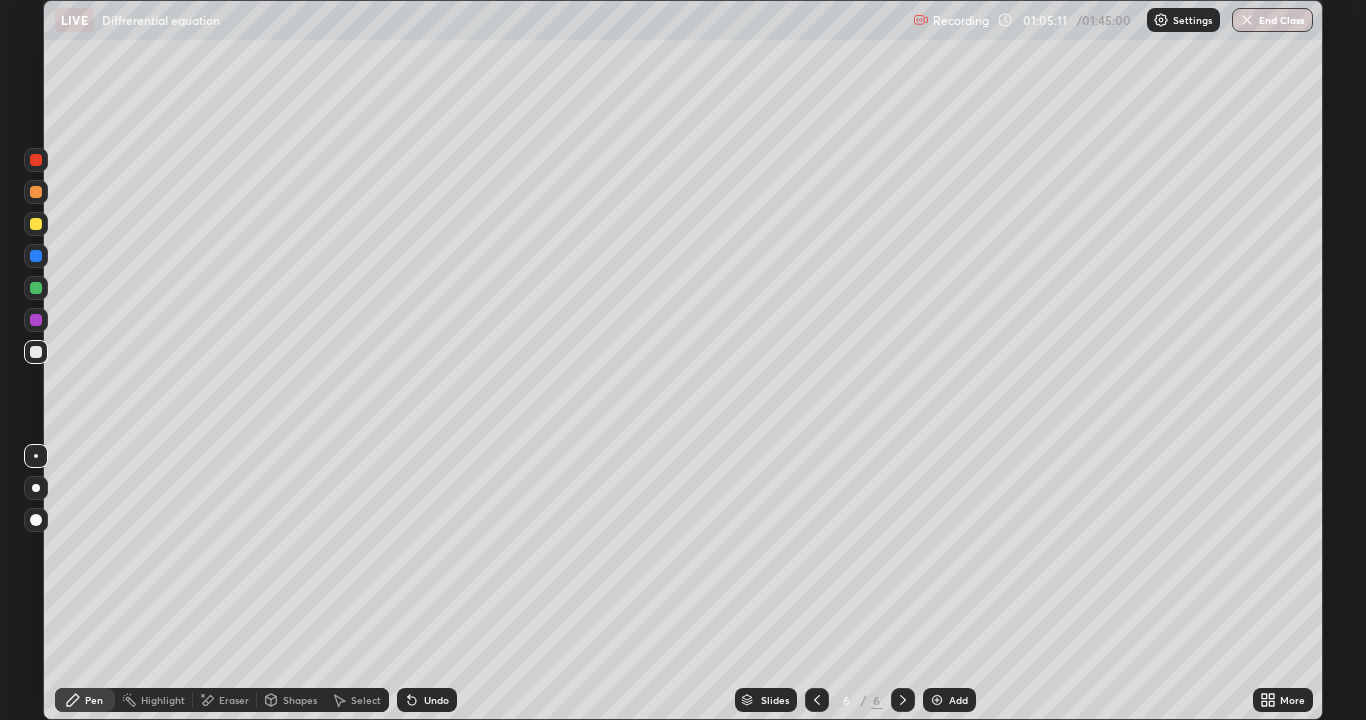click on "Undo" at bounding box center [436, 700] 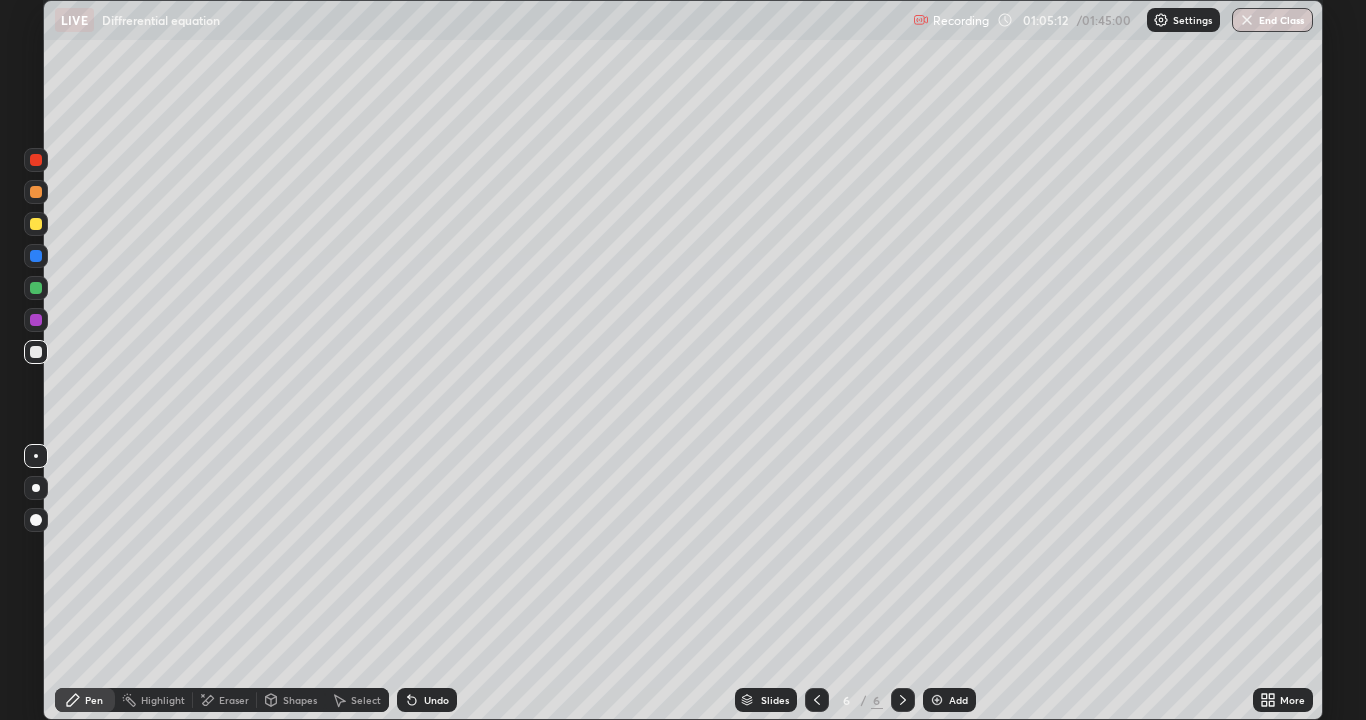 click on "Undo" at bounding box center (427, 700) 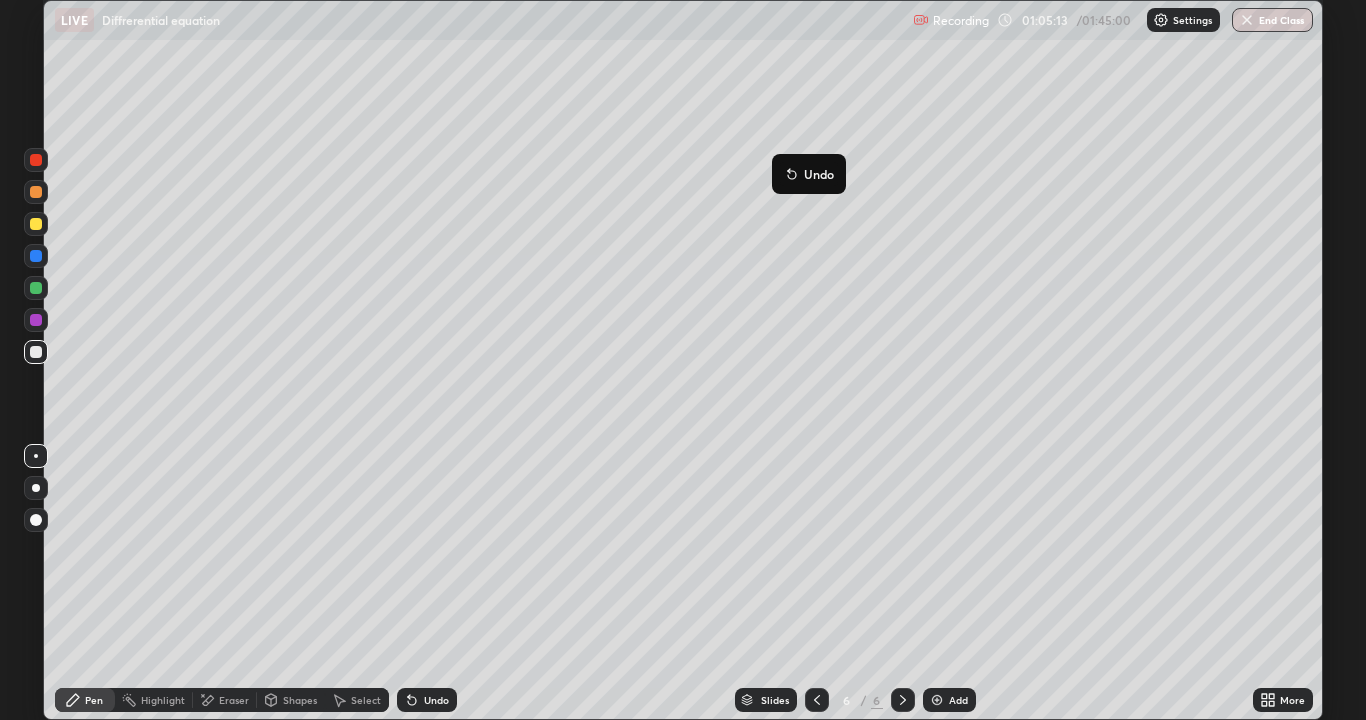 click on "Undo" at bounding box center [809, 174] 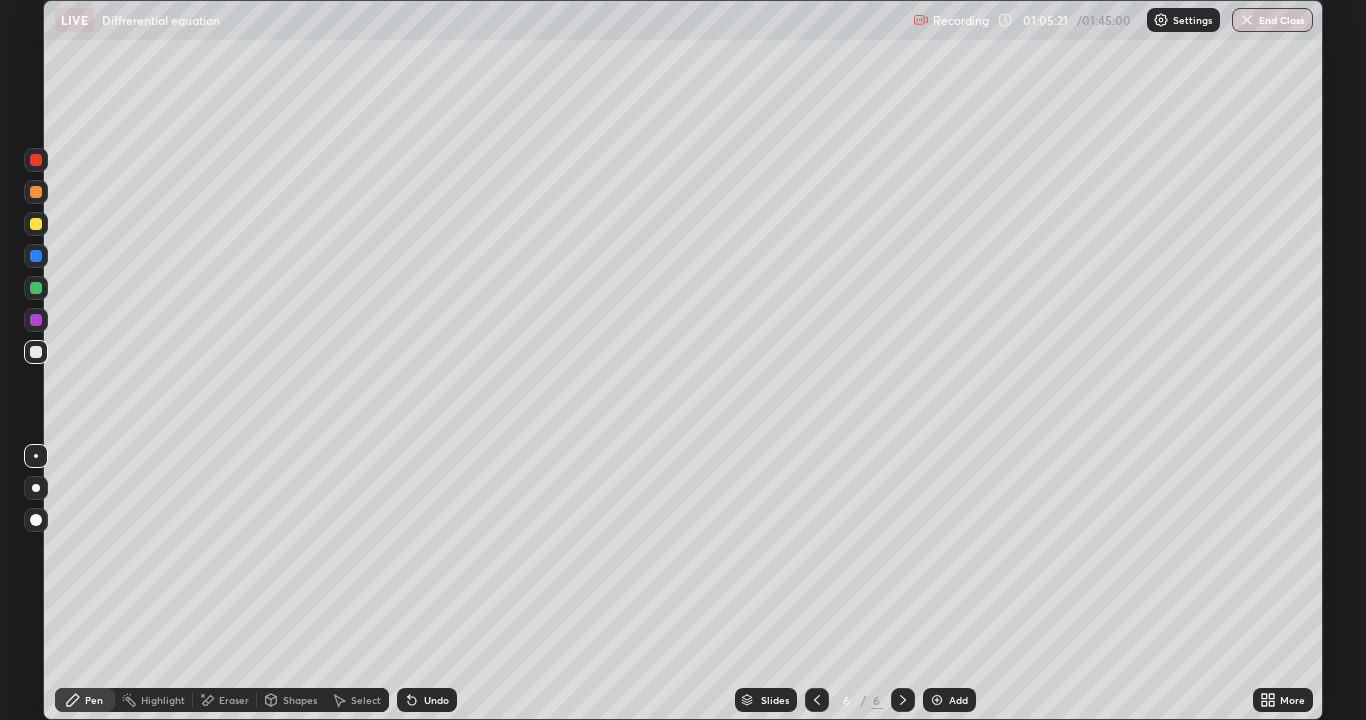 click on "Undo" at bounding box center [436, 700] 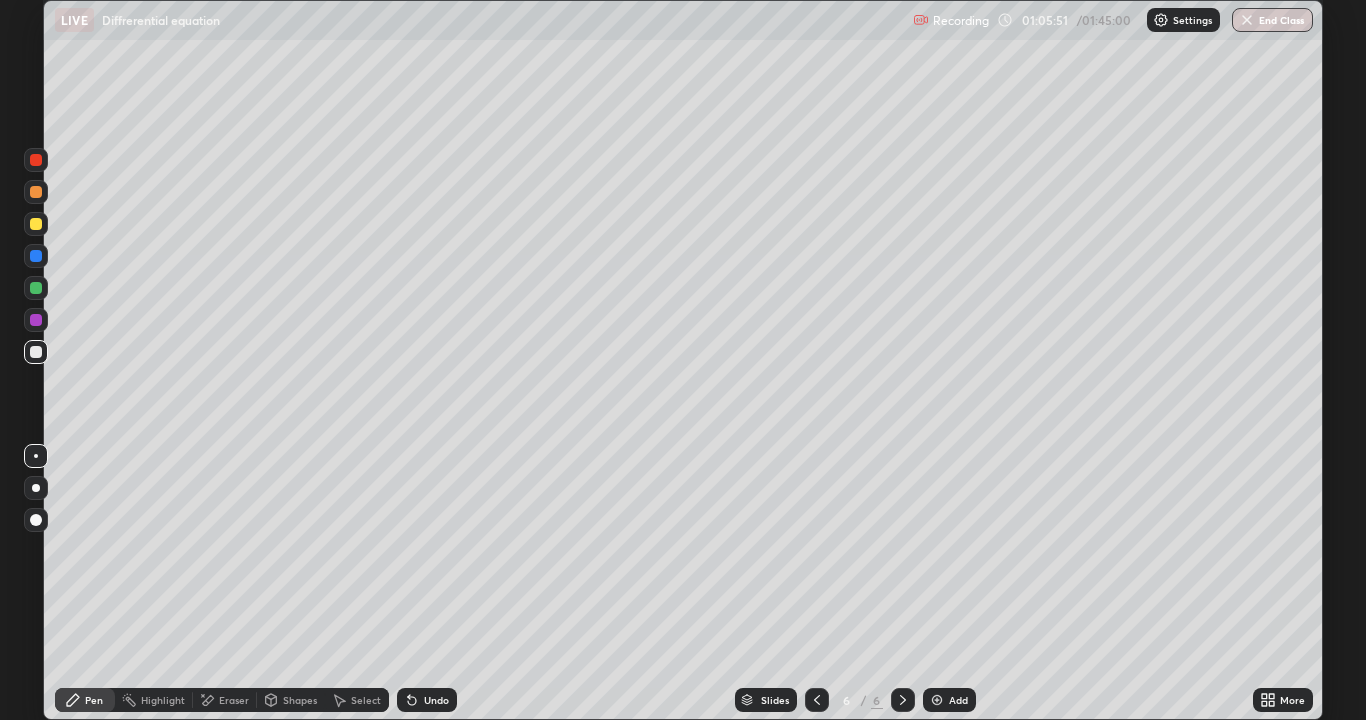 click on "Undo" at bounding box center [427, 700] 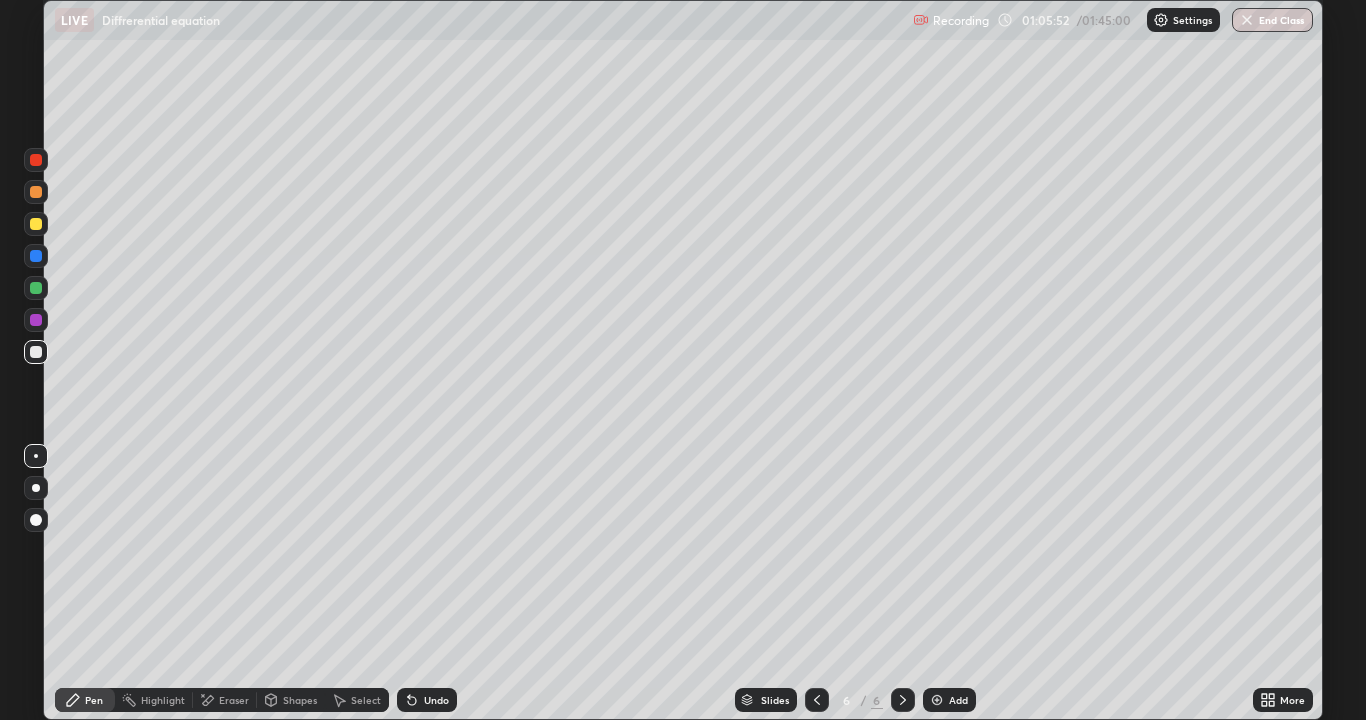 click on "Undo" at bounding box center [427, 700] 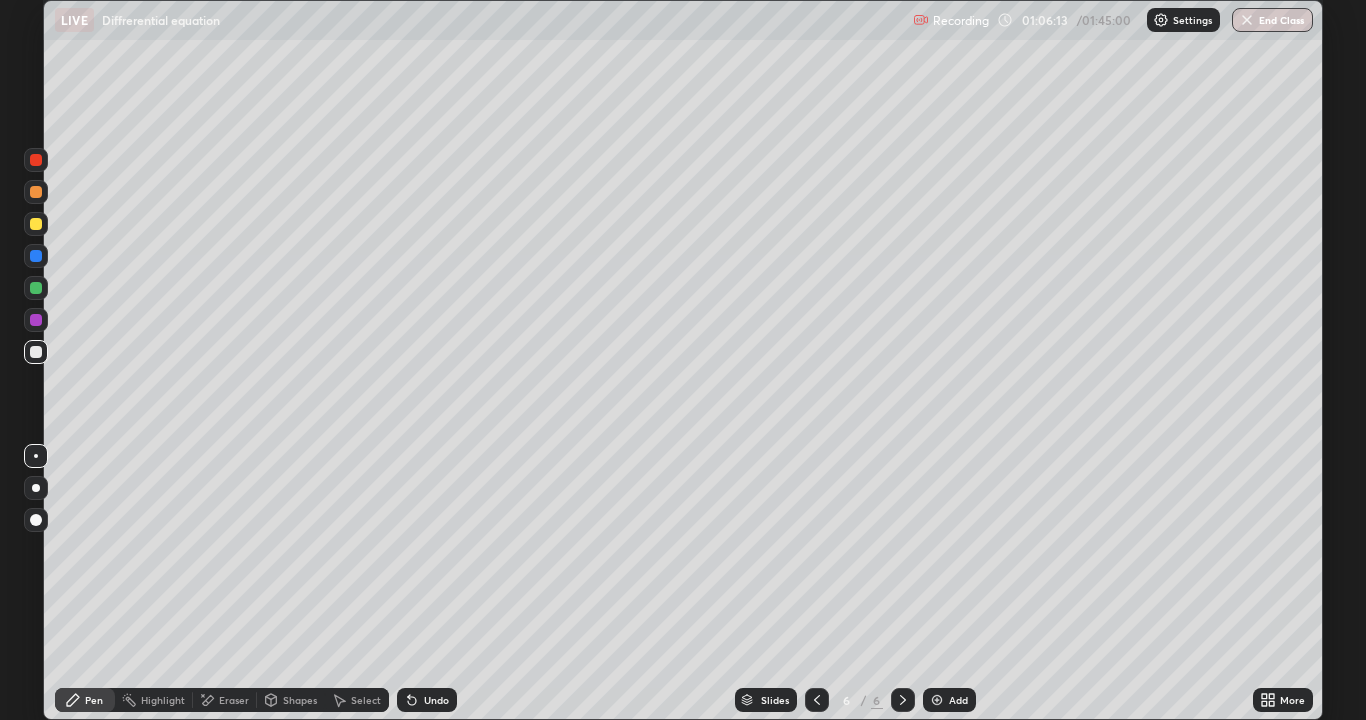 click at bounding box center [36, 224] 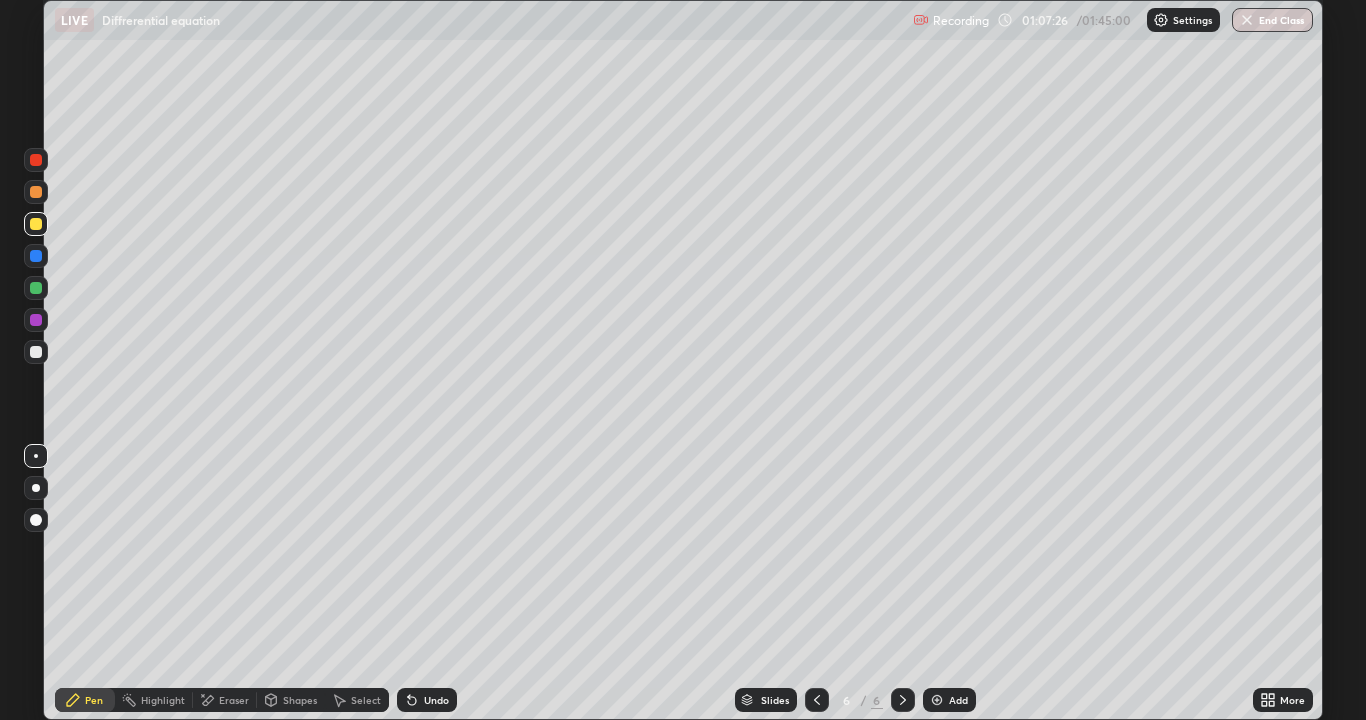 click at bounding box center [36, 352] 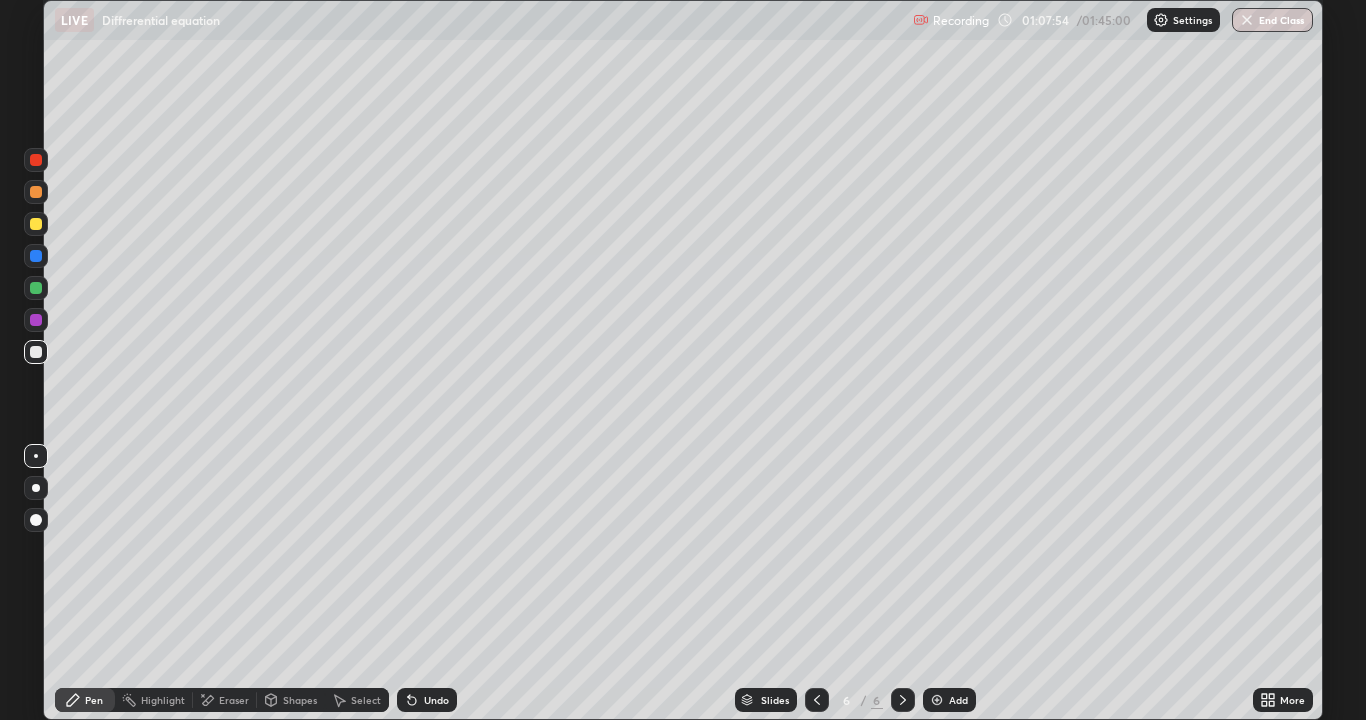 click on "Eraser" at bounding box center [225, 700] 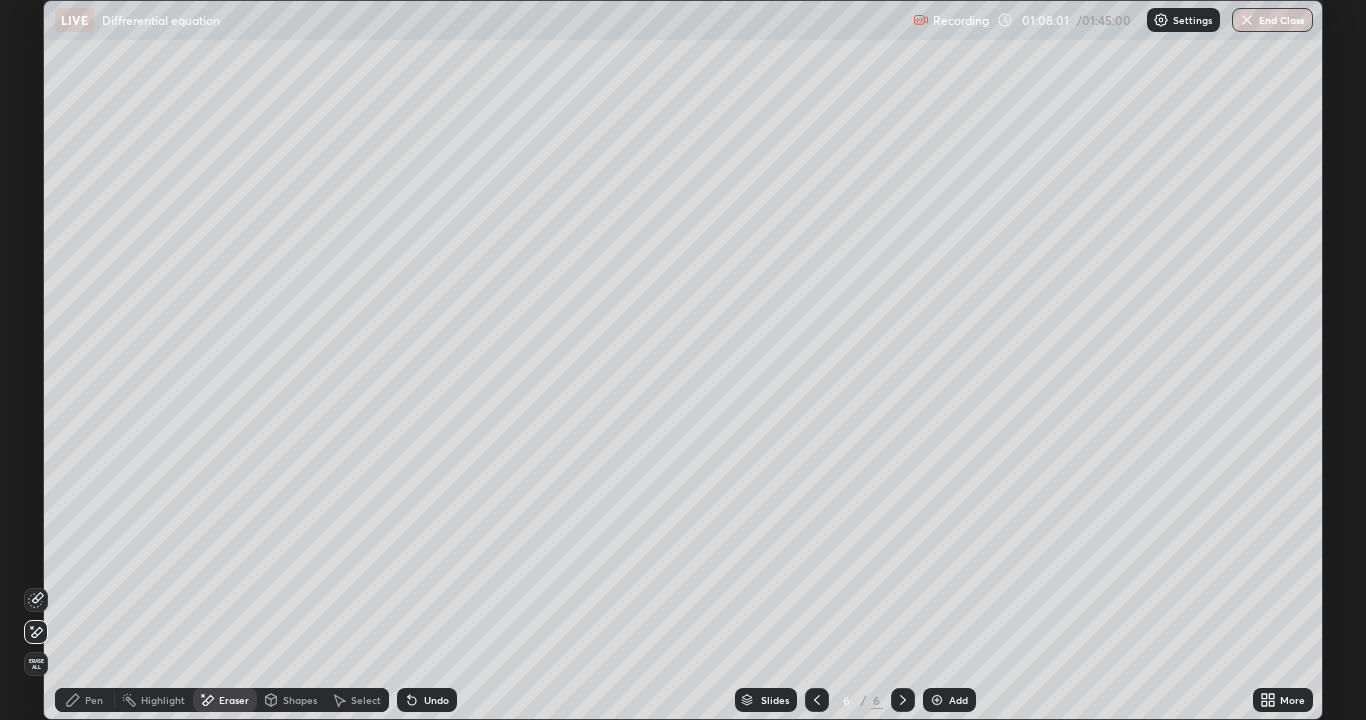 click on "Pen" at bounding box center (94, 700) 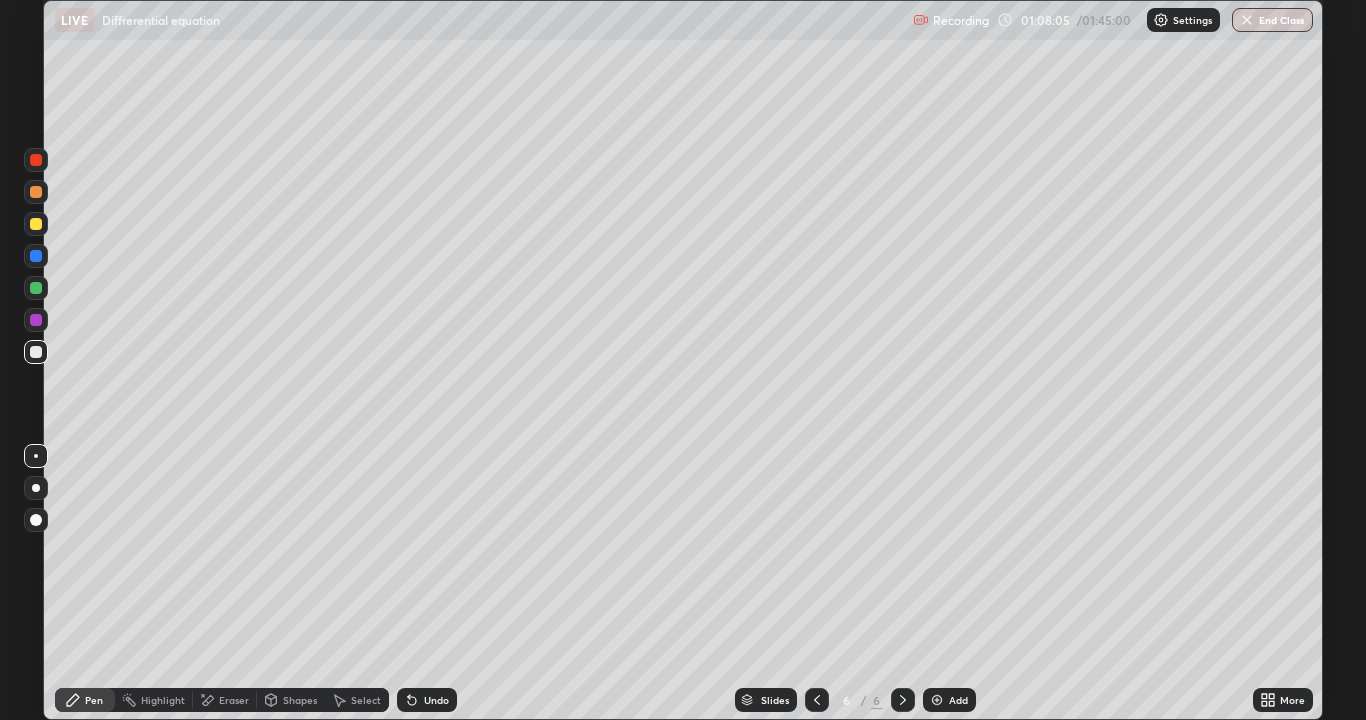 click on "Undo" at bounding box center [427, 700] 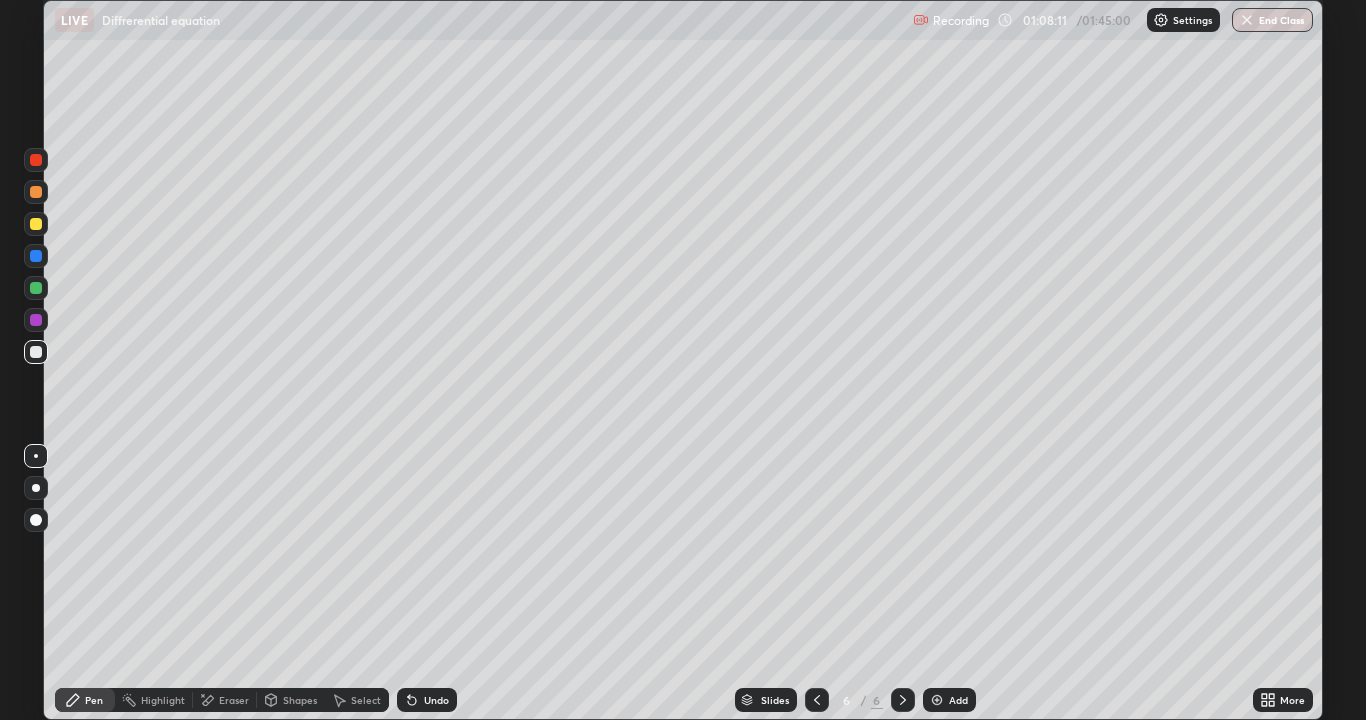 click on "Undo" at bounding box center [436, 700] 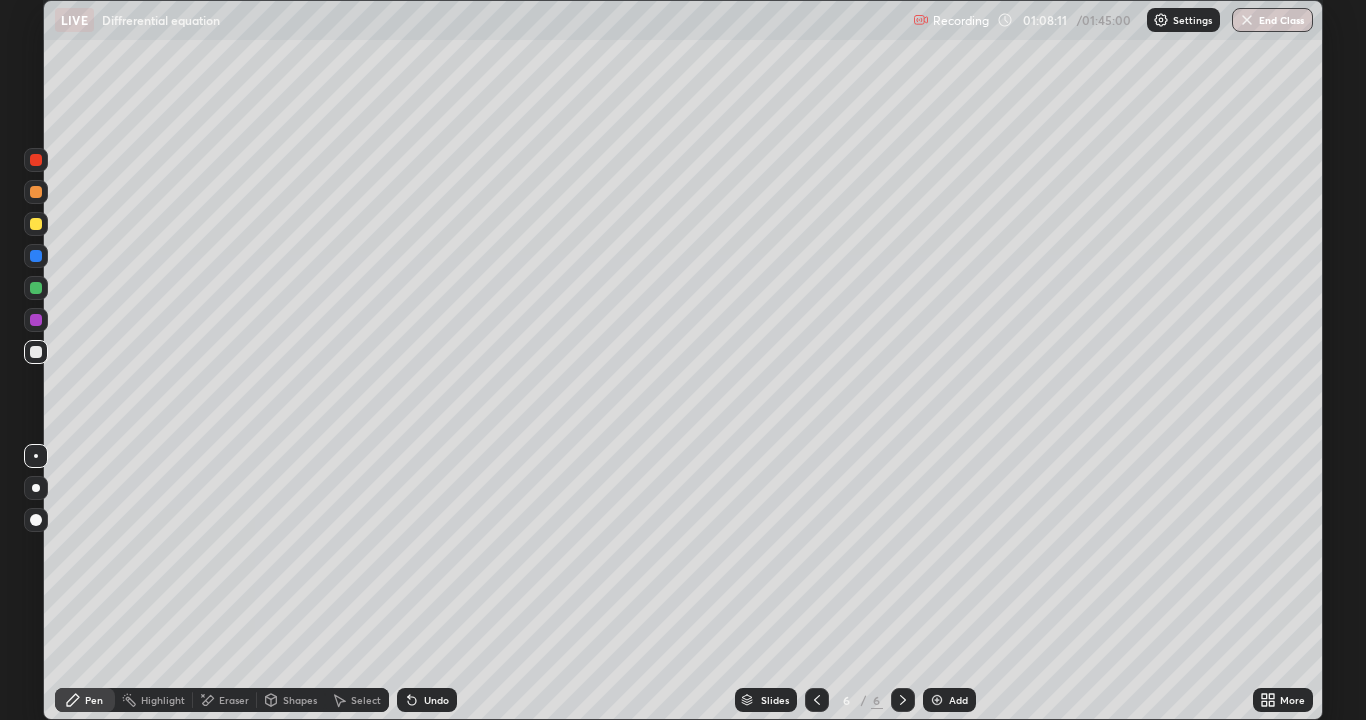 click on "Undo" at bounding box center (427, 700) 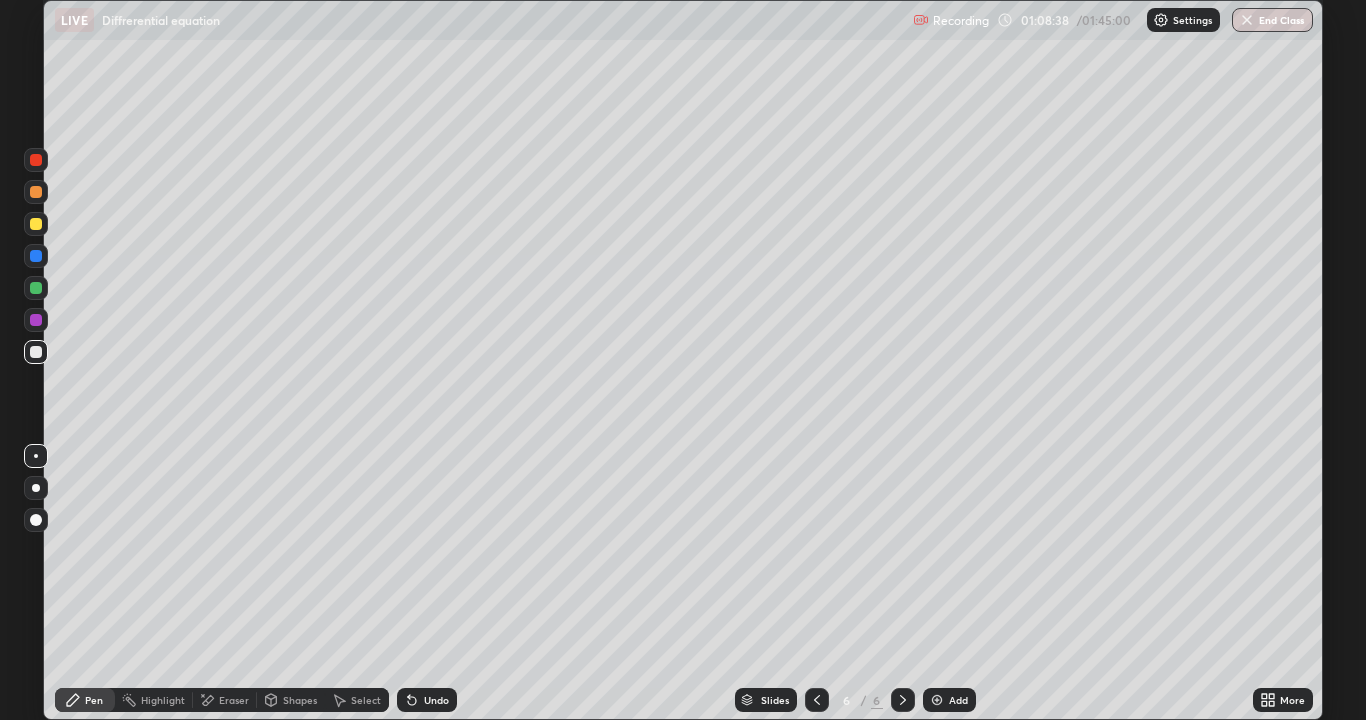 click on "Eraser" at bounding box center (234, 700) 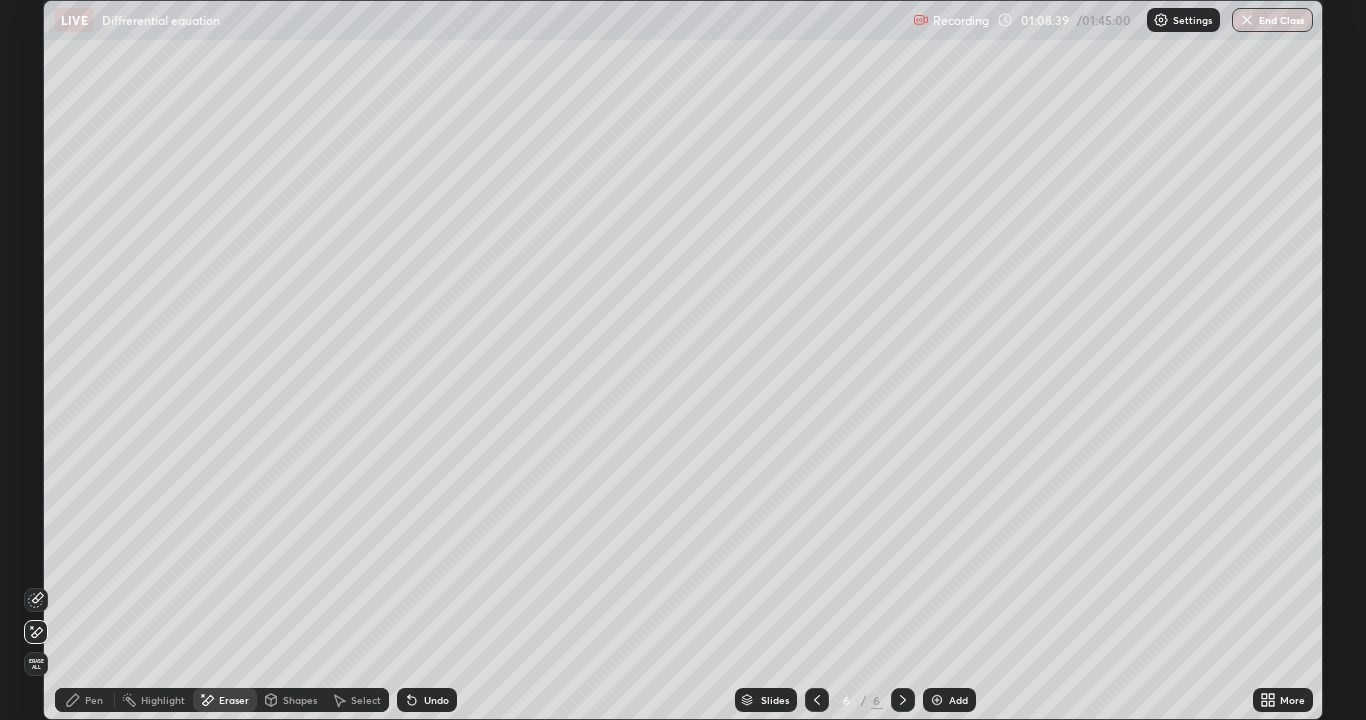 click 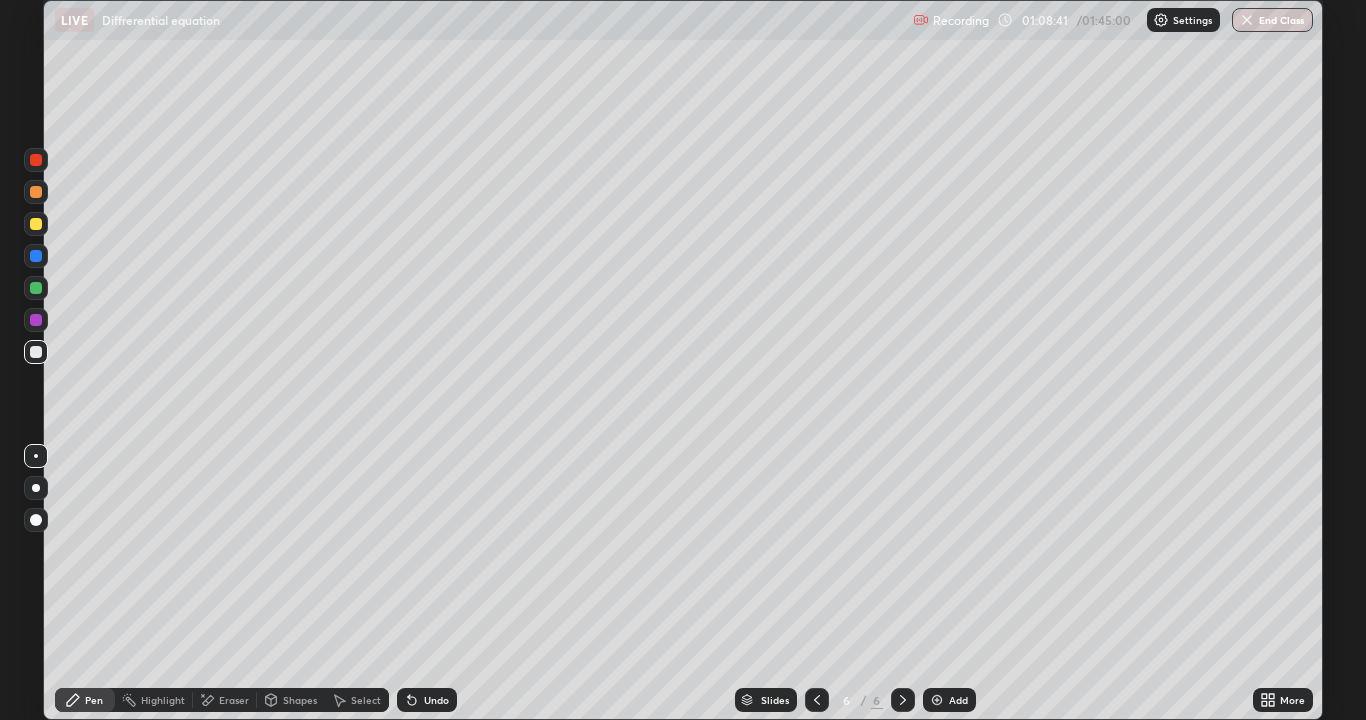 click on "Eraser" at bounding box center [234, 700] 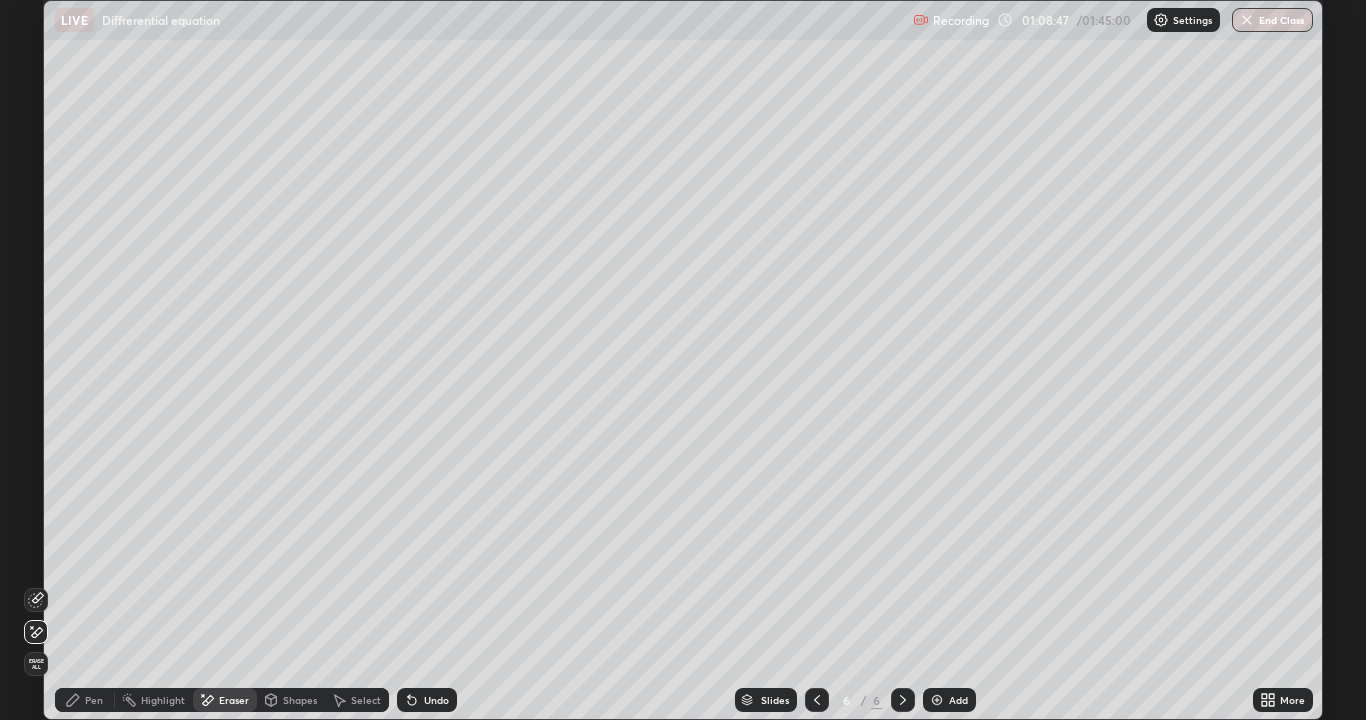 click on "Pen" at bounding box center (85, 700) 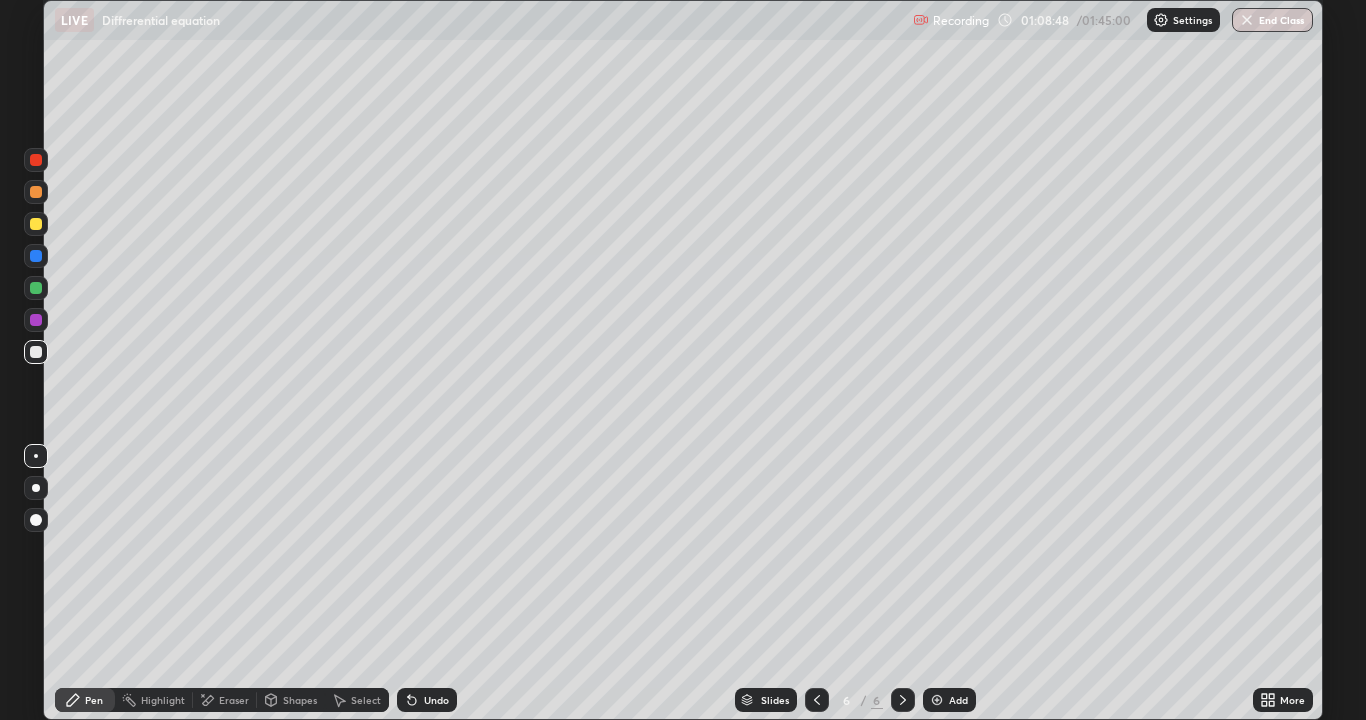 click on "Undo" at bounding box center [427, 700] 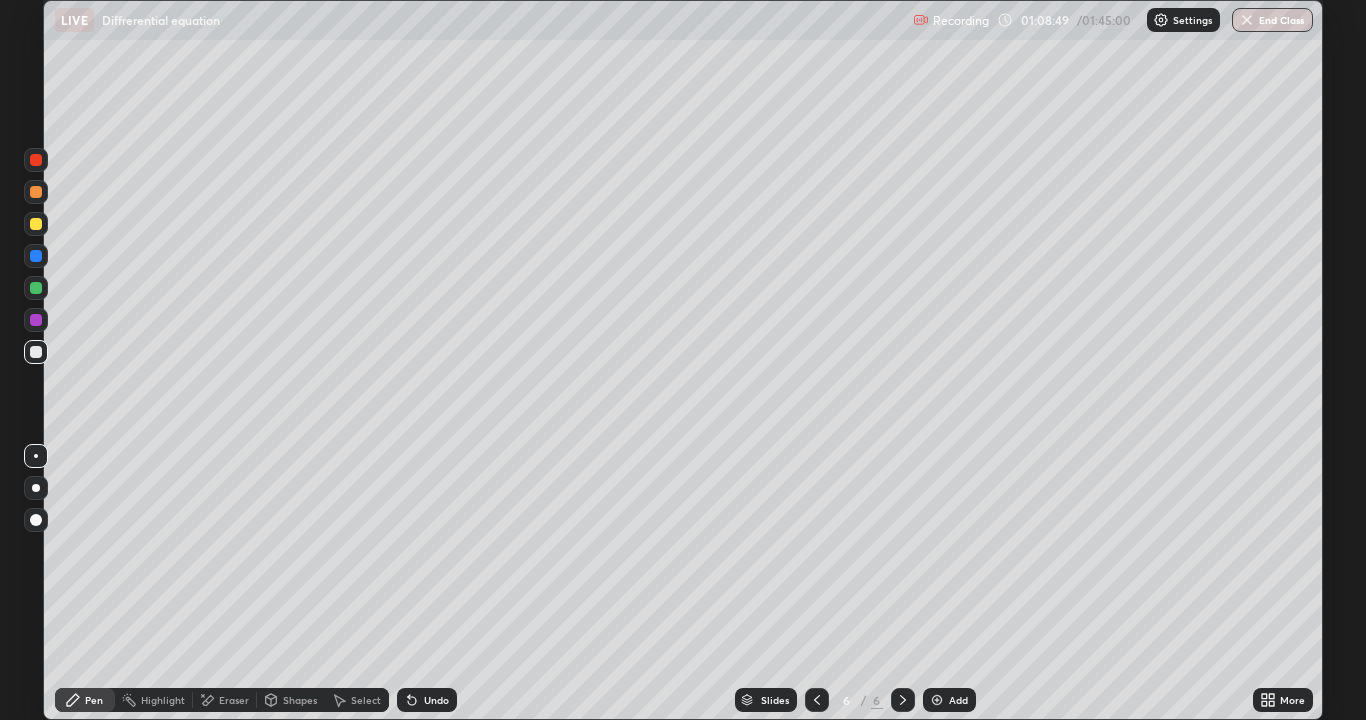 click 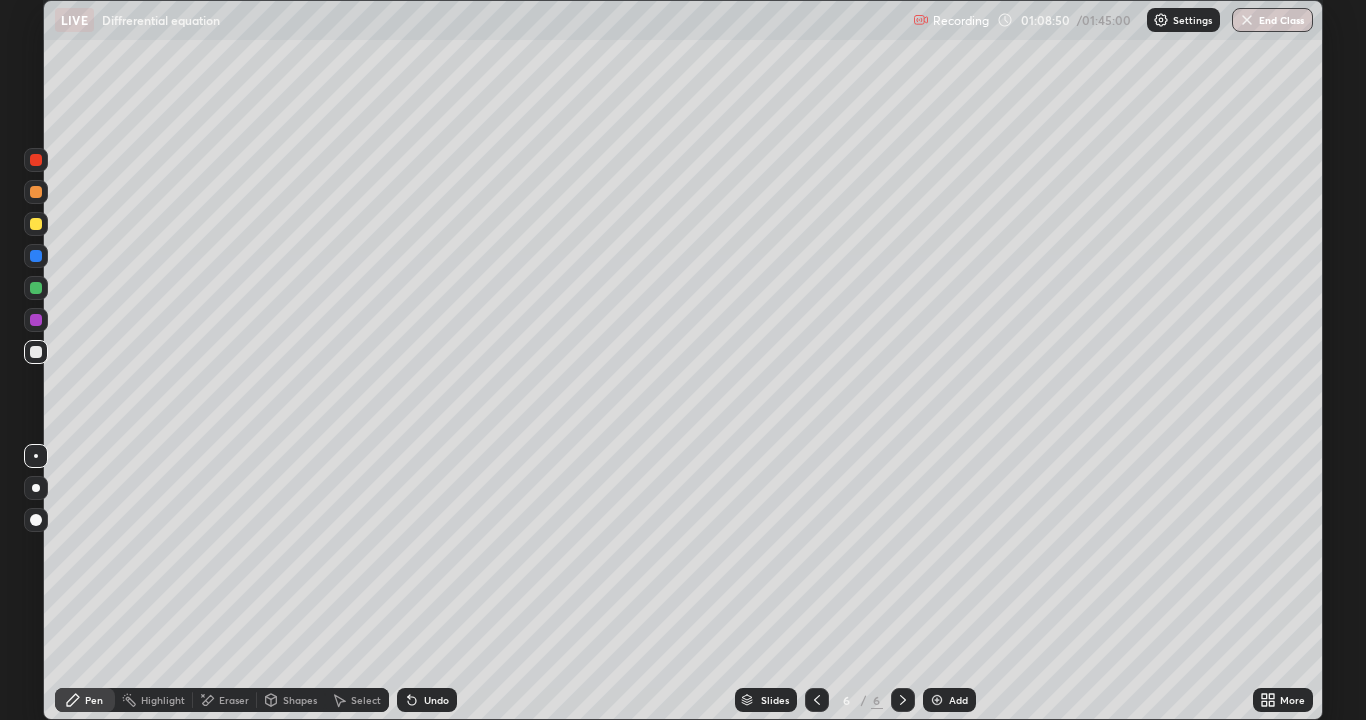 click on "Undo" at bounding box center [436, 700] 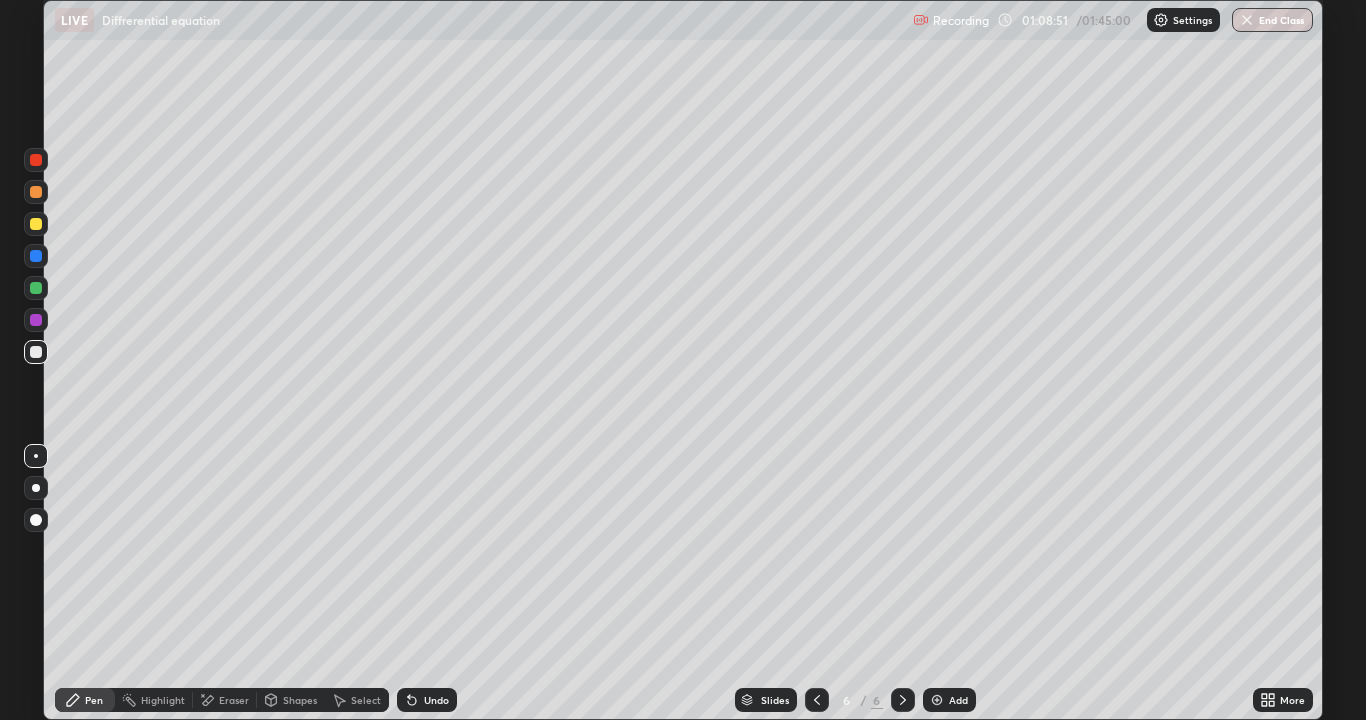 click on "Undo" at bounding box center [436, 700] 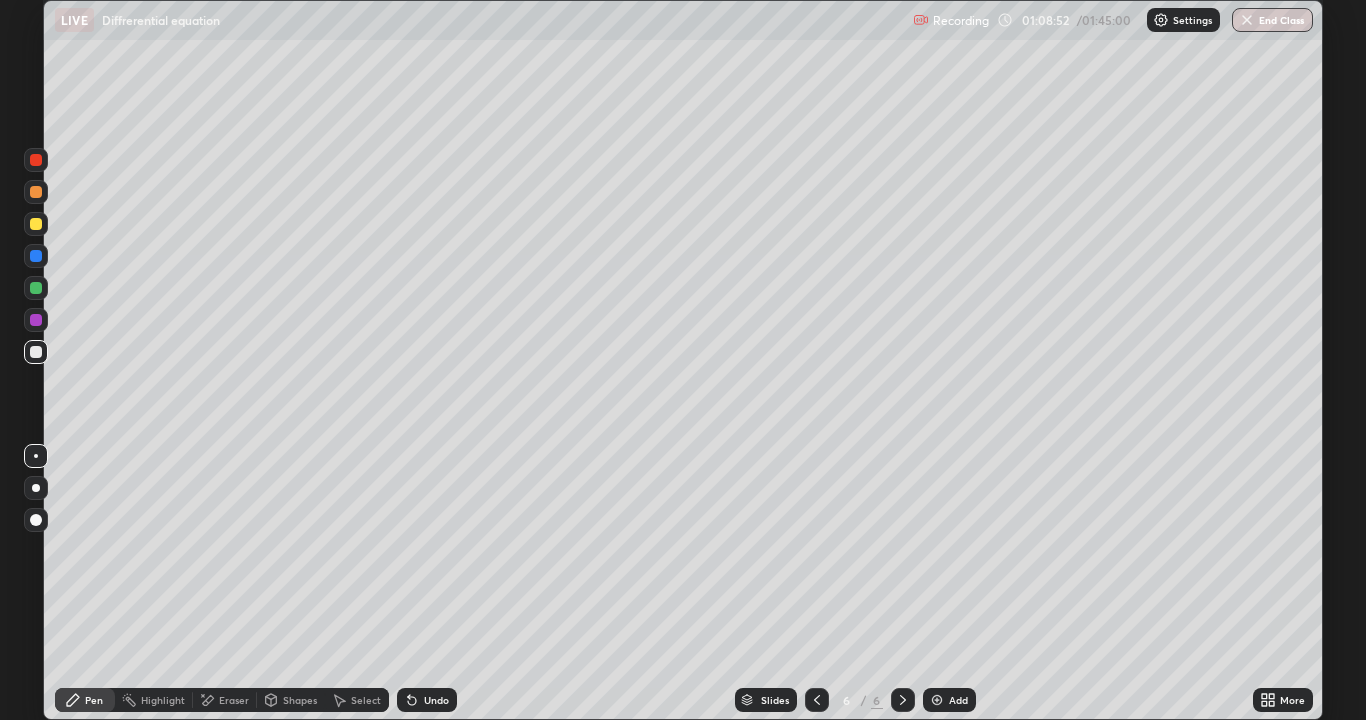 click on "Undo" at bounding box center (427, 700) 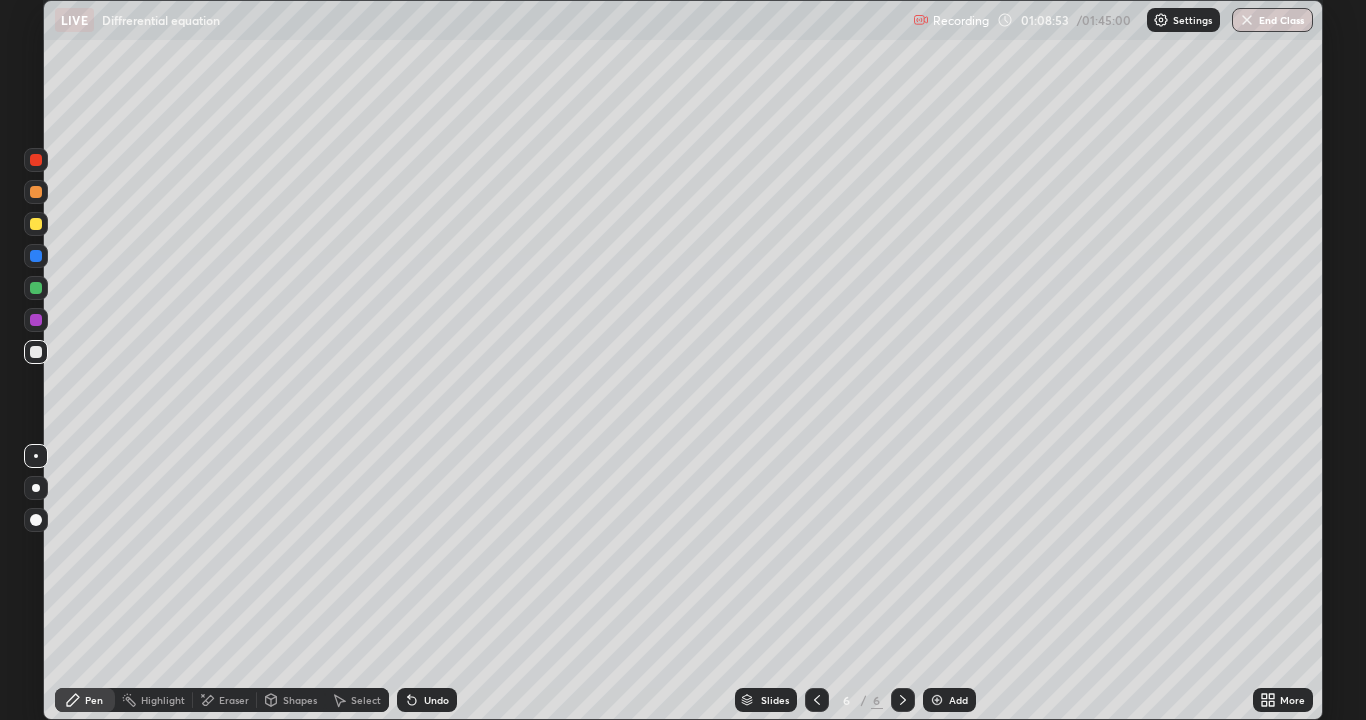 click on "Undo" at bounding box center (427, 700) 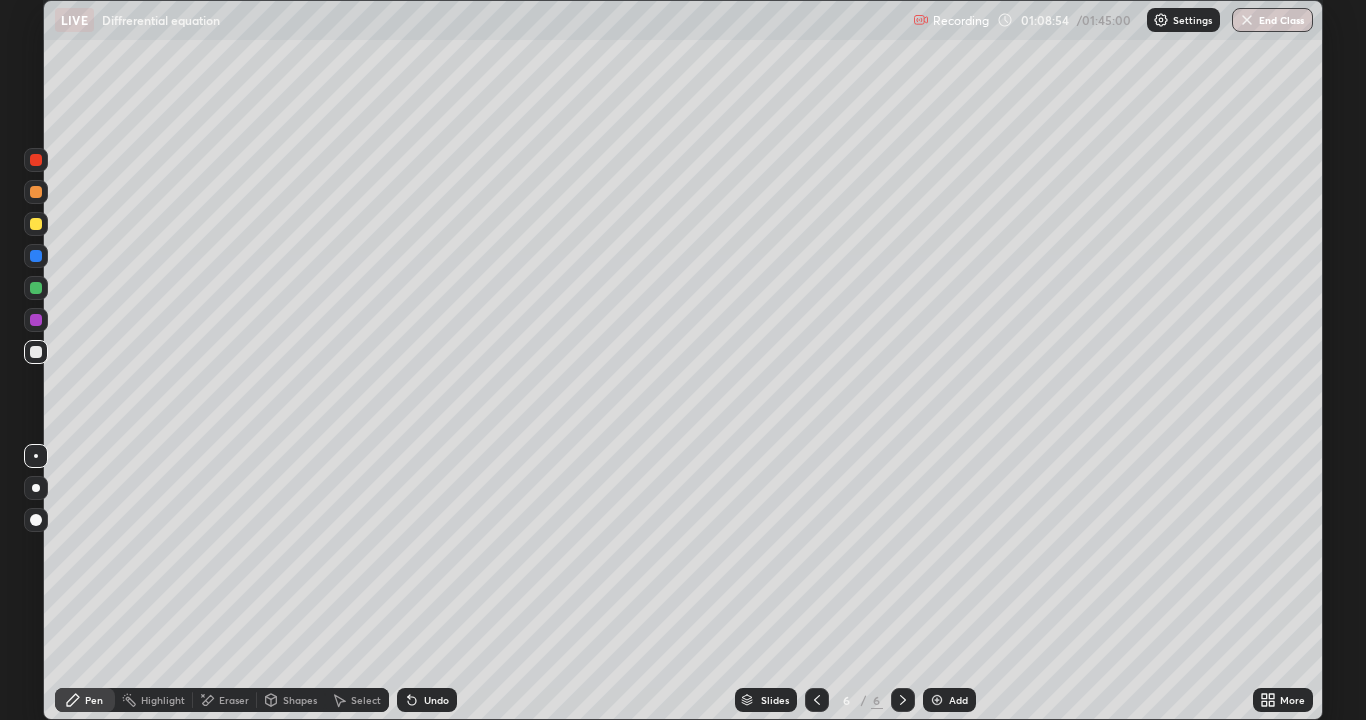 click on "Undo" at bounding box center [427, 700] 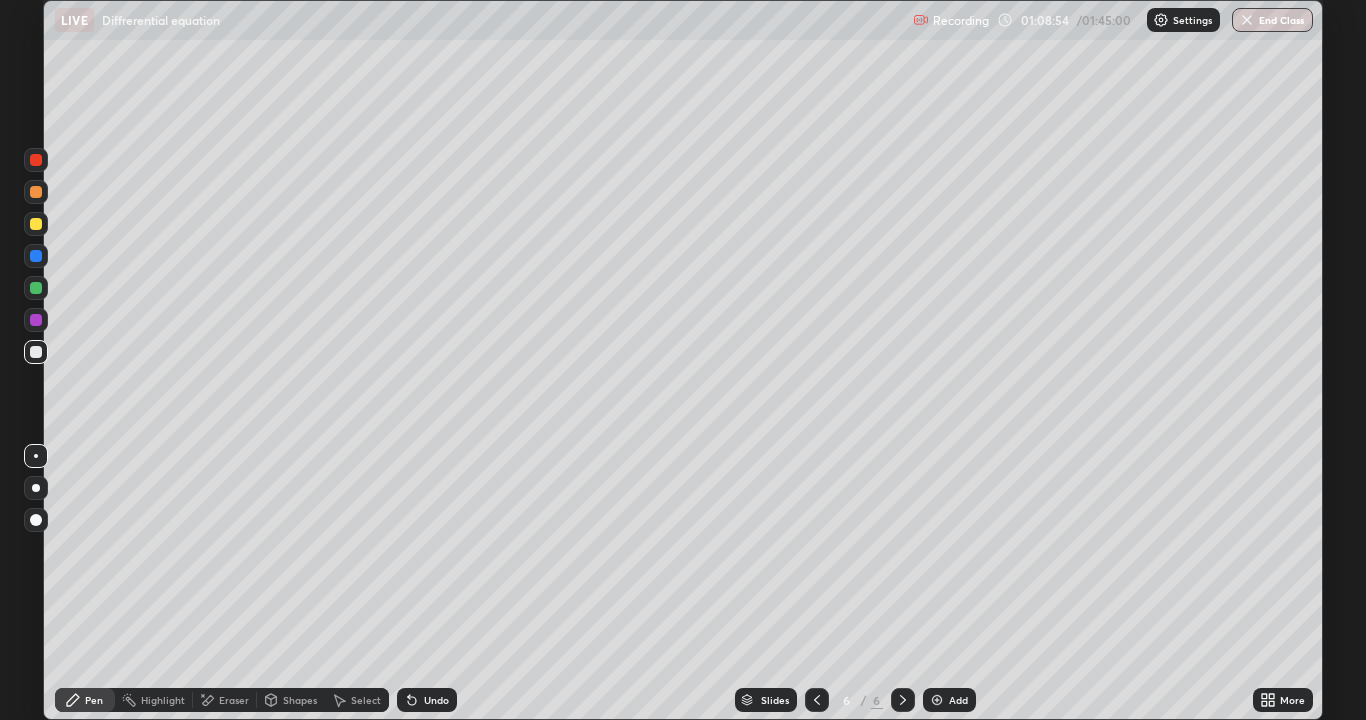click on "Undo" at bounding box center [427, 700] 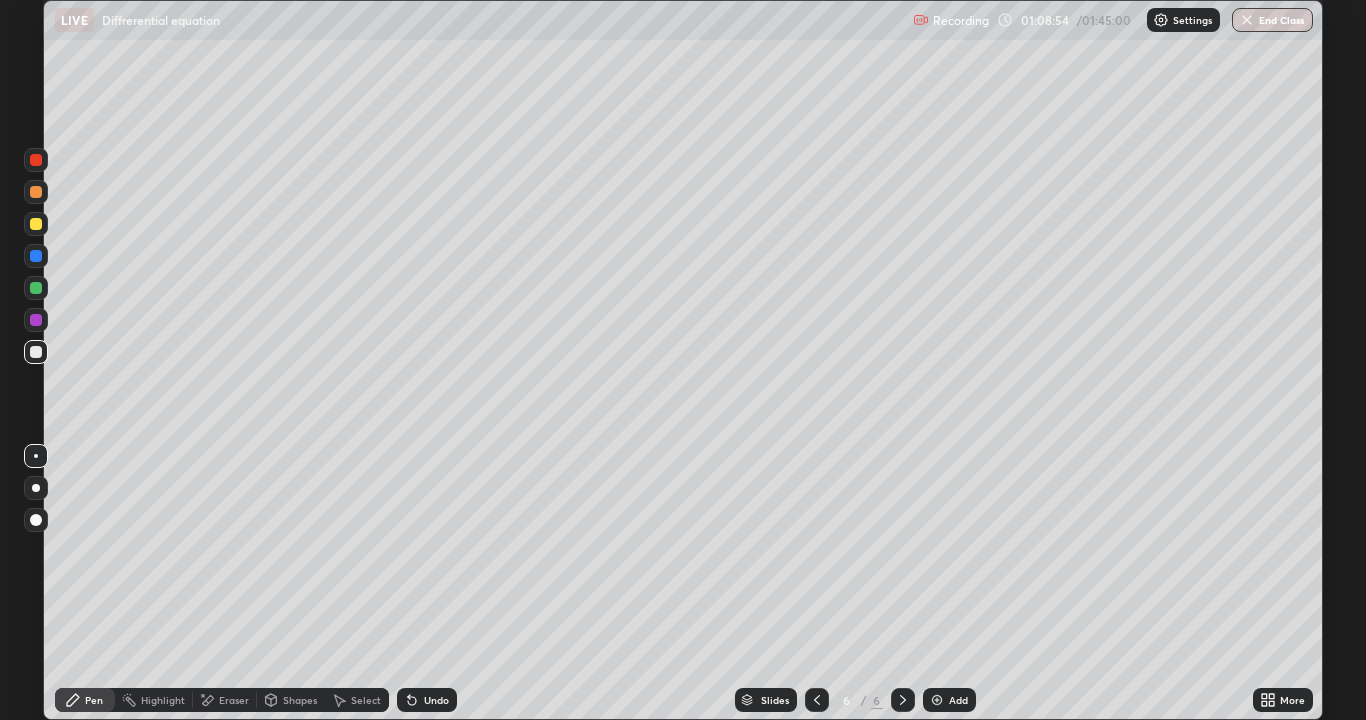 click on "Undo" at bounding box center [427, 700] 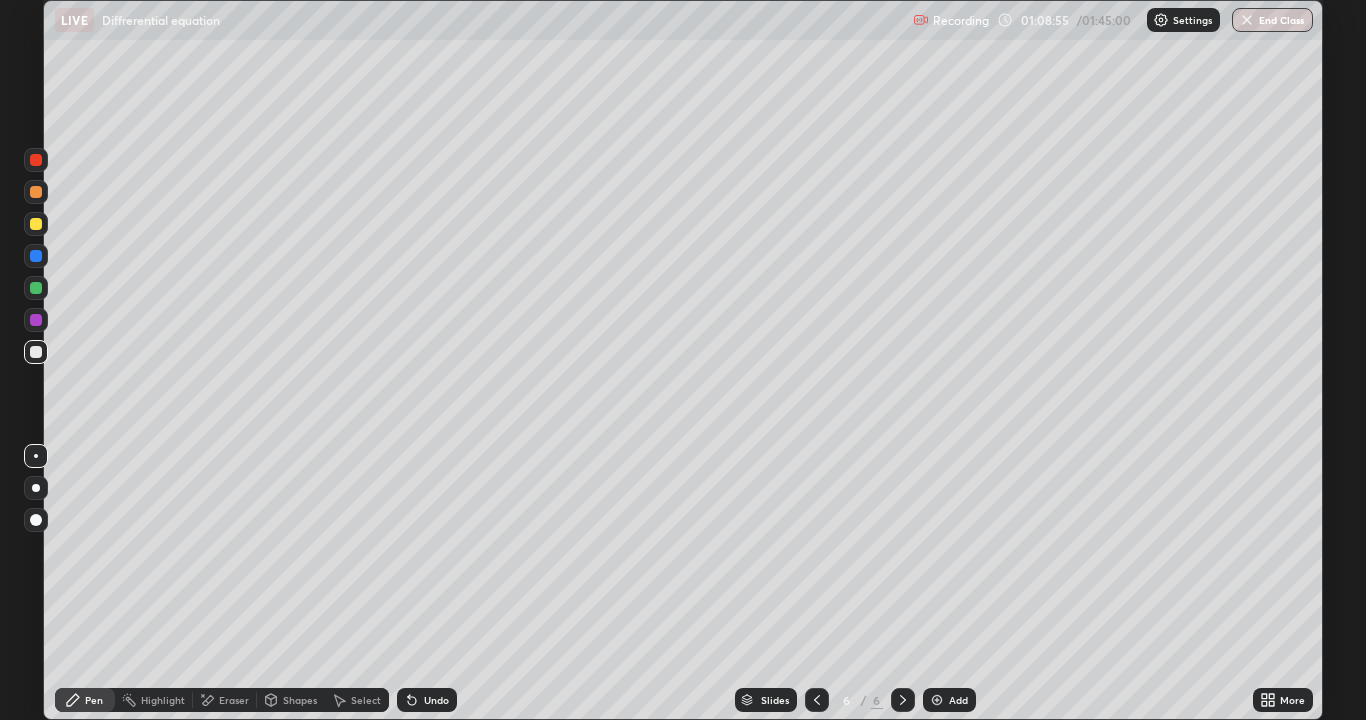 click on "Undo" at bounding box center [427, 700] 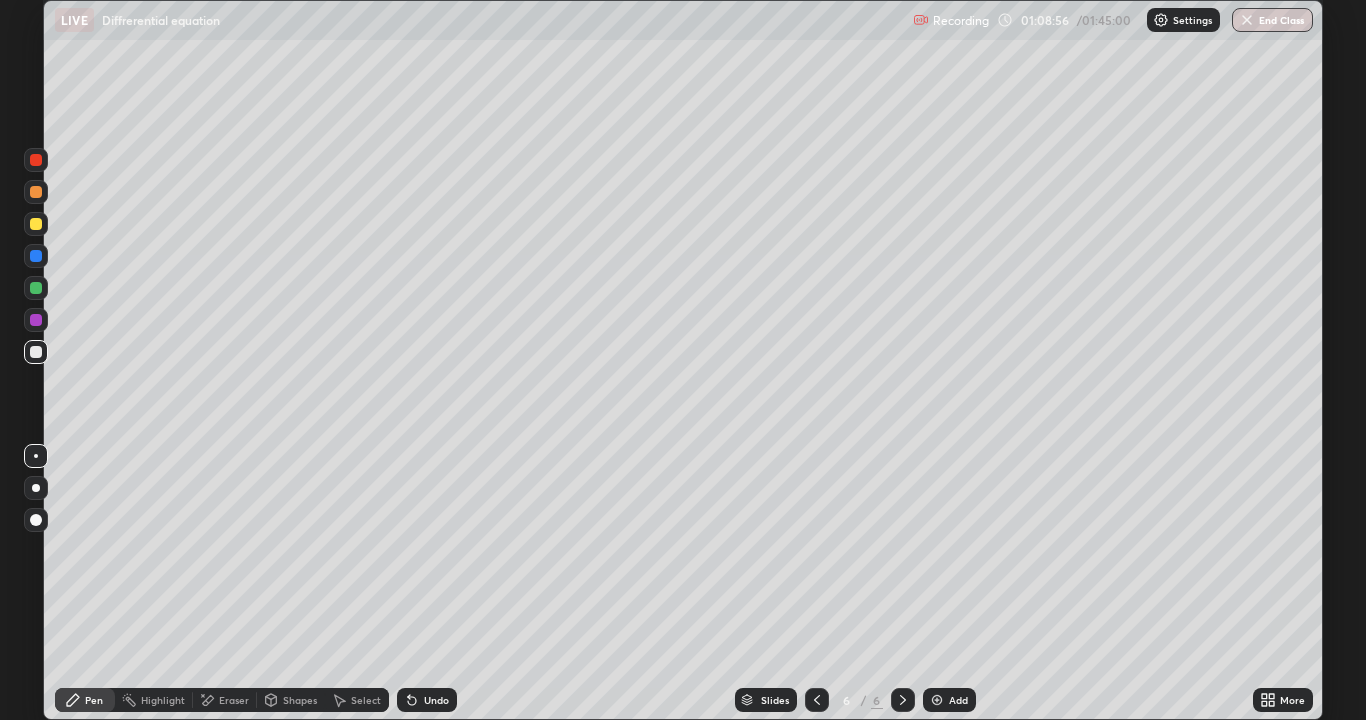 click on "Undo" at bounding box center (427, 700) 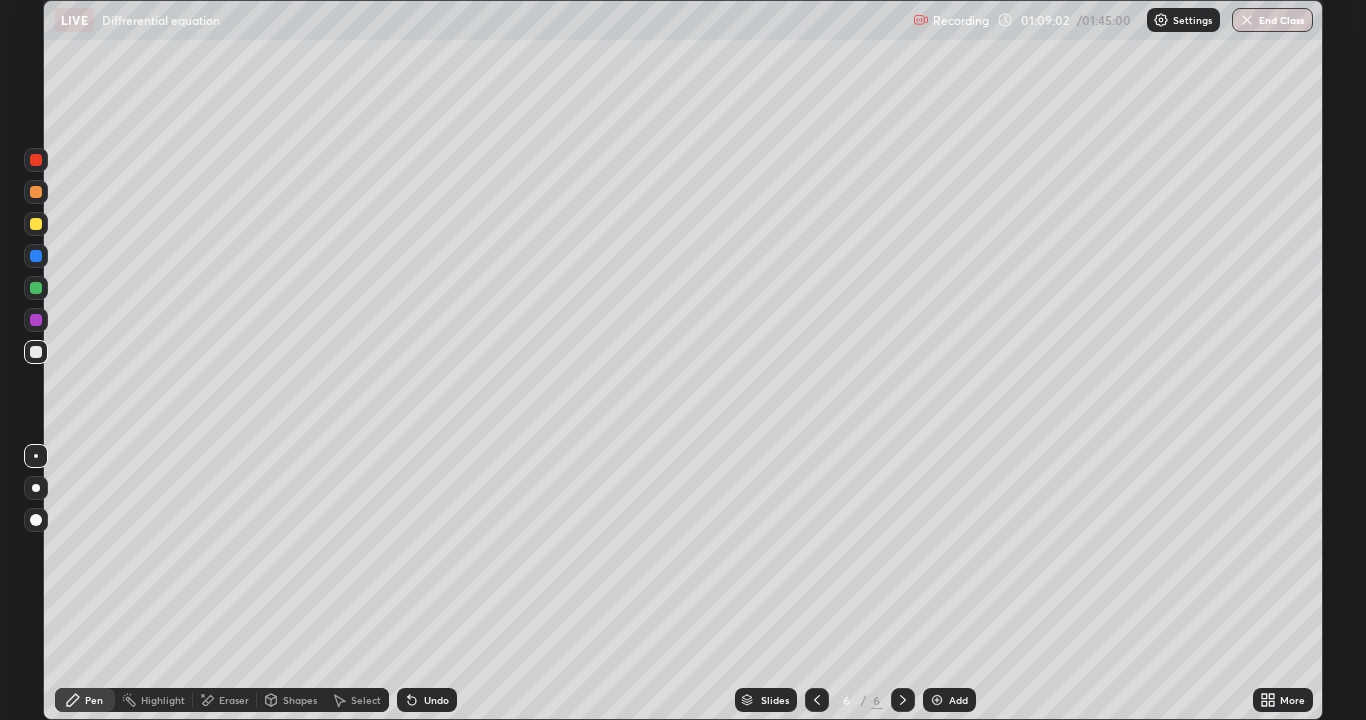 click on "Eraser" at bounding box center [234, 700] 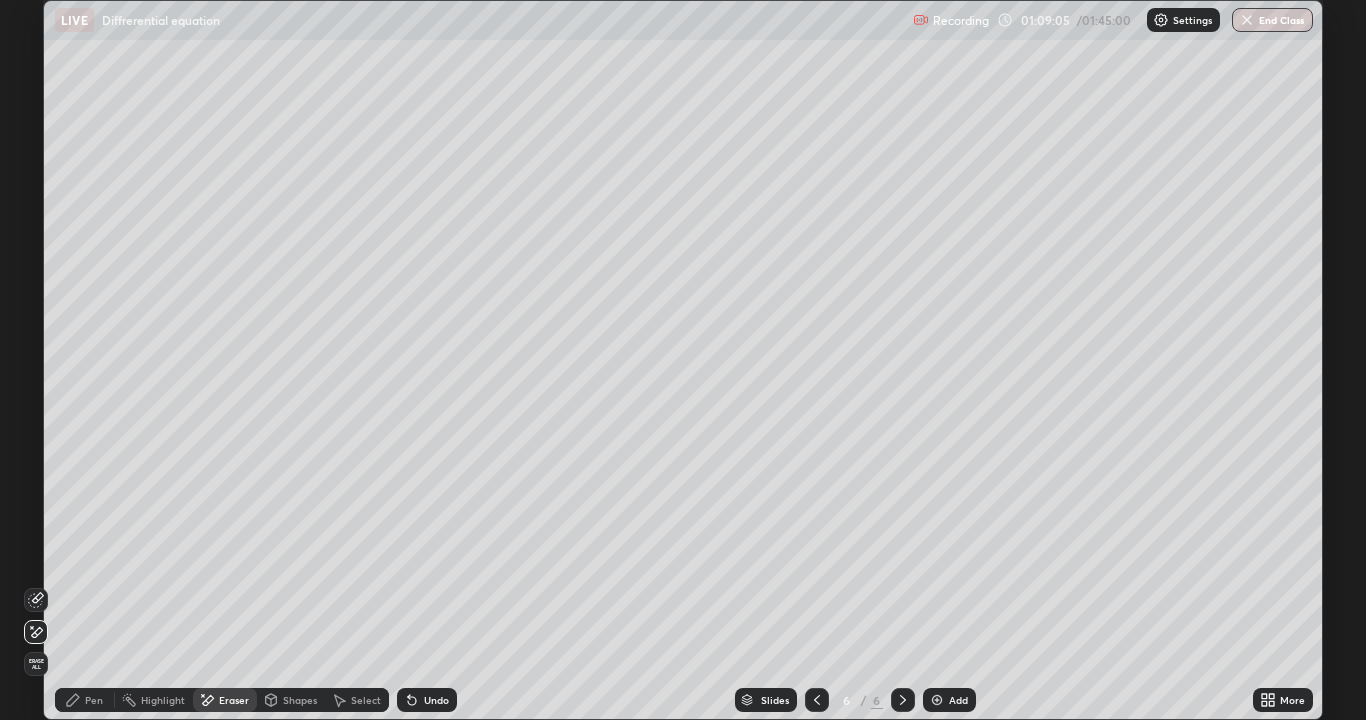 click on "Pen" at bounding box center (85, 700) 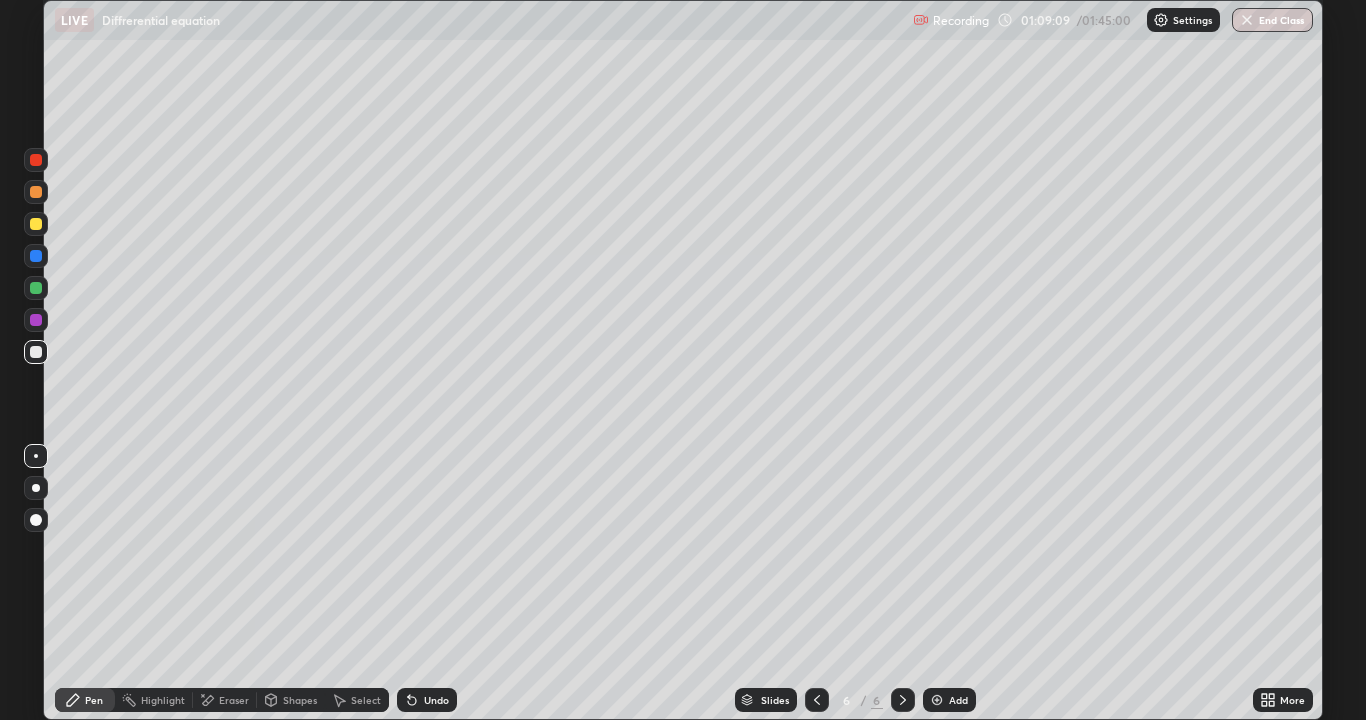 click on "Eraser" at bounding box center [234, 700] 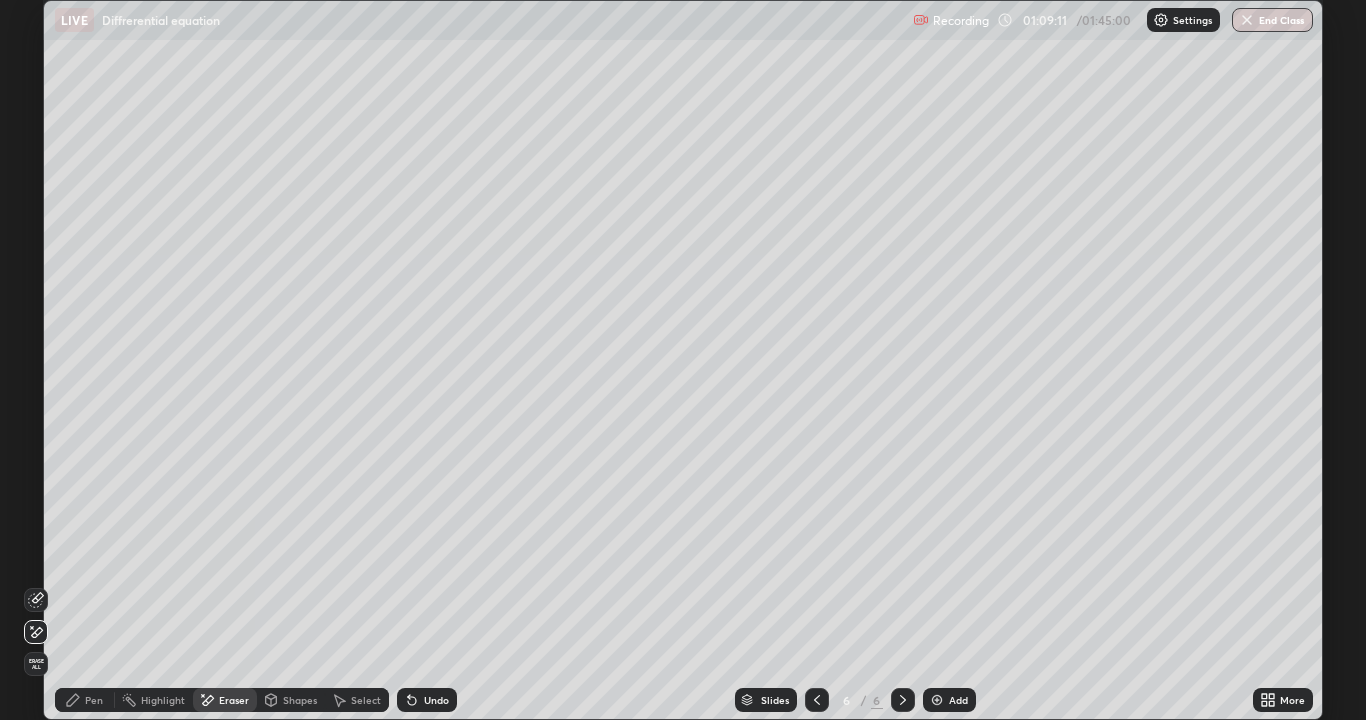 click on "Pen" at bounding box center [85, 700] 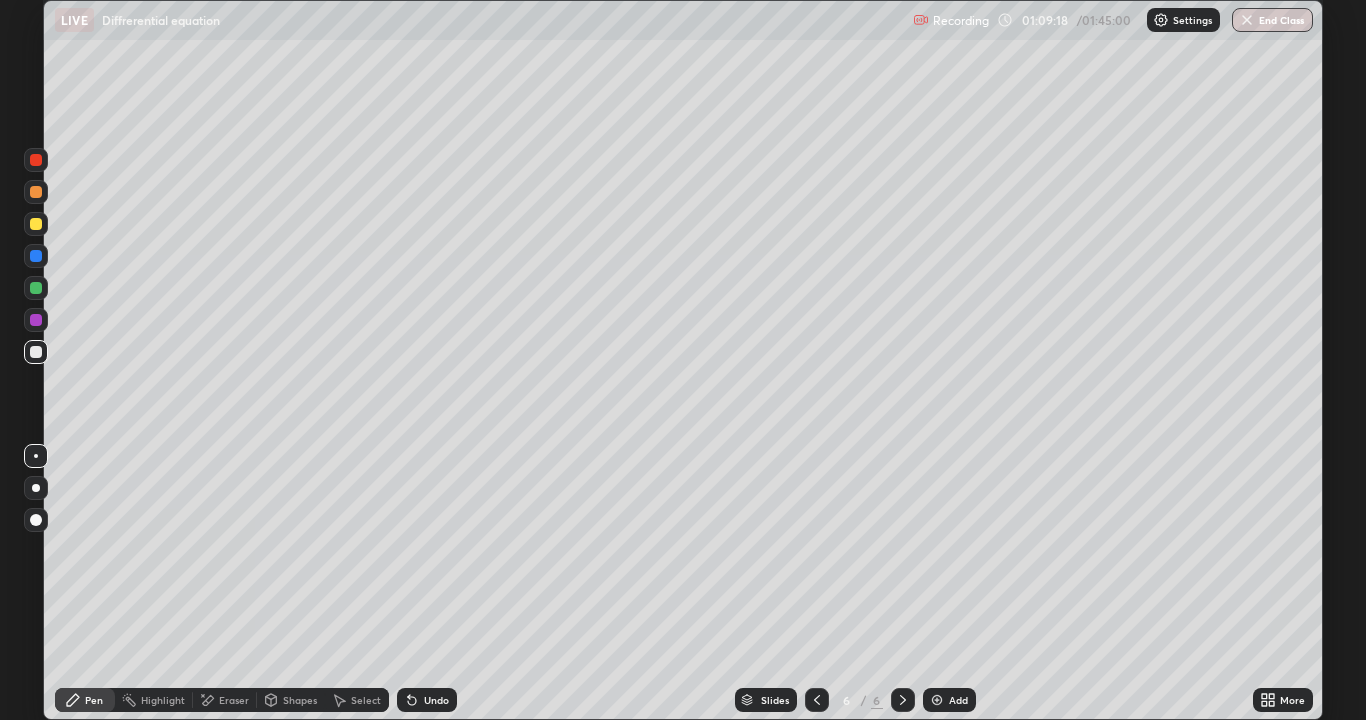 click on "Undo" at bounding box center (436, 700) 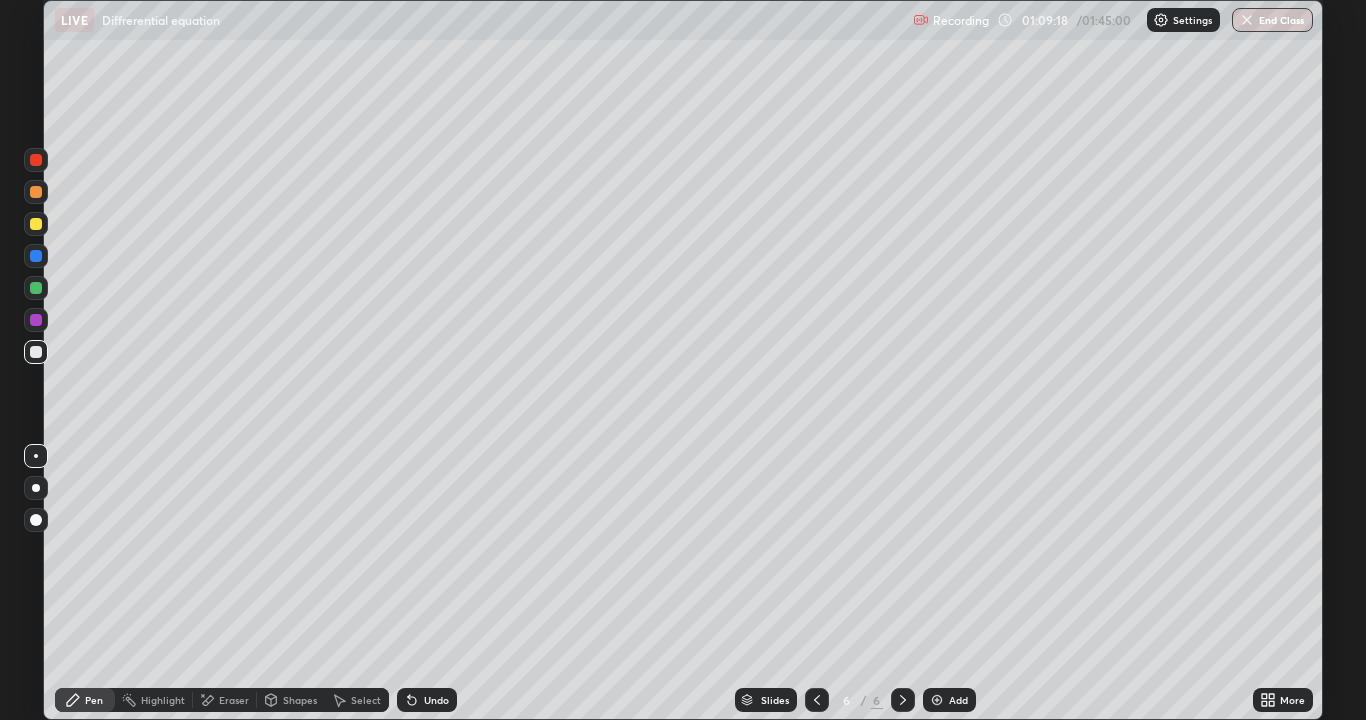 click on "Eraser" at bounding box center (234, 700) 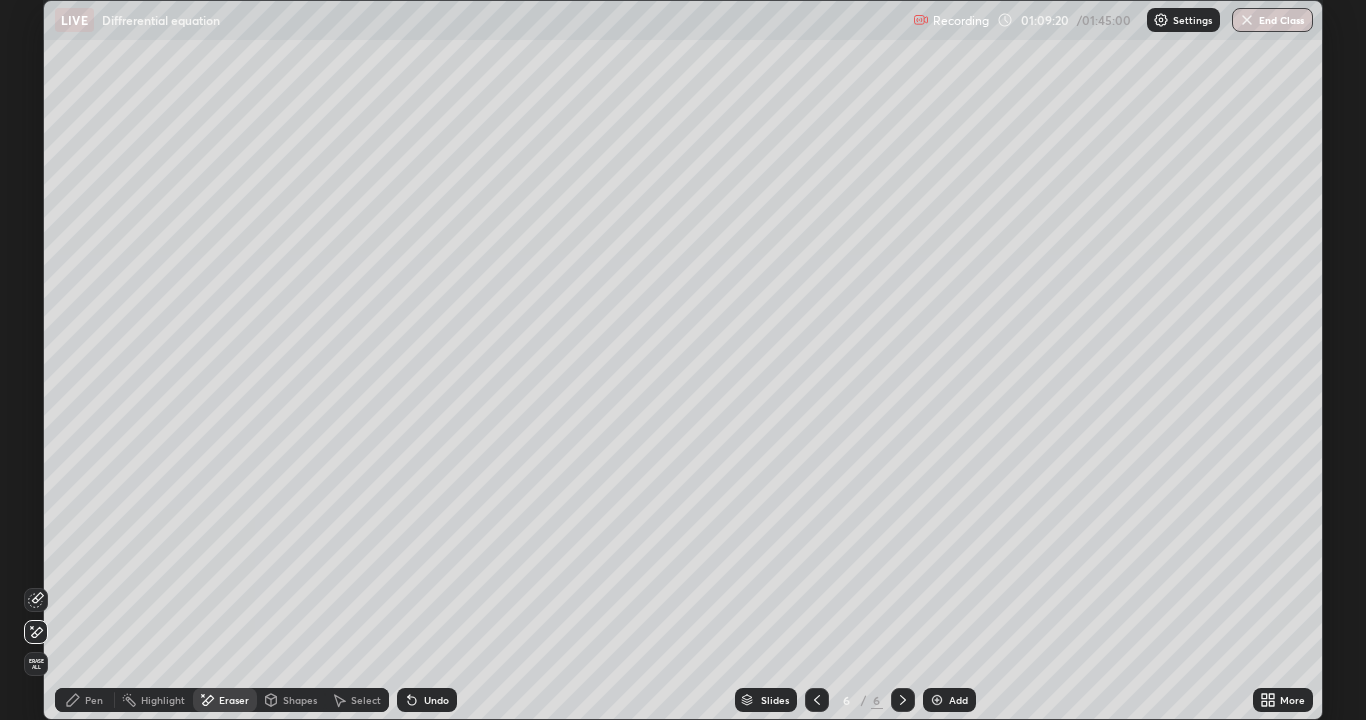 click 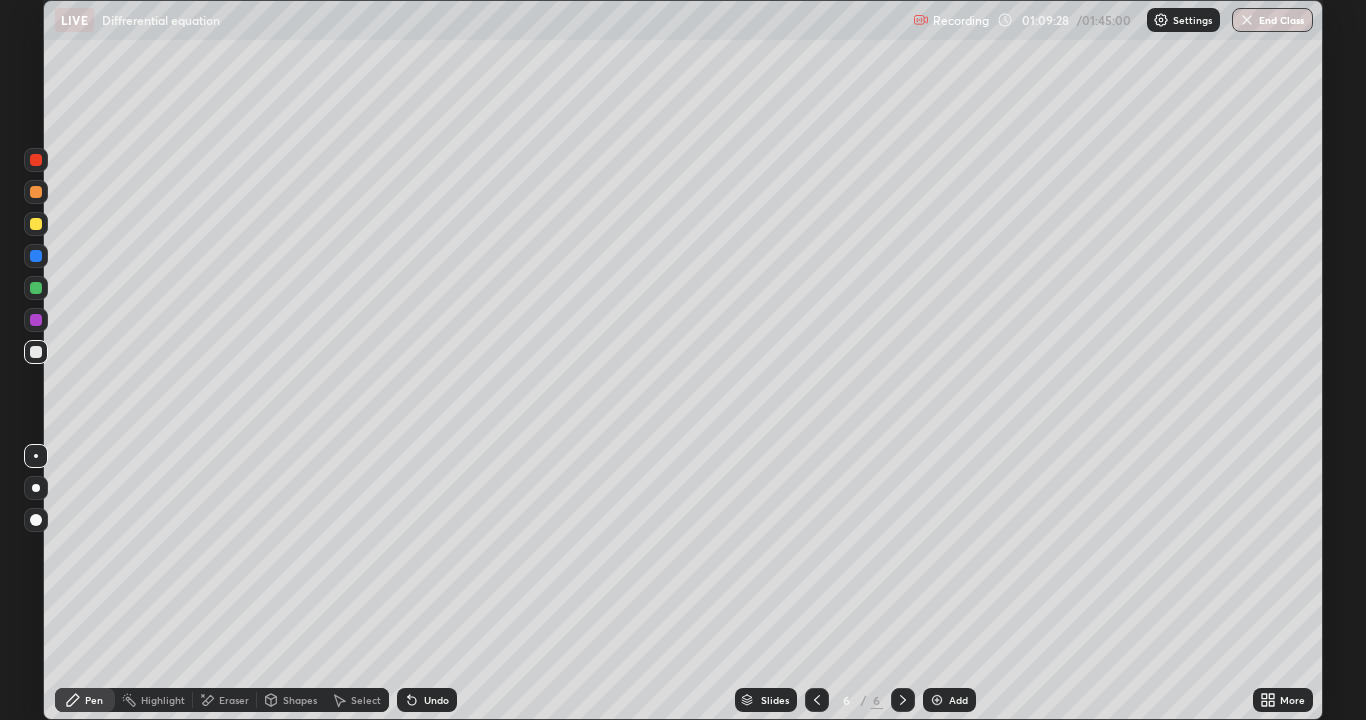 click on "Eraser" at bounding box center [234, 700] 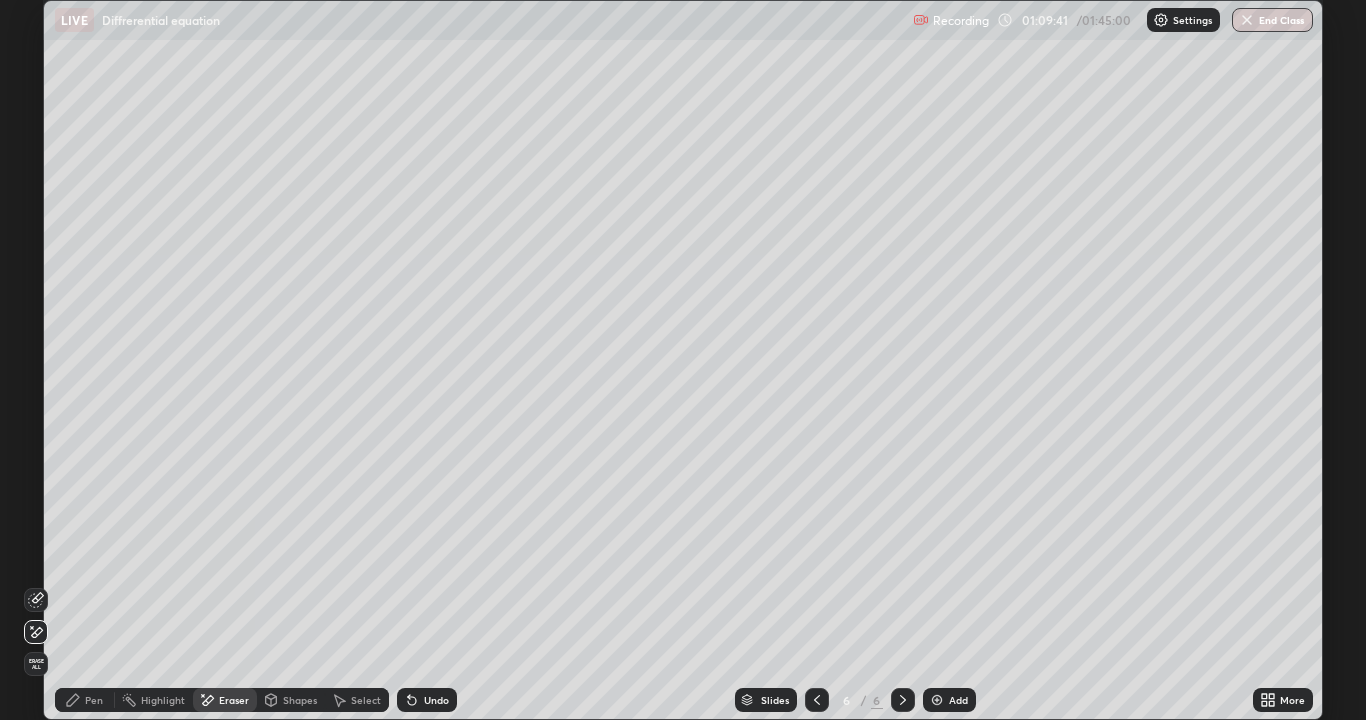 click 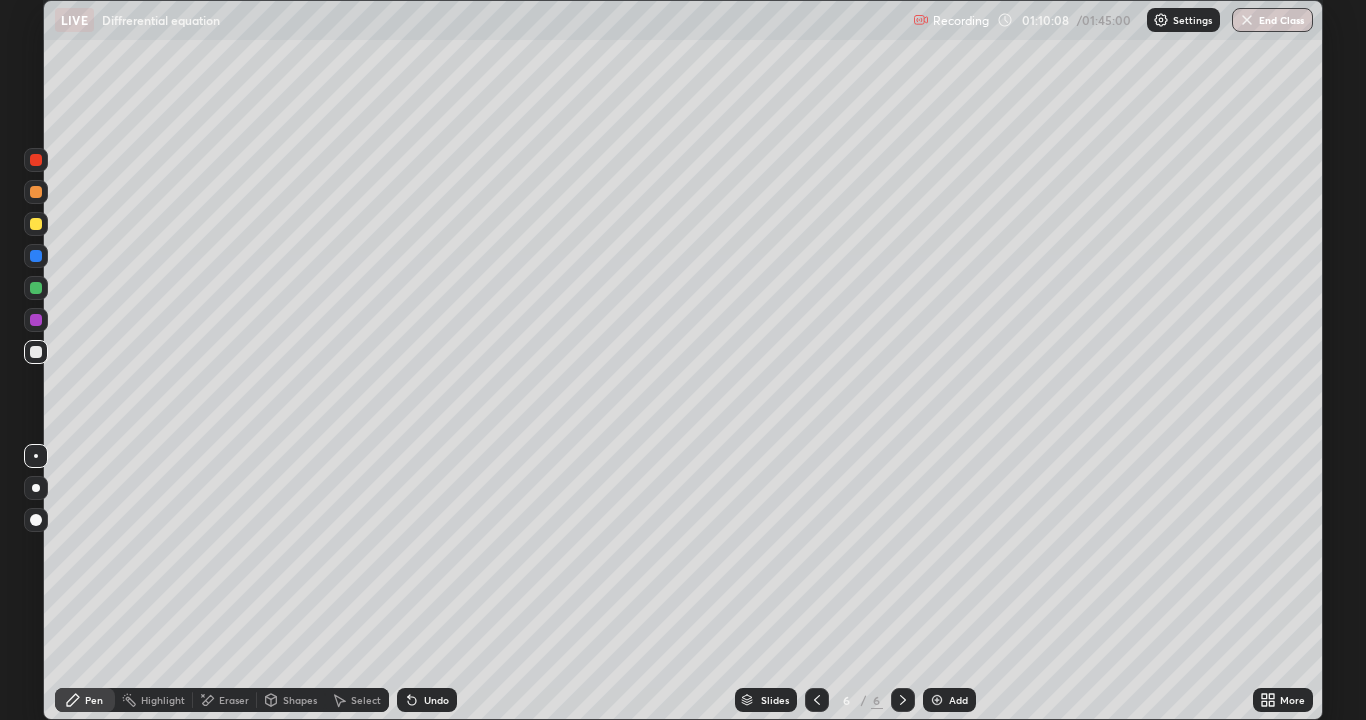 click 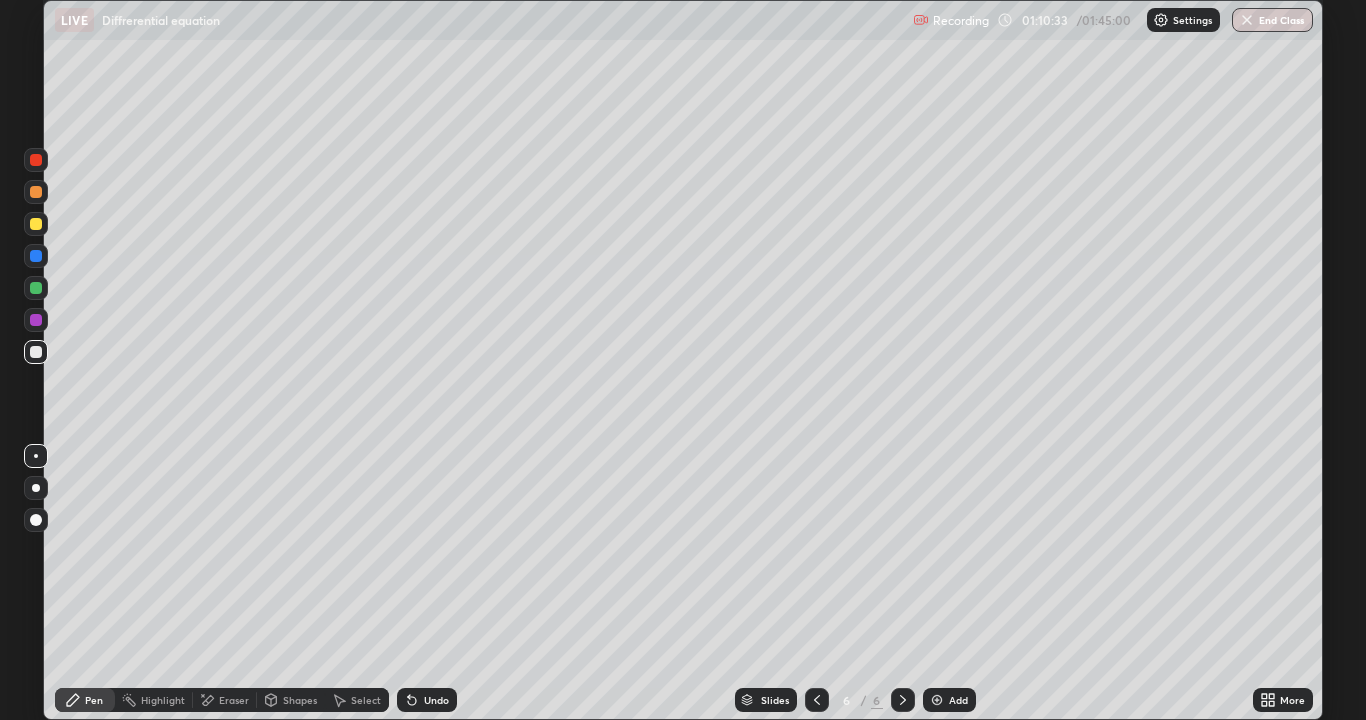 click 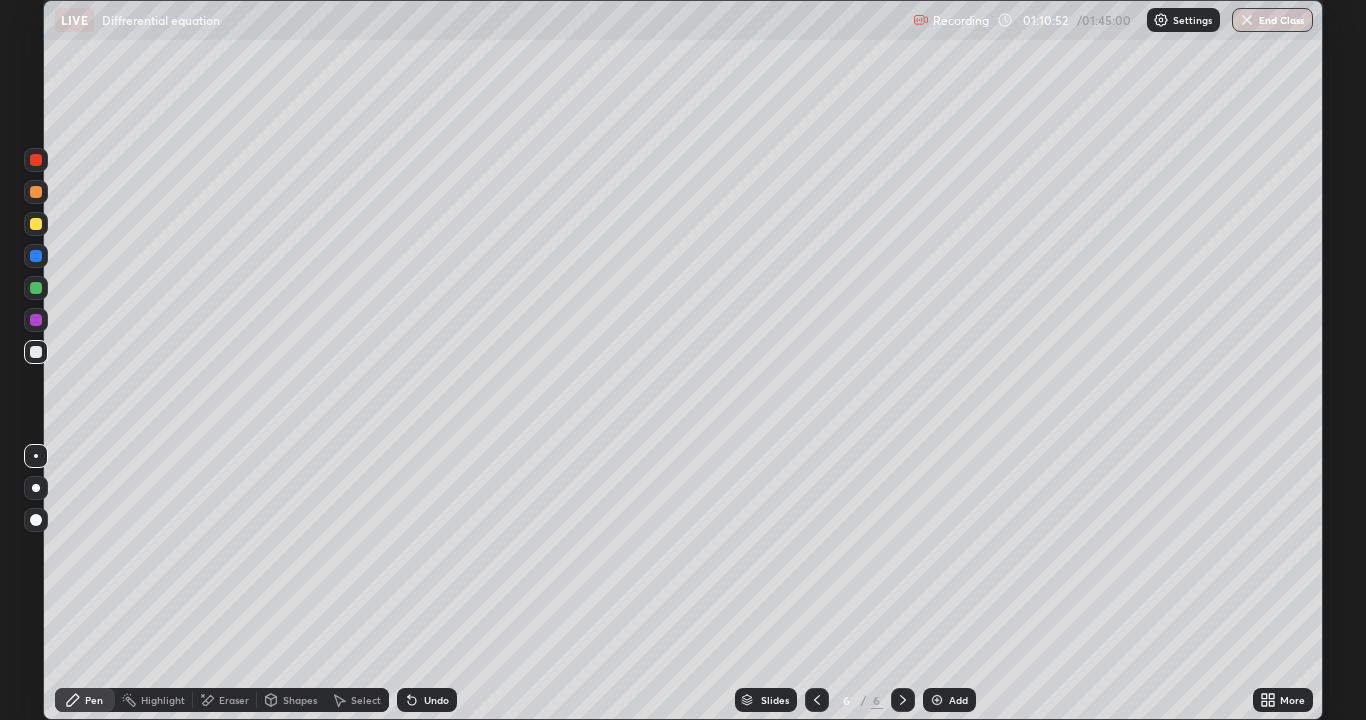 click on "Eraser" at bounding box center [234, 700] 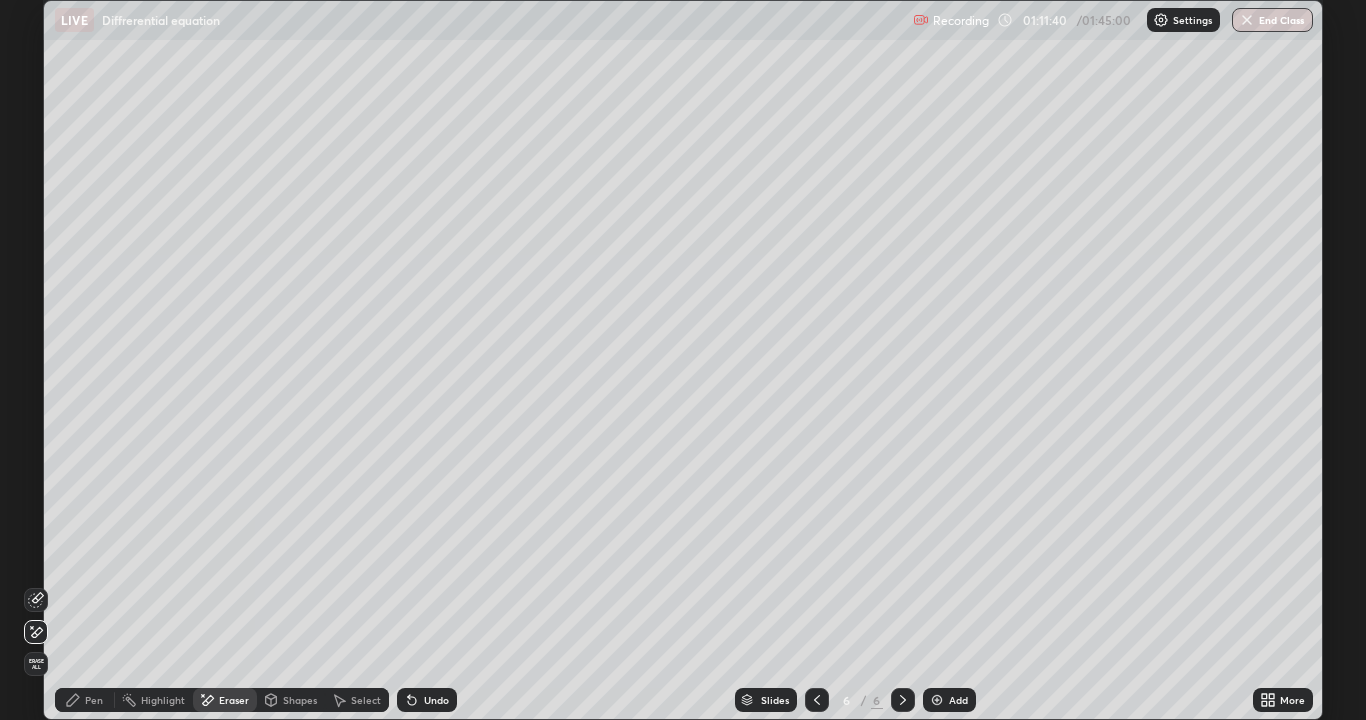 click on "Pen" at bounding box center [85, 700] 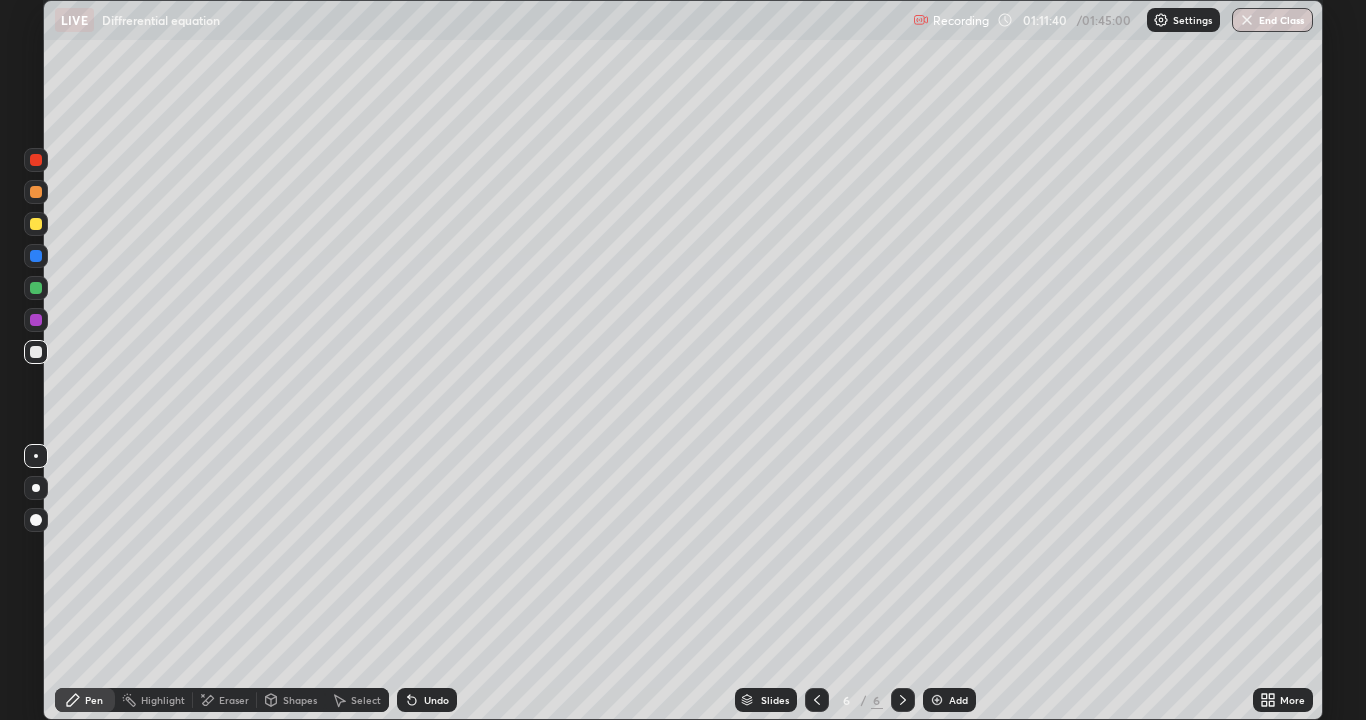 click on "Eraser" at bounding box center (234, 700) 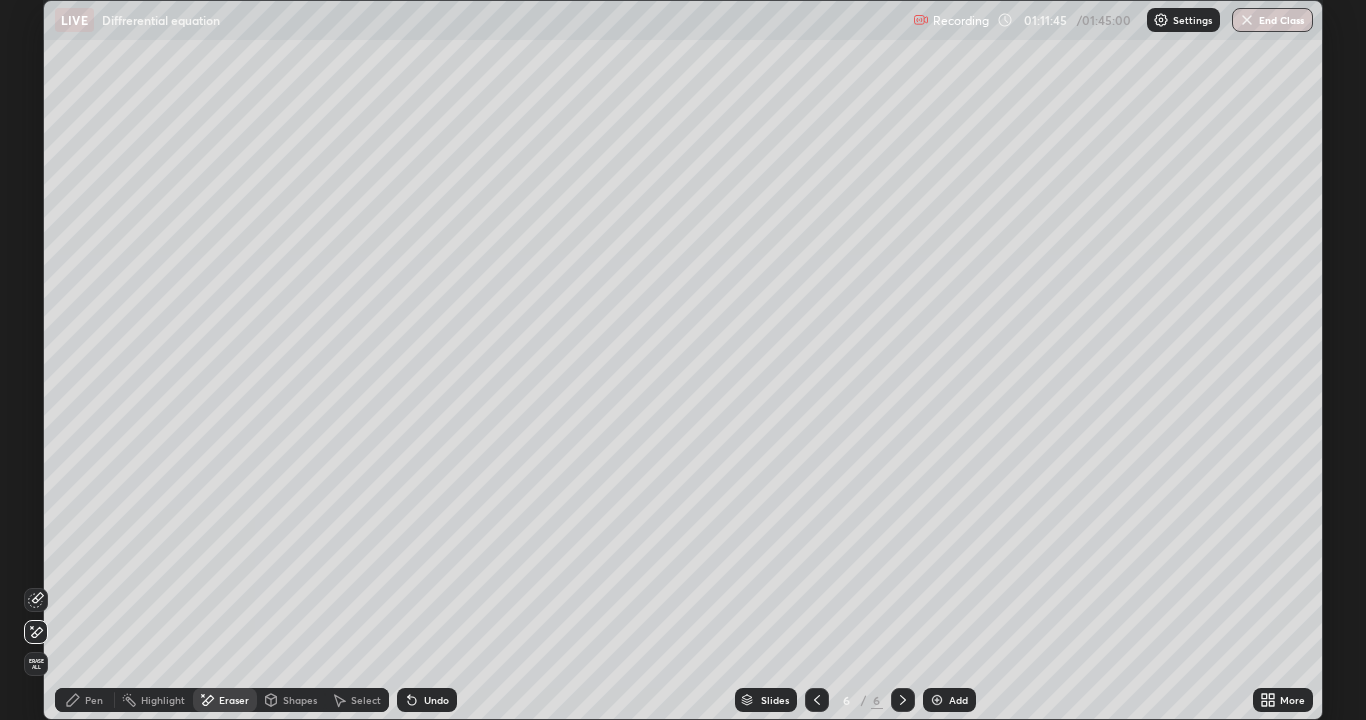 click on "Pen" at bounding box center (94, 700) 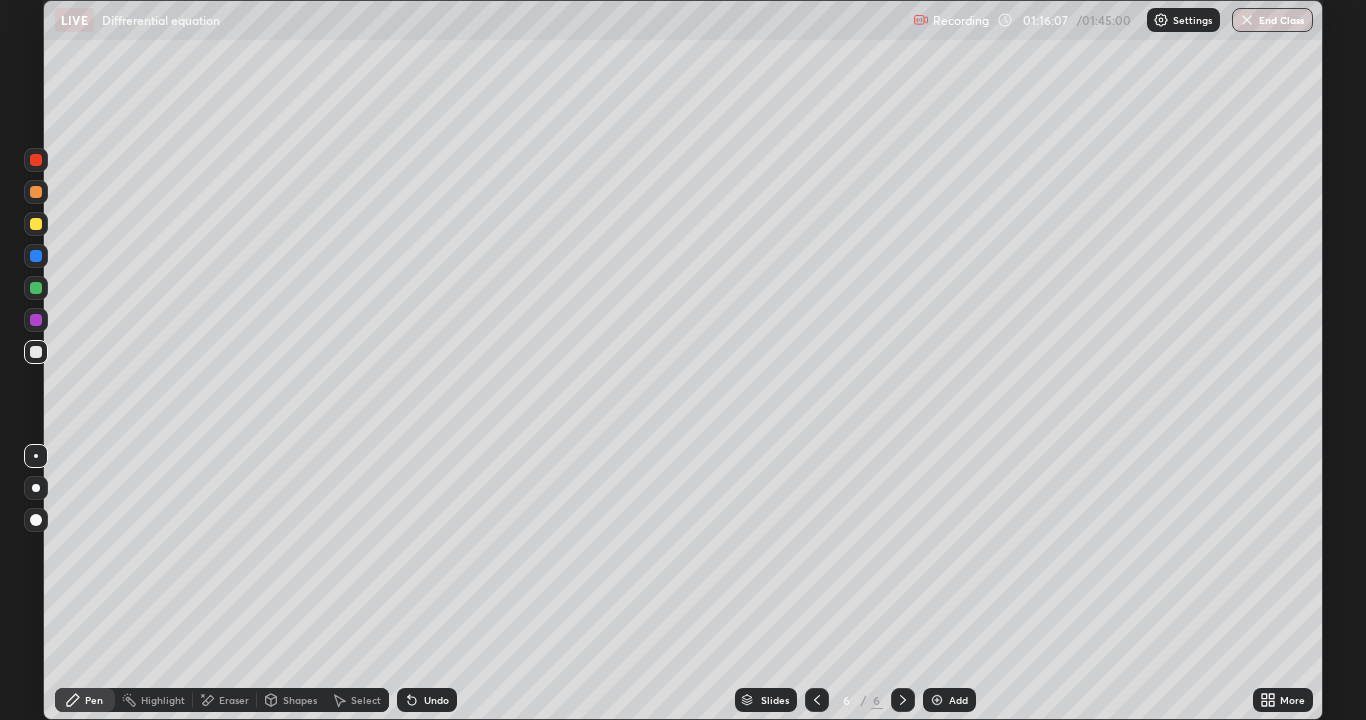 click on "Eraser" at bounding box center [234, 700] 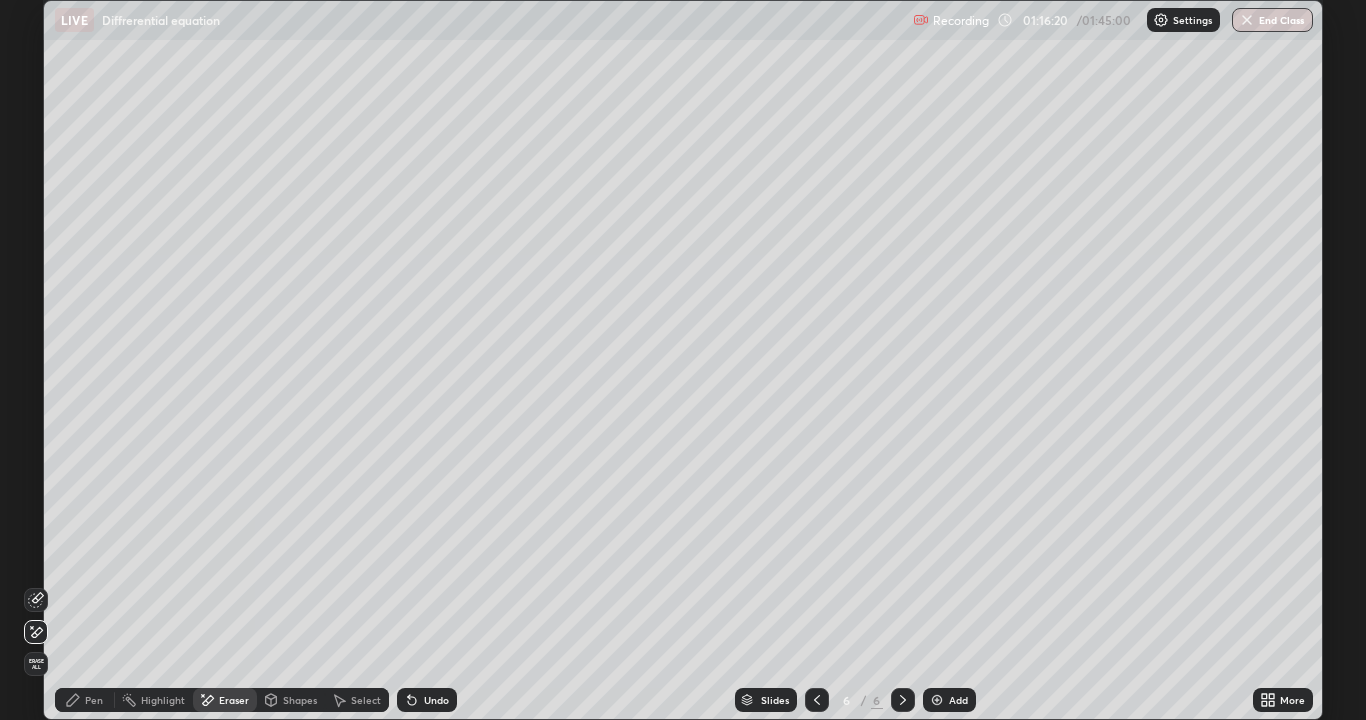 click on "Pen" at bounding box center [94, 700] 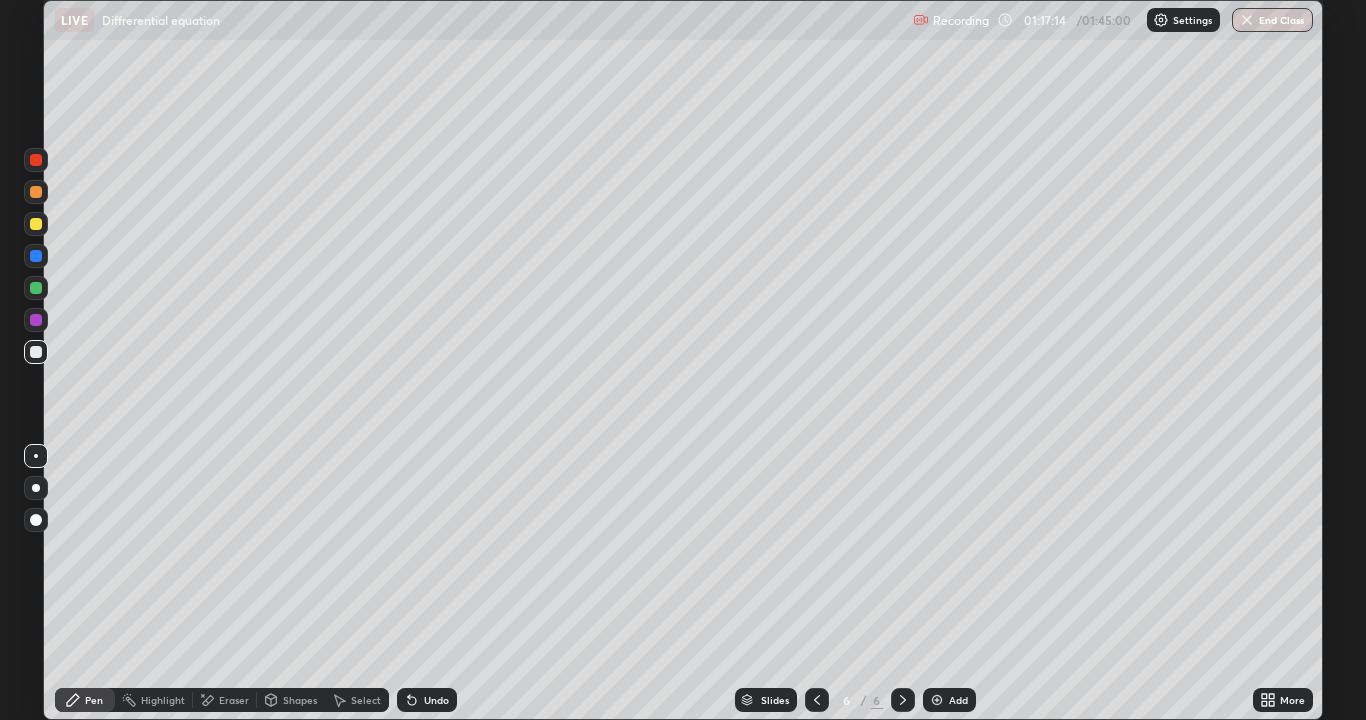click on "Eraser" at bounding box center [225, 700] 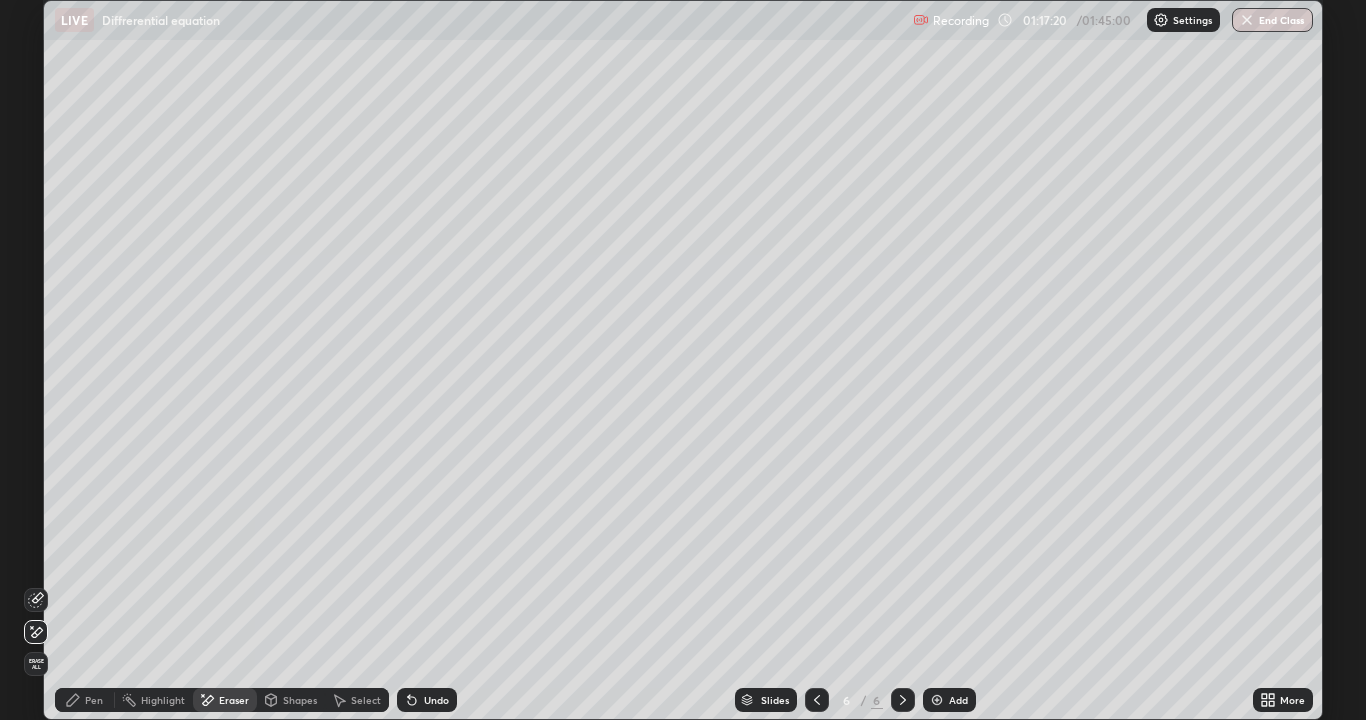 click on "Pen" at bounding box center (94, 700) 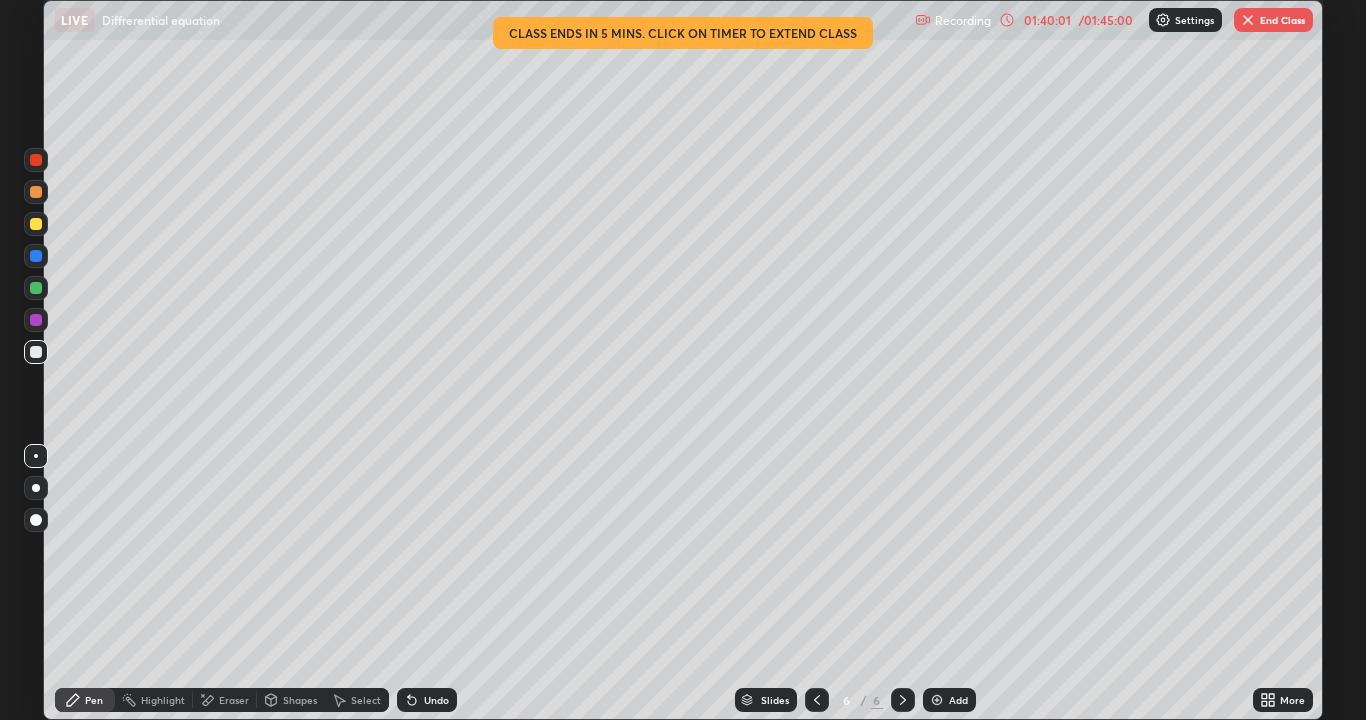 click on "More" at bounding box center [1283, 700] 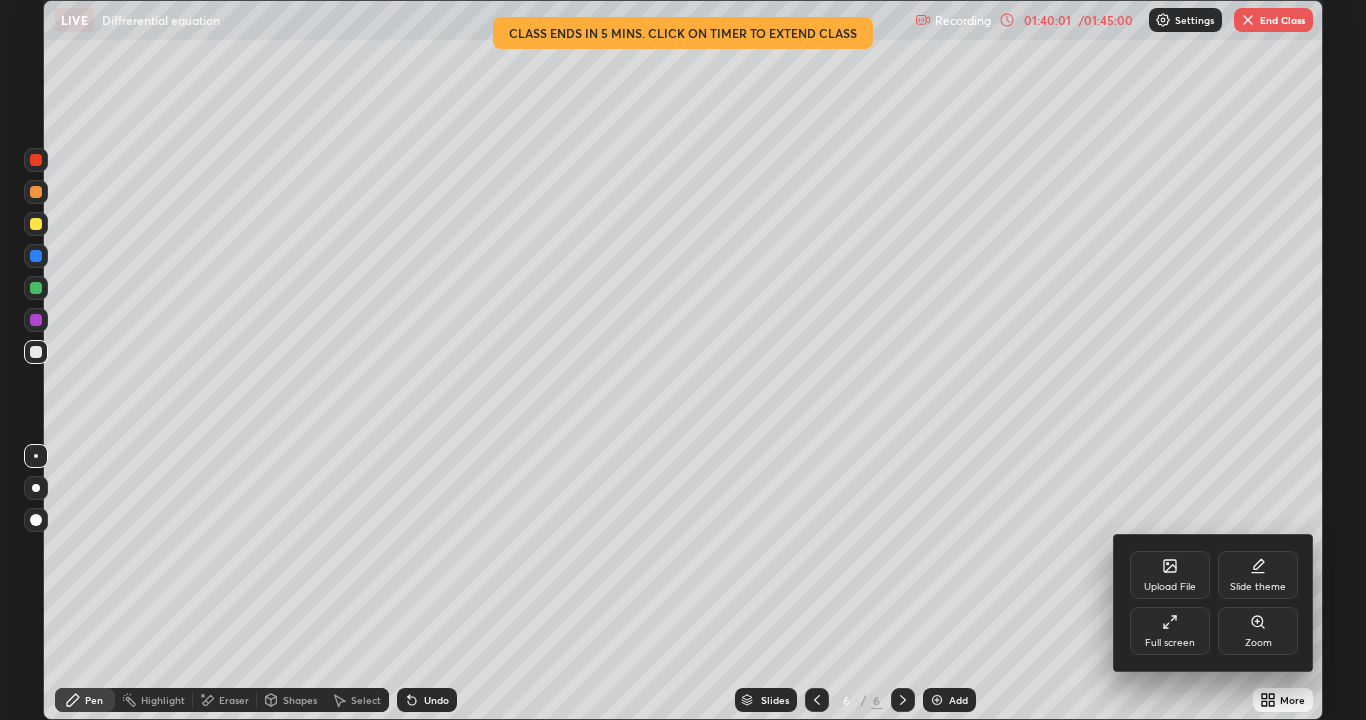 click on "Full screen" at bounding box center (1170, 643) 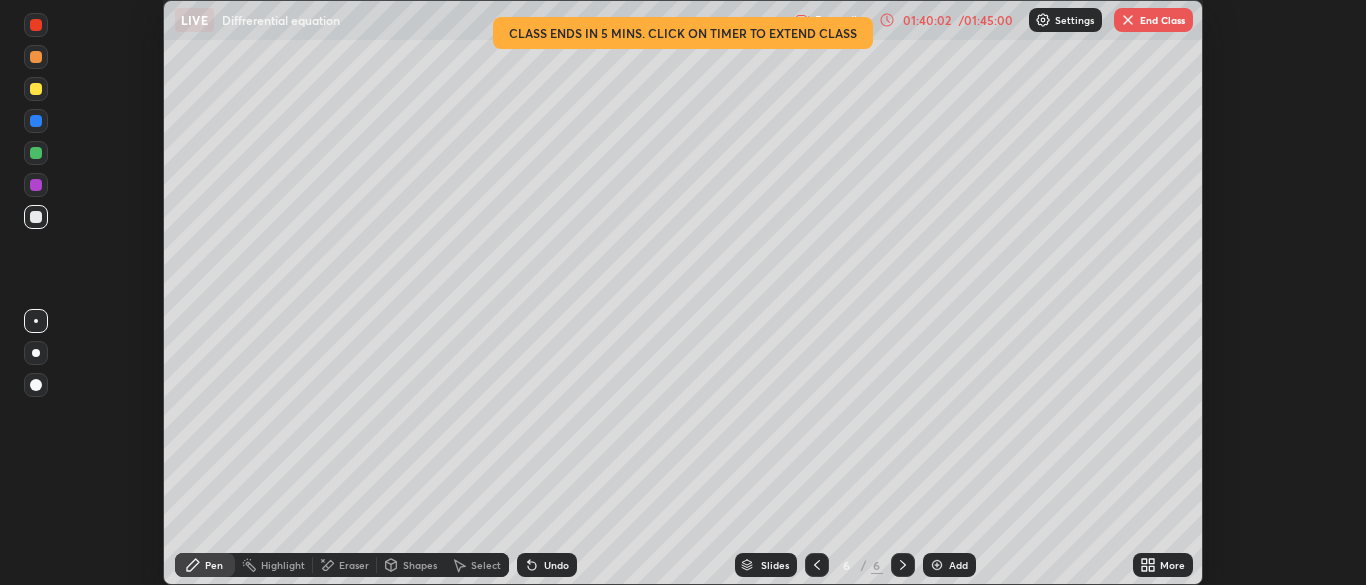 scroll, scrollTop: 585, scrollLeft: 1366, axis: both 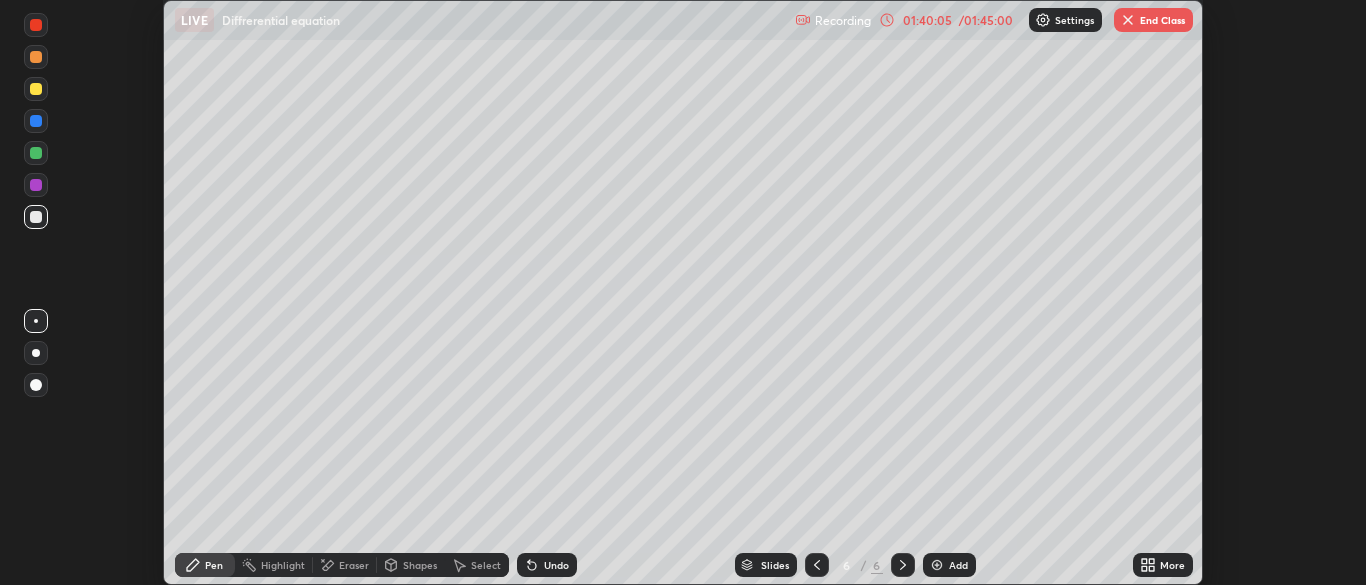 click on "End Class" at bounding box center (1153, 20) 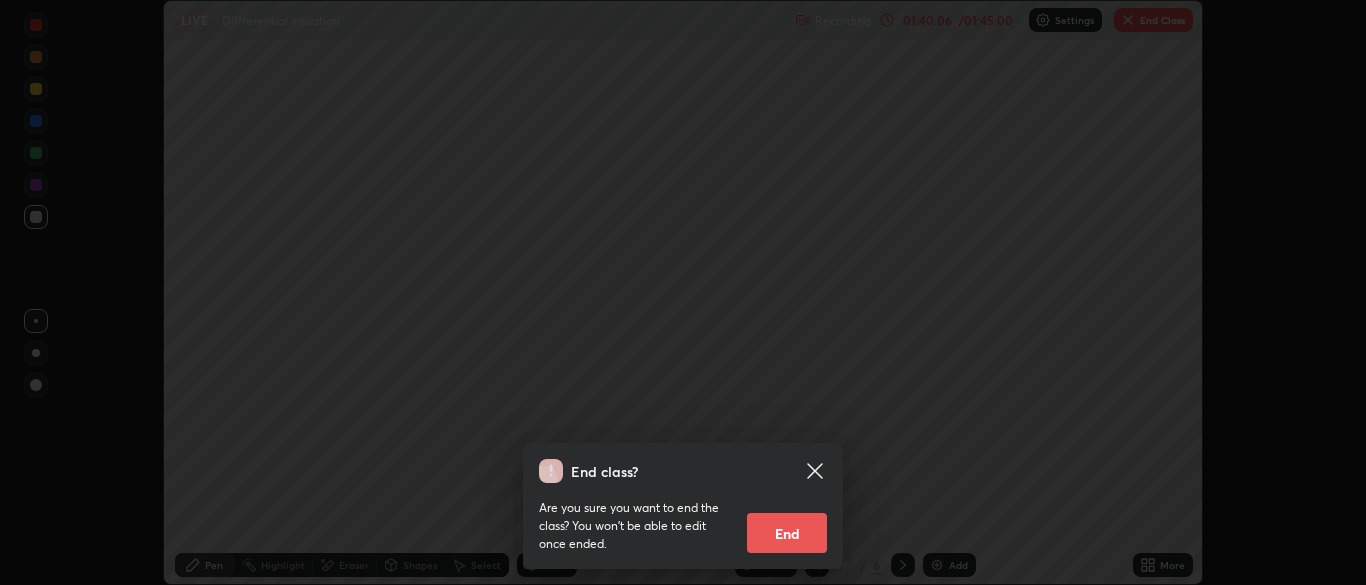 click on "End" at bounding box center (787, 533) 